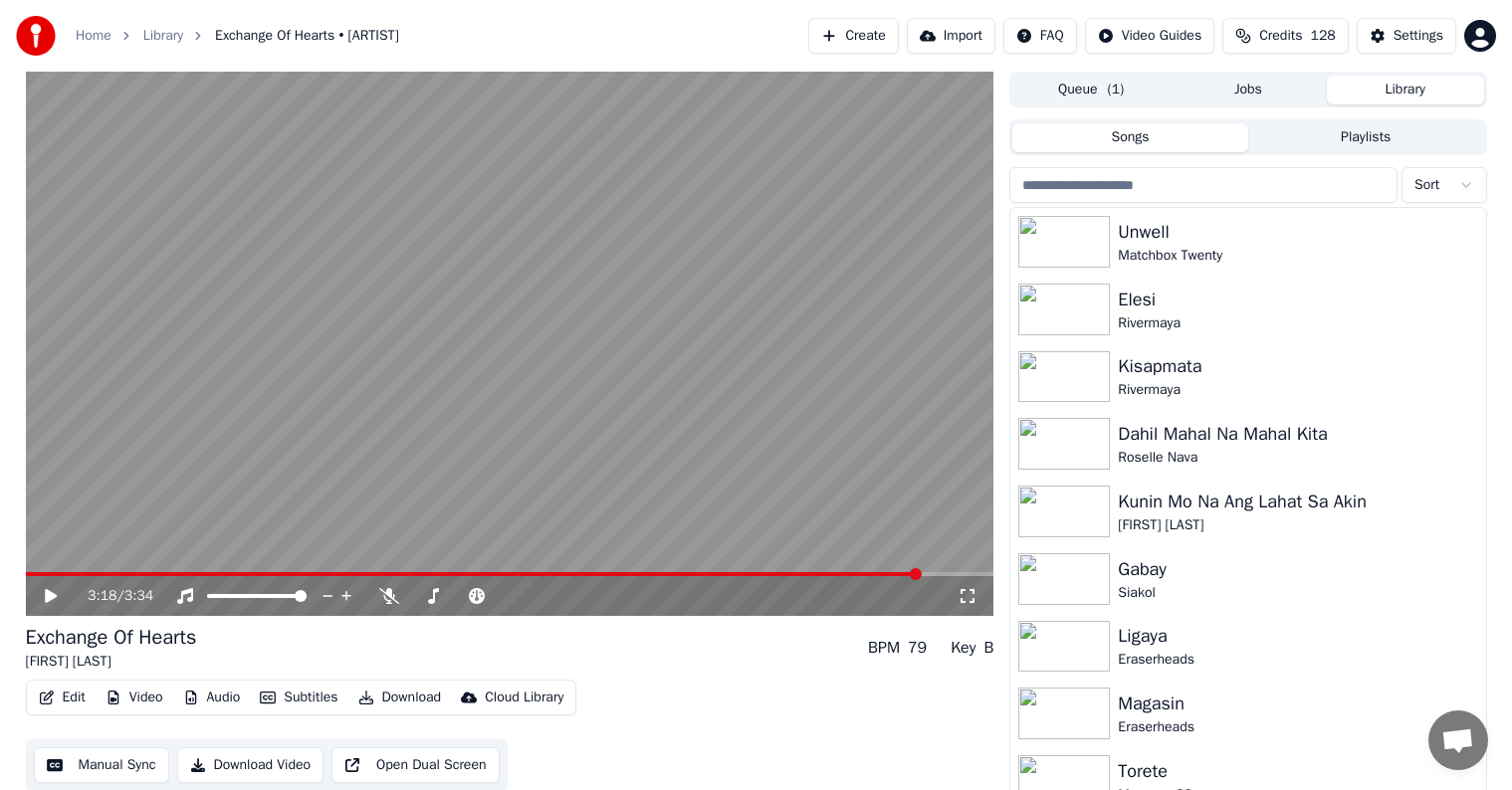 scroll, scrollTop: 1, scrollLeft: 0, axis: vertical 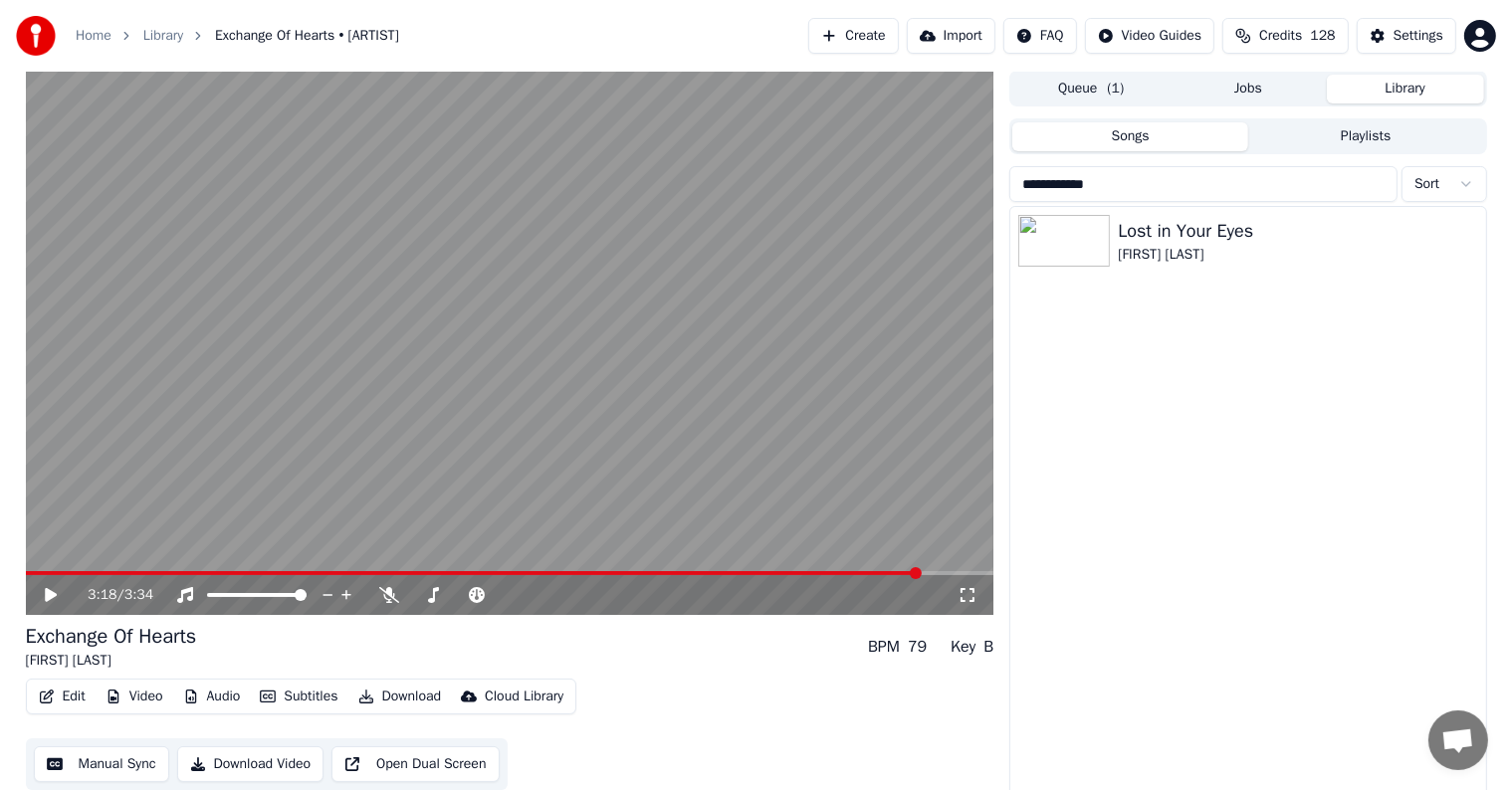 type on "**********" 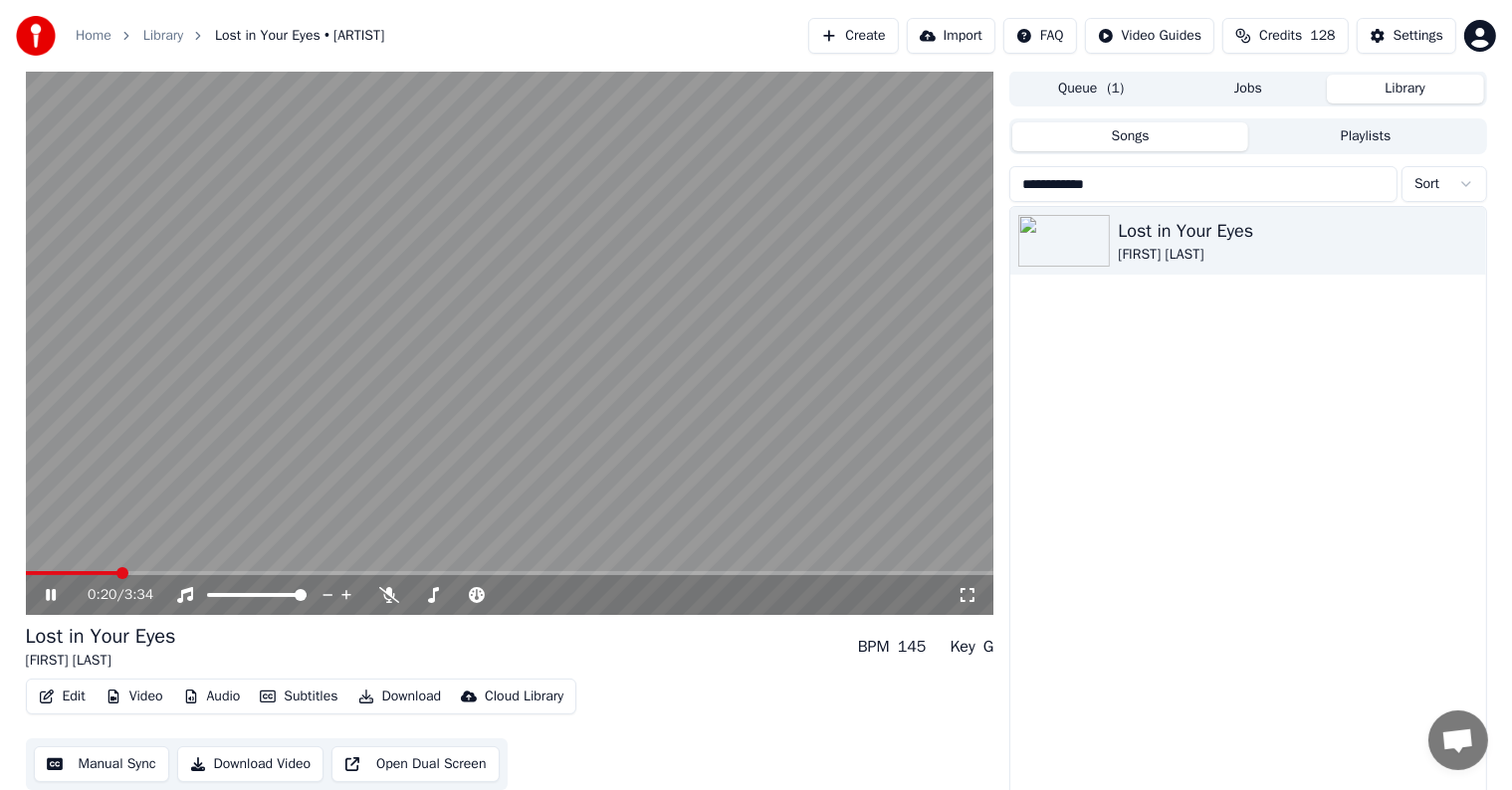 click at bounding box center (510, 342) 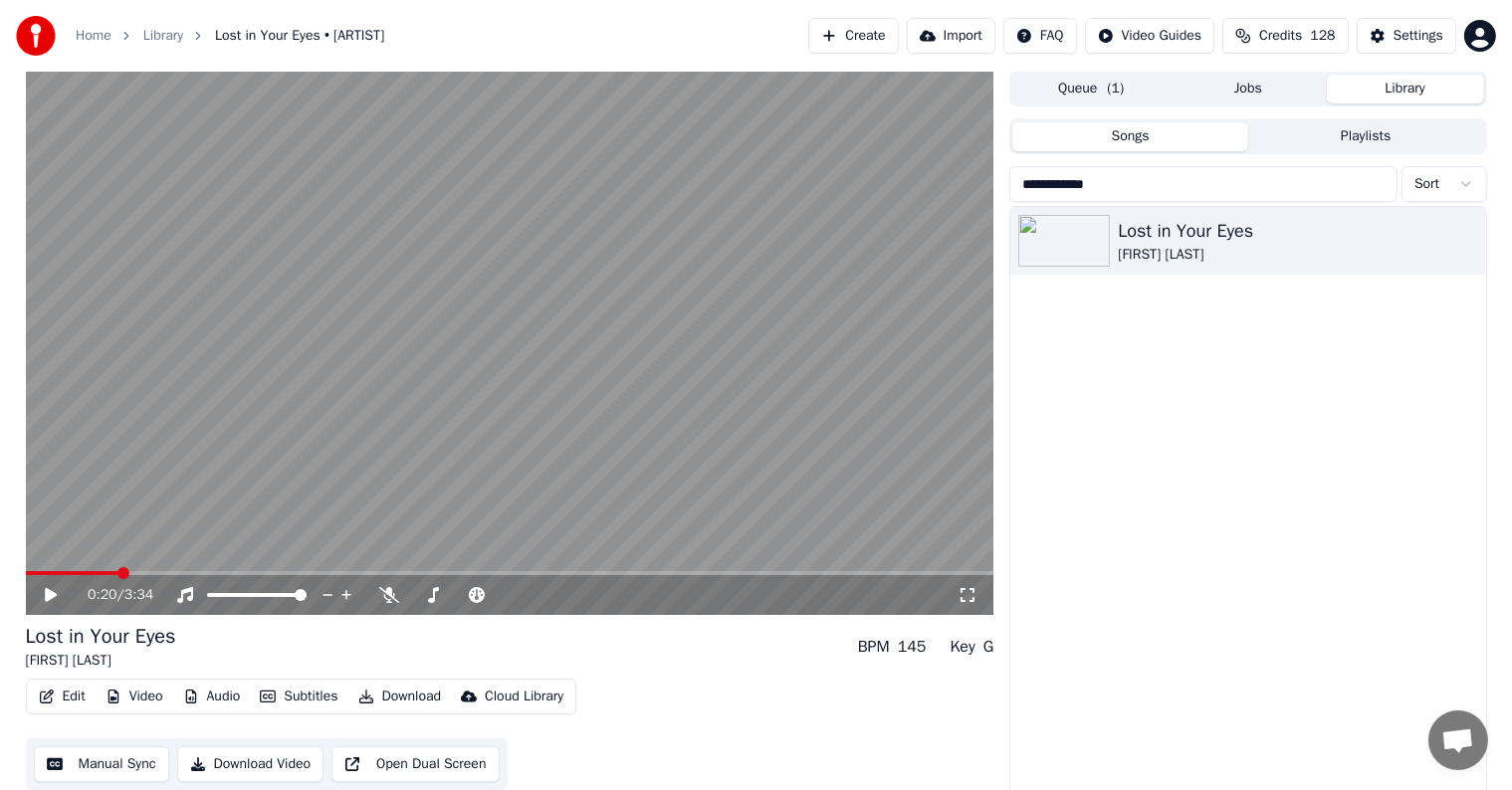 click at bounding box center [510, 573] 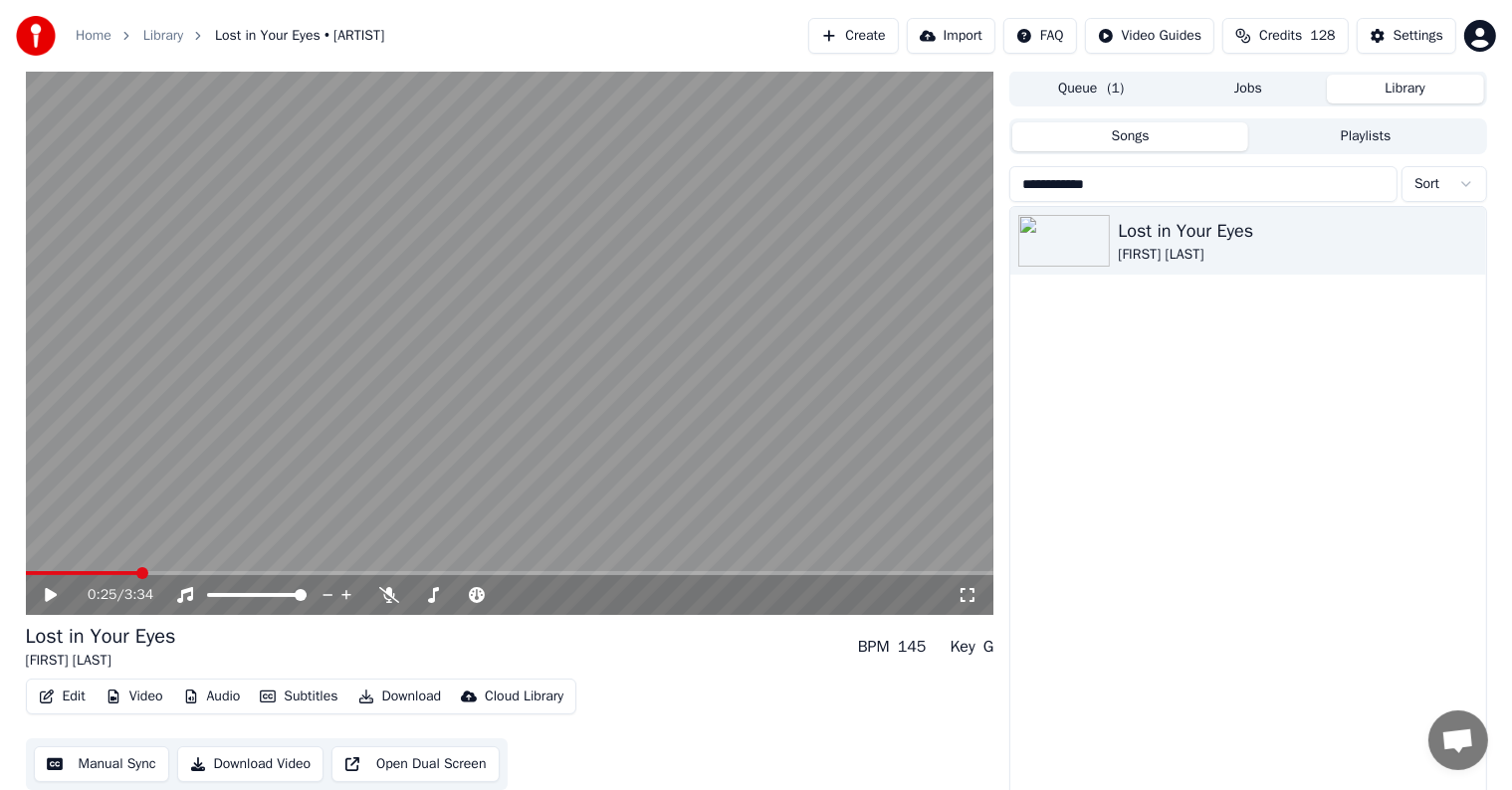 click at bounding box center (142, 573) 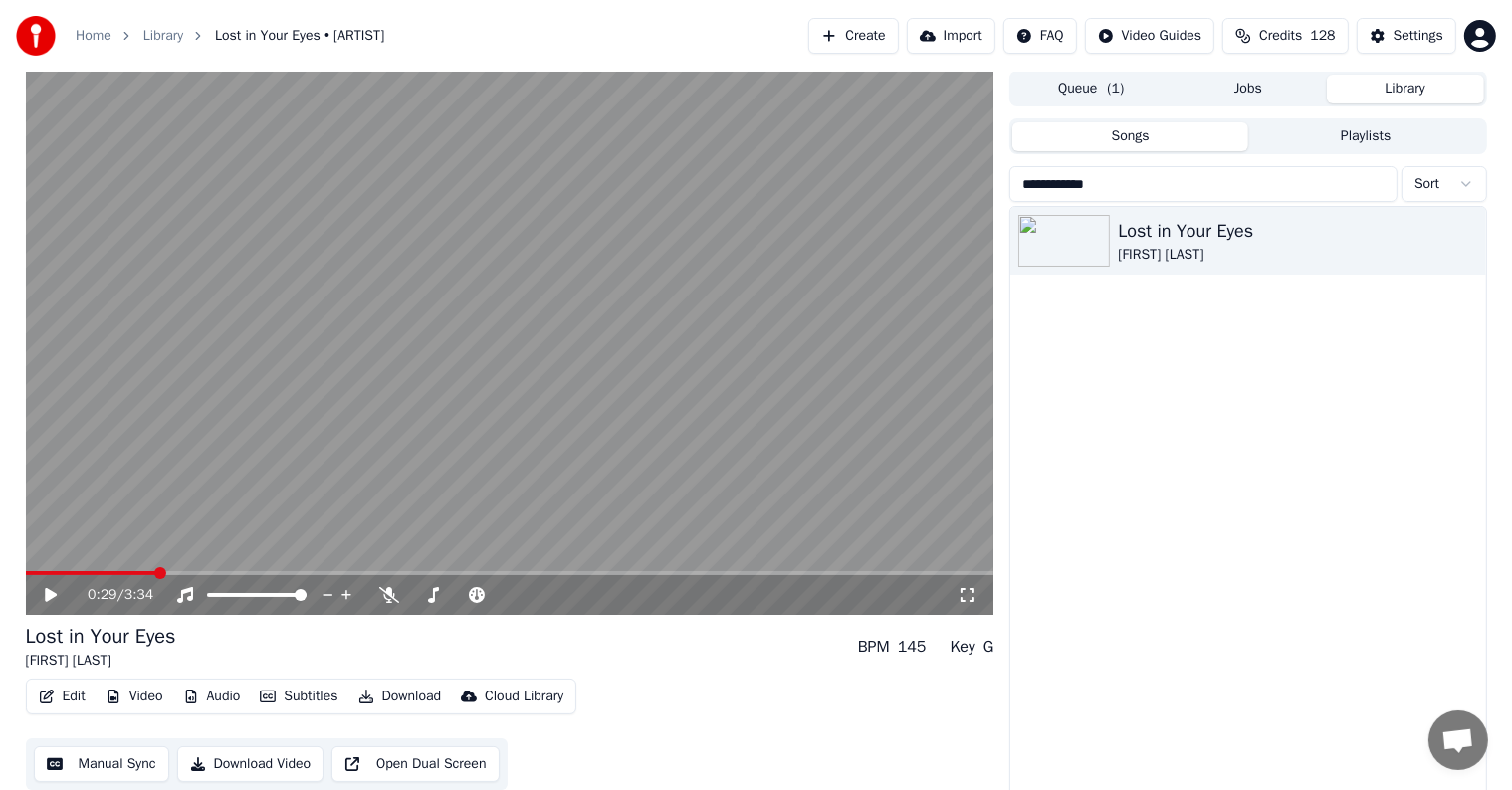click at bounding box center [160, 573] 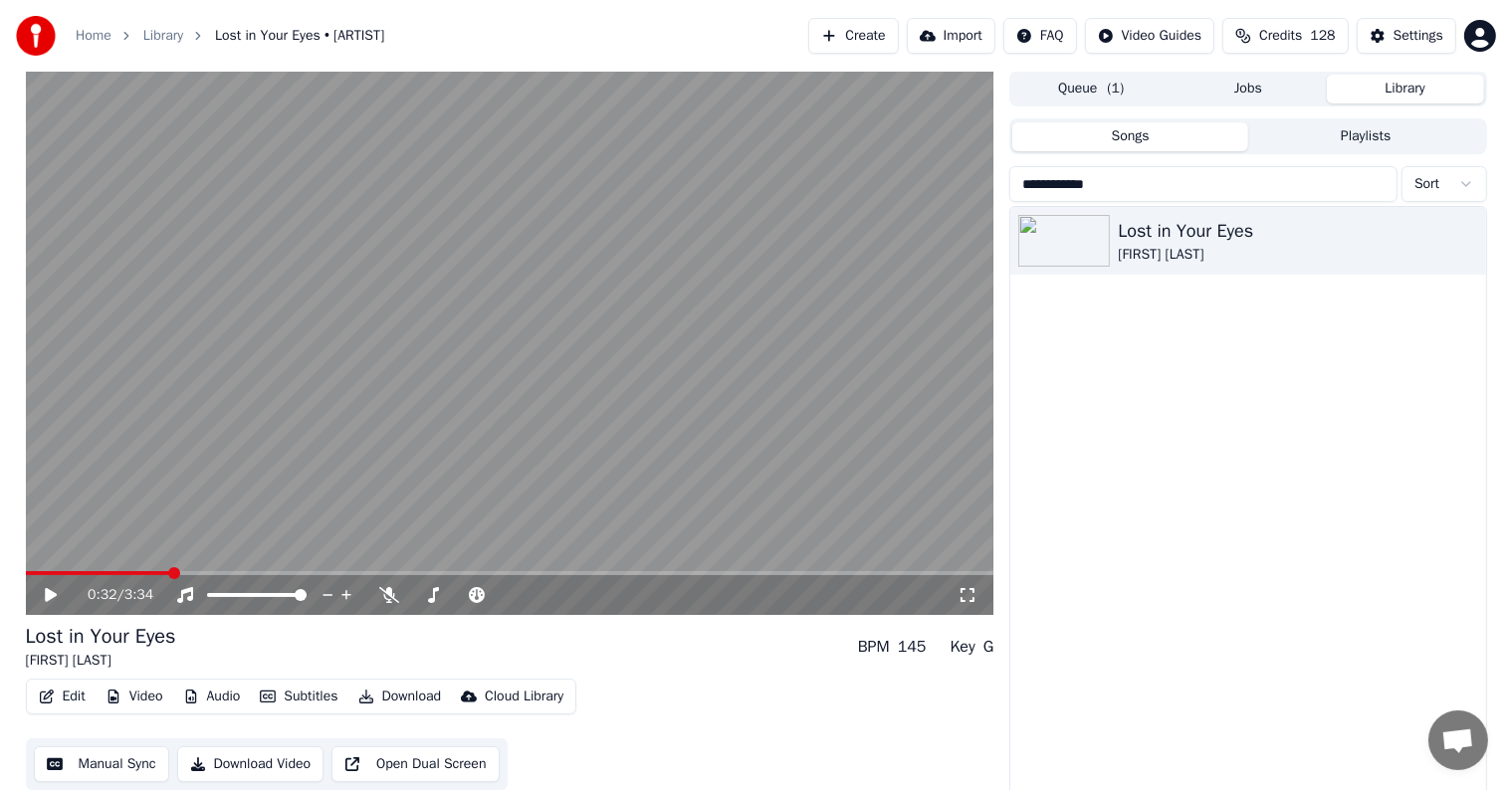 click at bounding box center [174, 573] 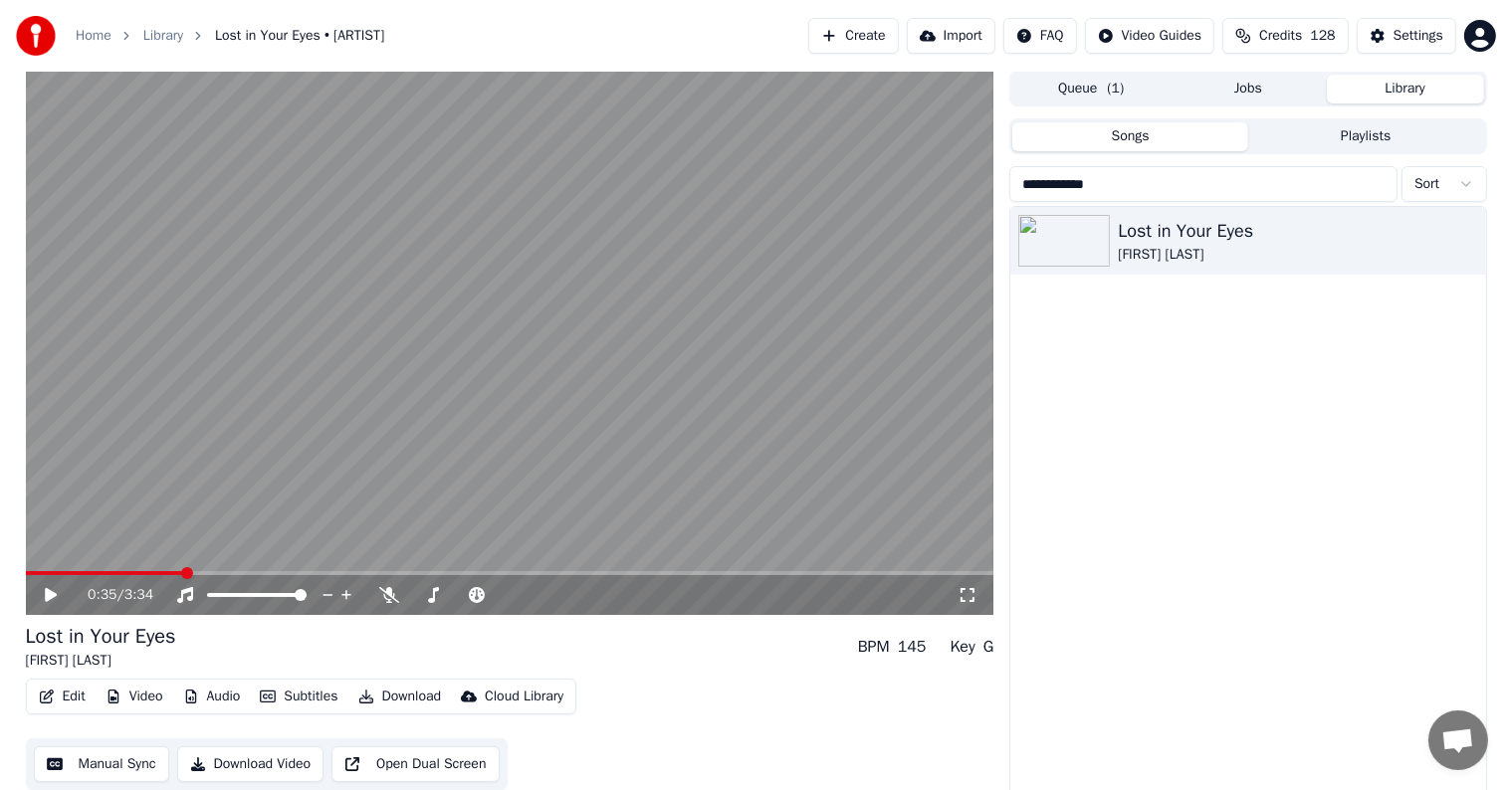 click at bounding box center [510, 573] 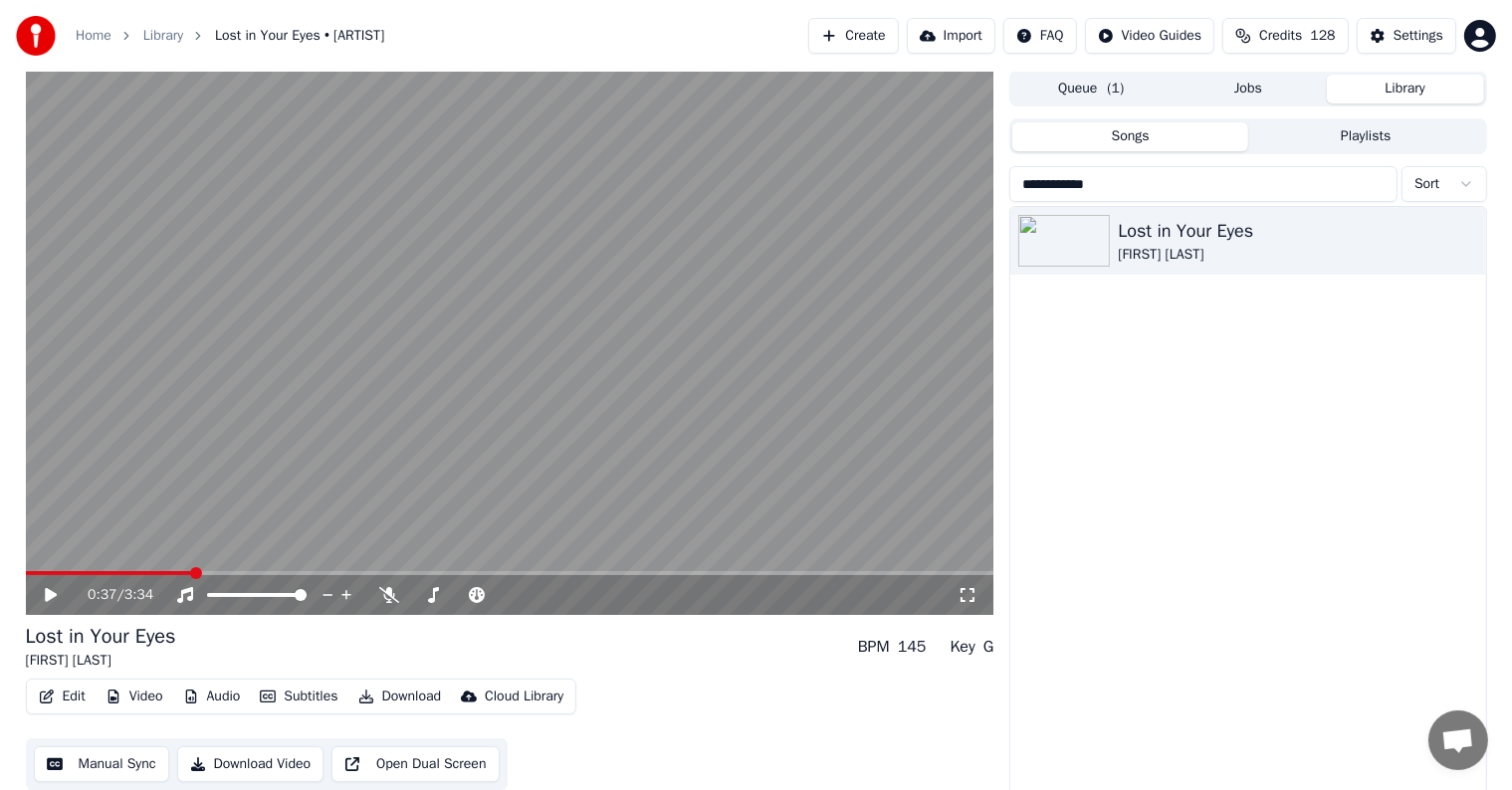 click at bounding box center [510, 573] 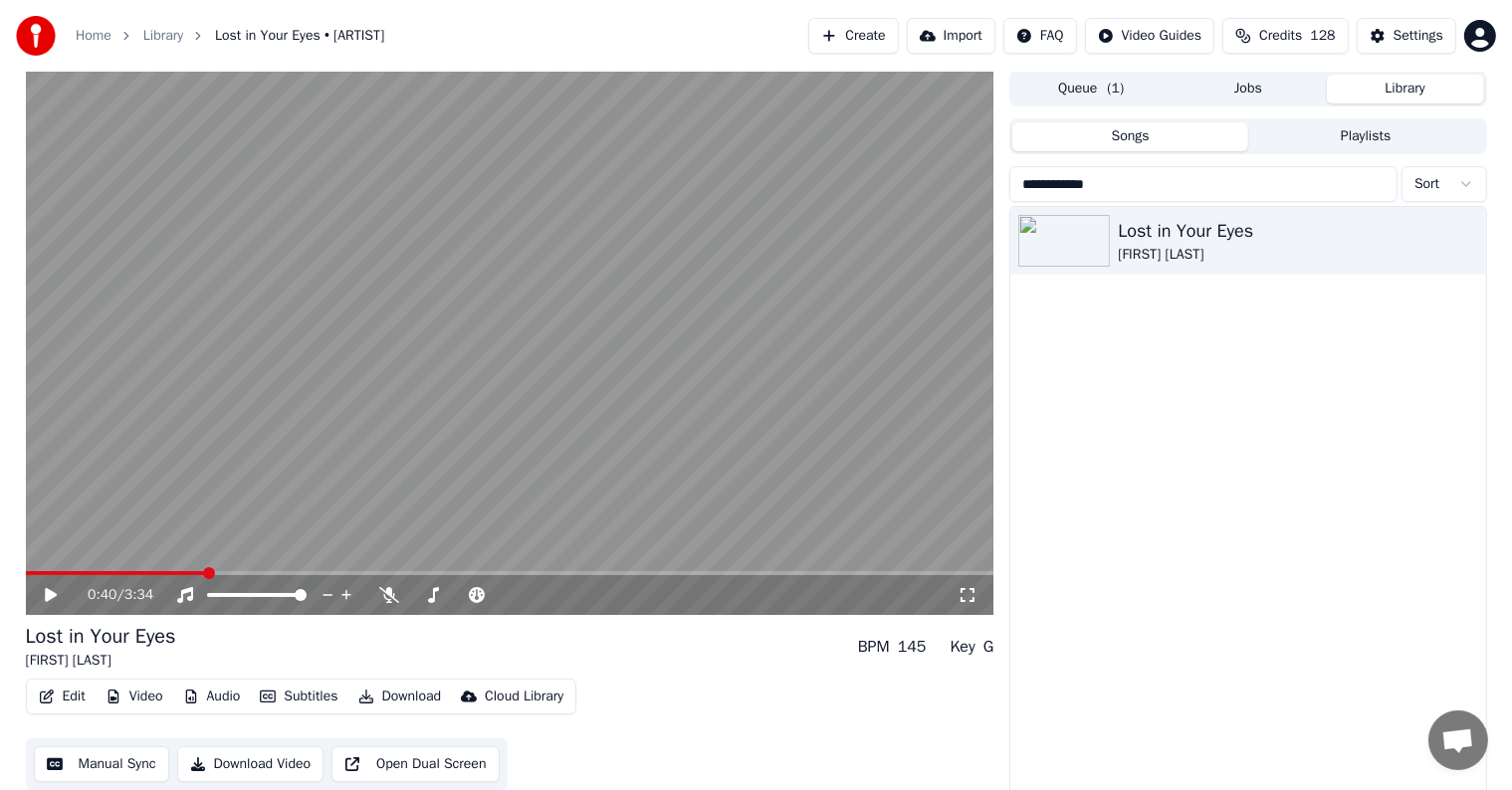 click at bounding box center [209, 573] 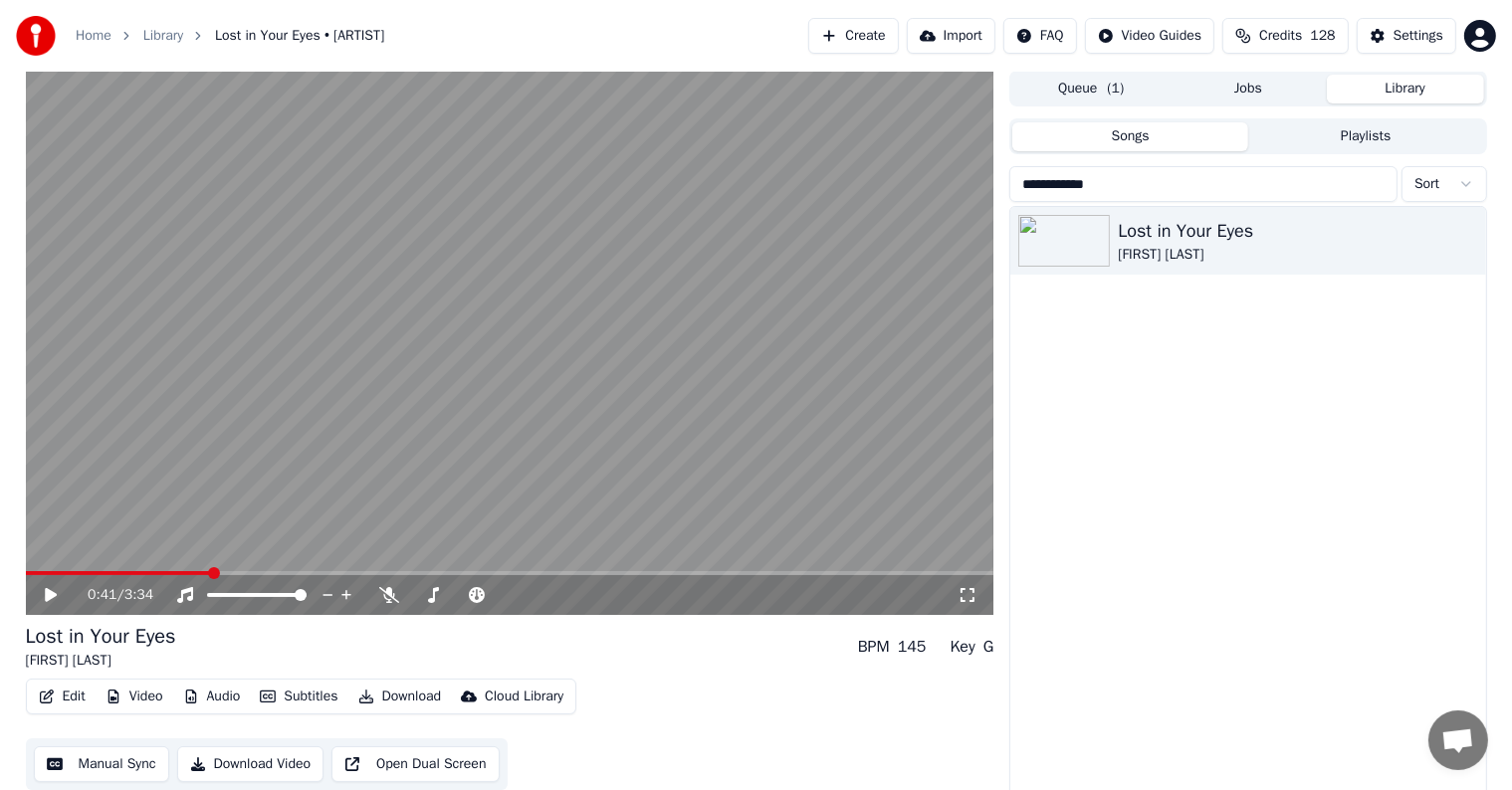 click at bounding box center [510, 342] 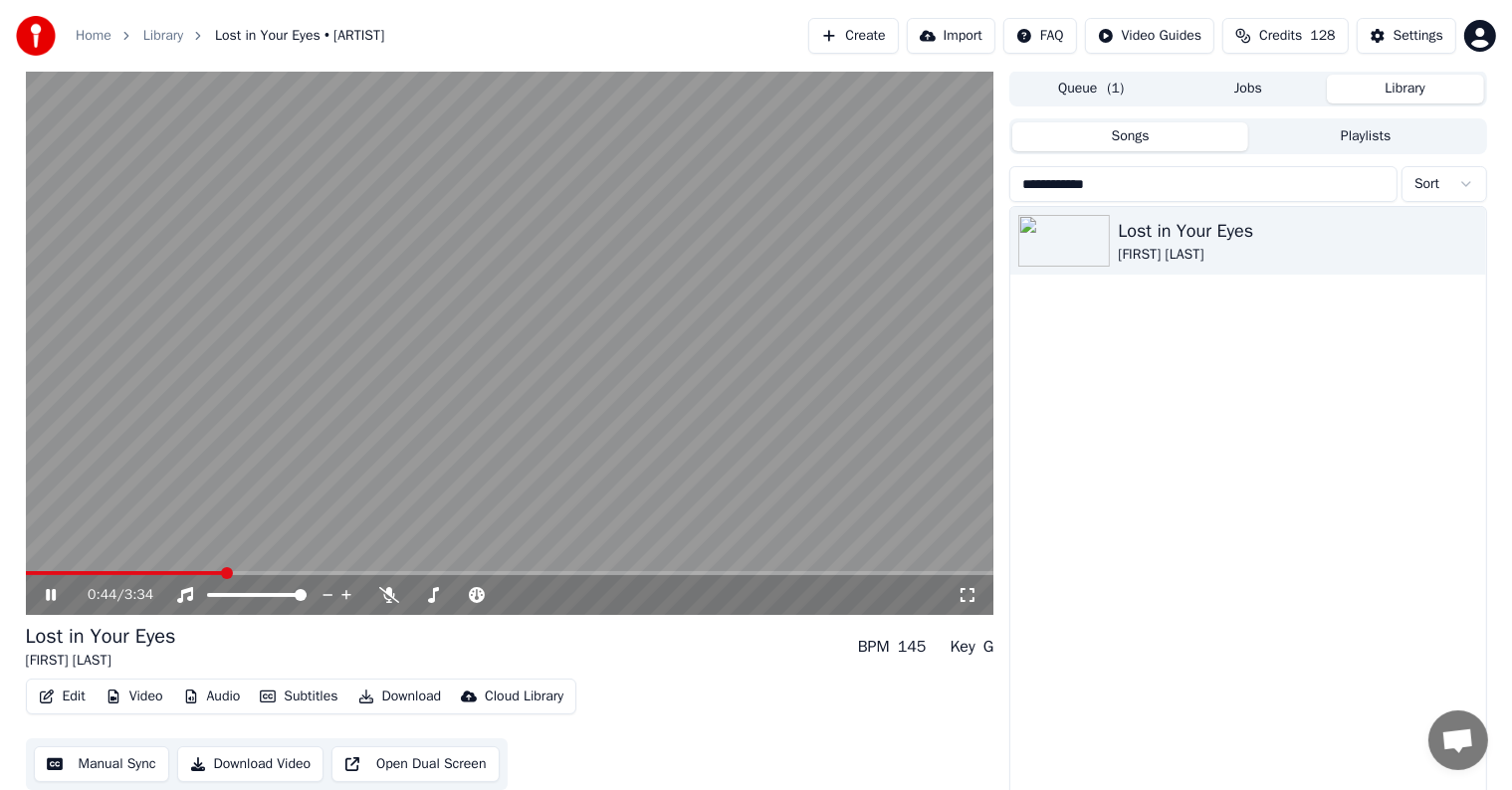 click at bounding box center (510, 573) 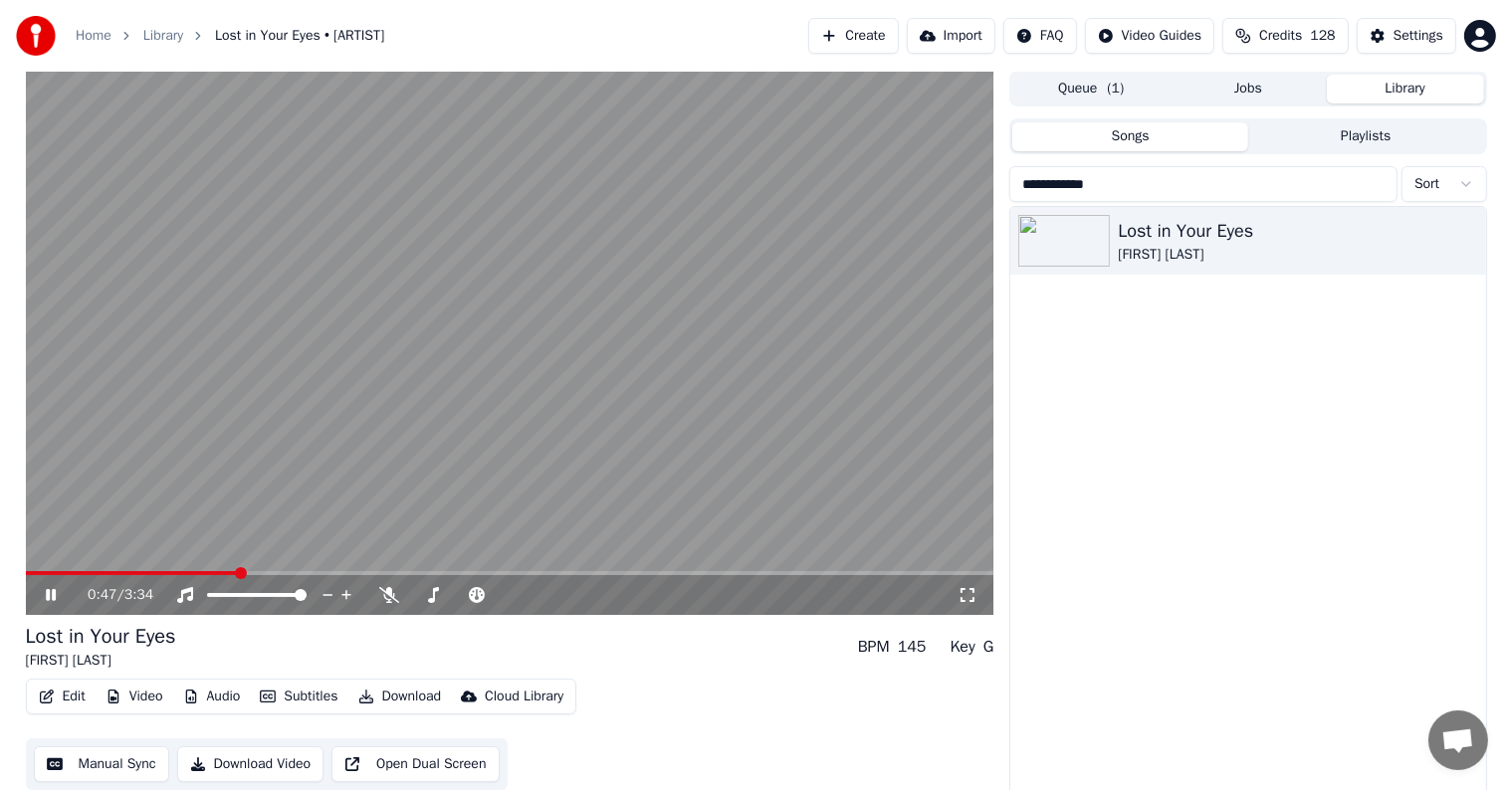 click at bounding box center (510, 573) 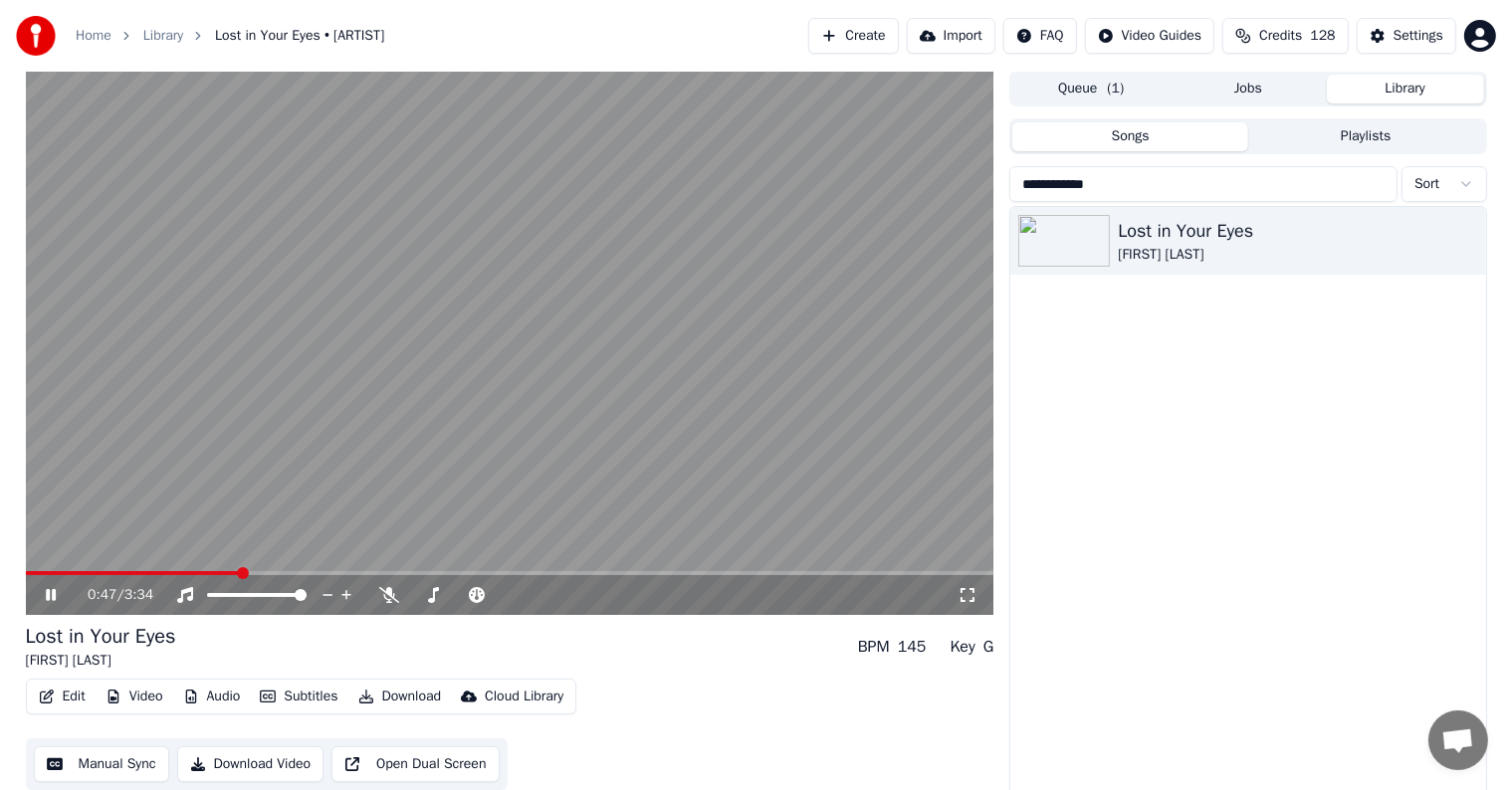 click at bounding box center [243, 573] 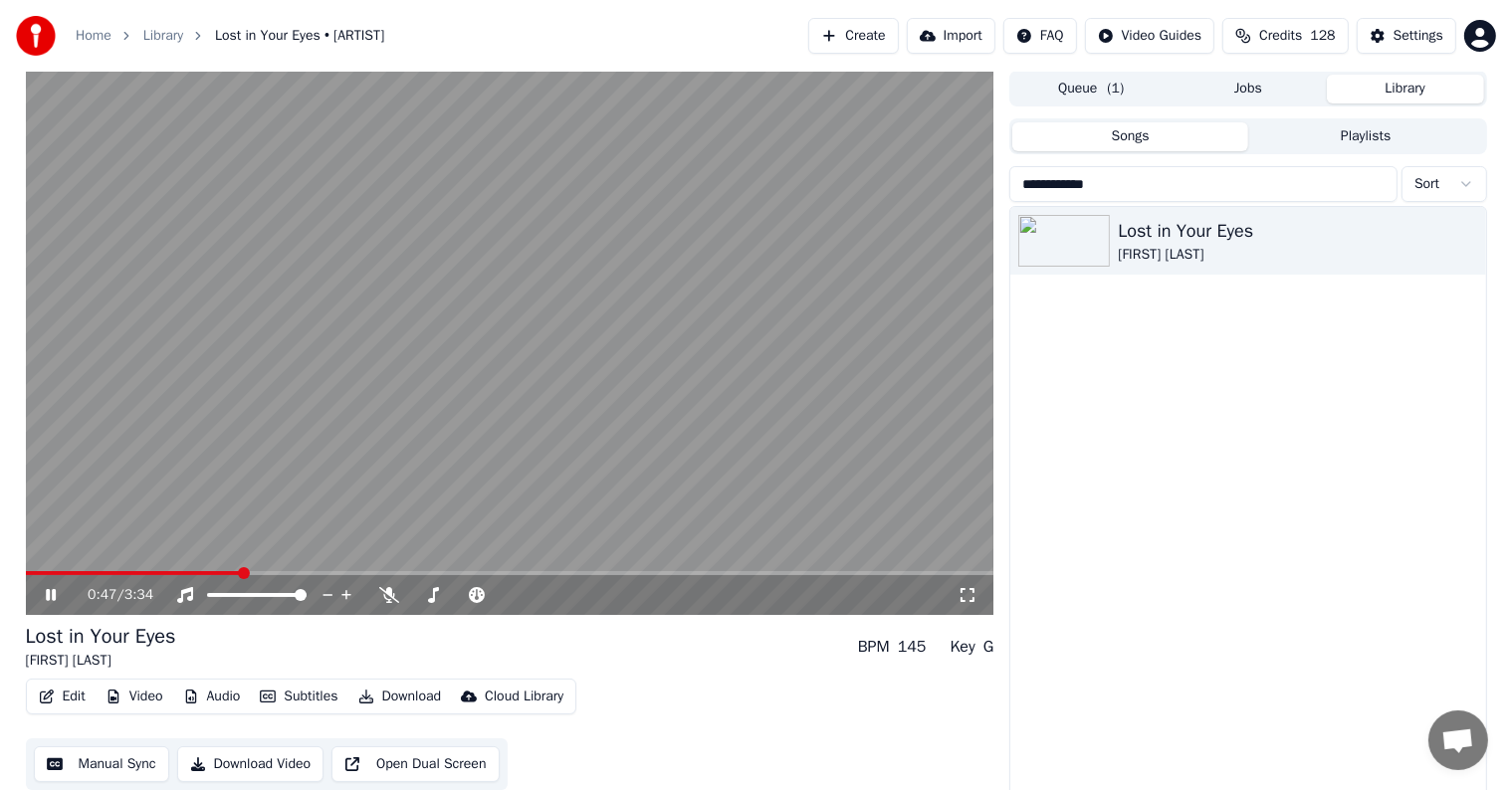 click at bounding box center (510, 573) 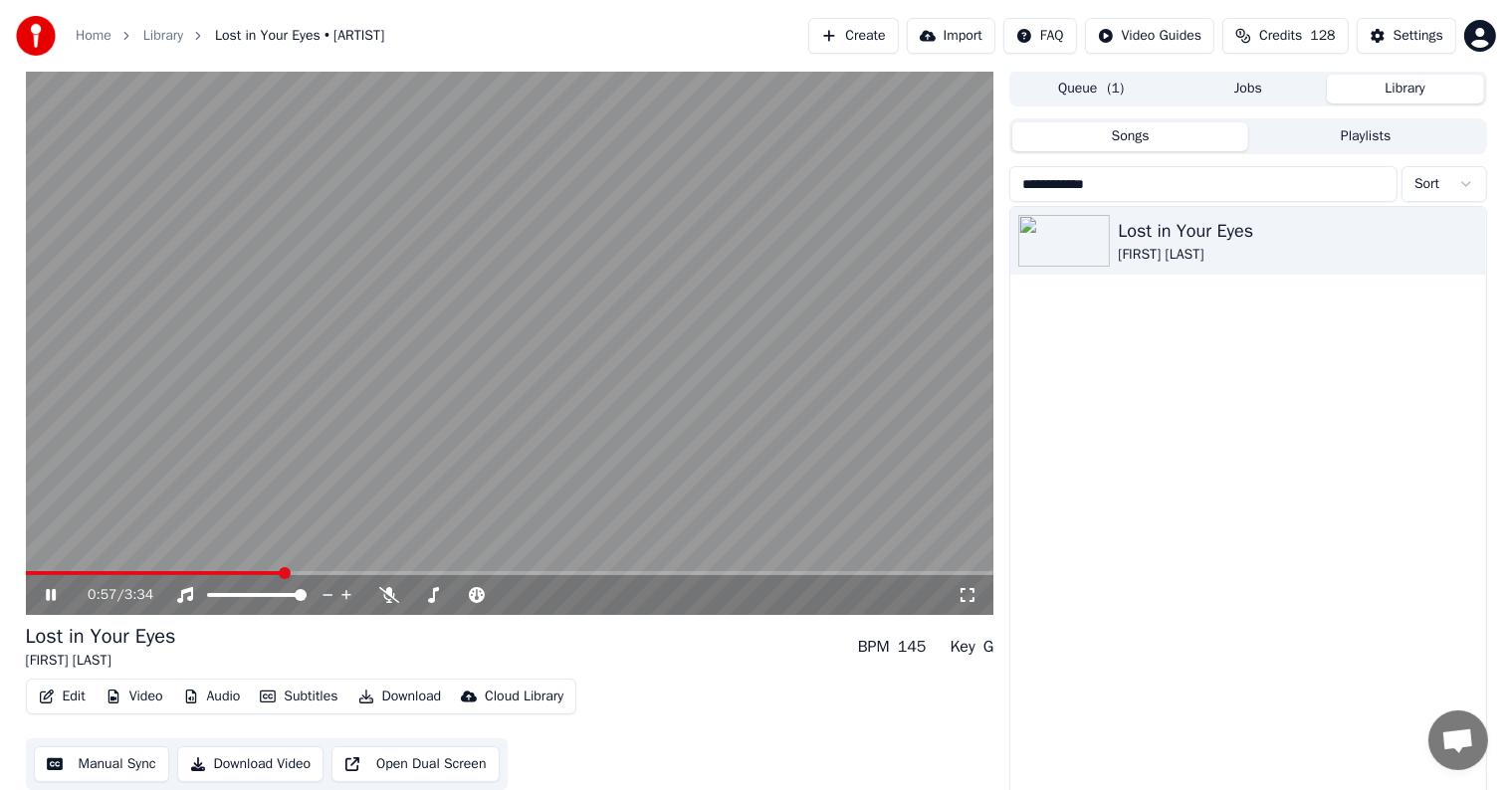 click at bounding box center (285, 573) 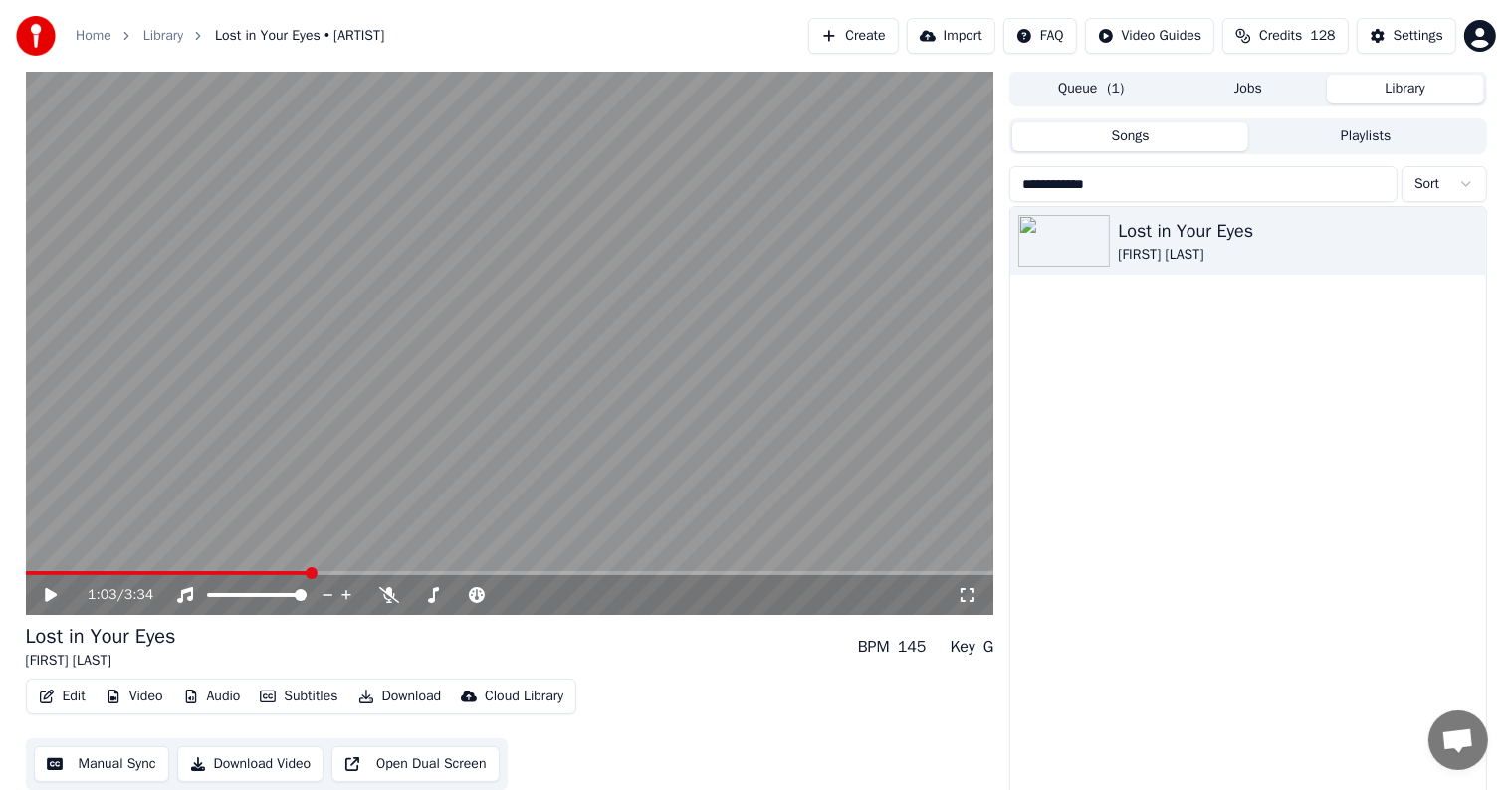 click at bounding box center [510, 573] 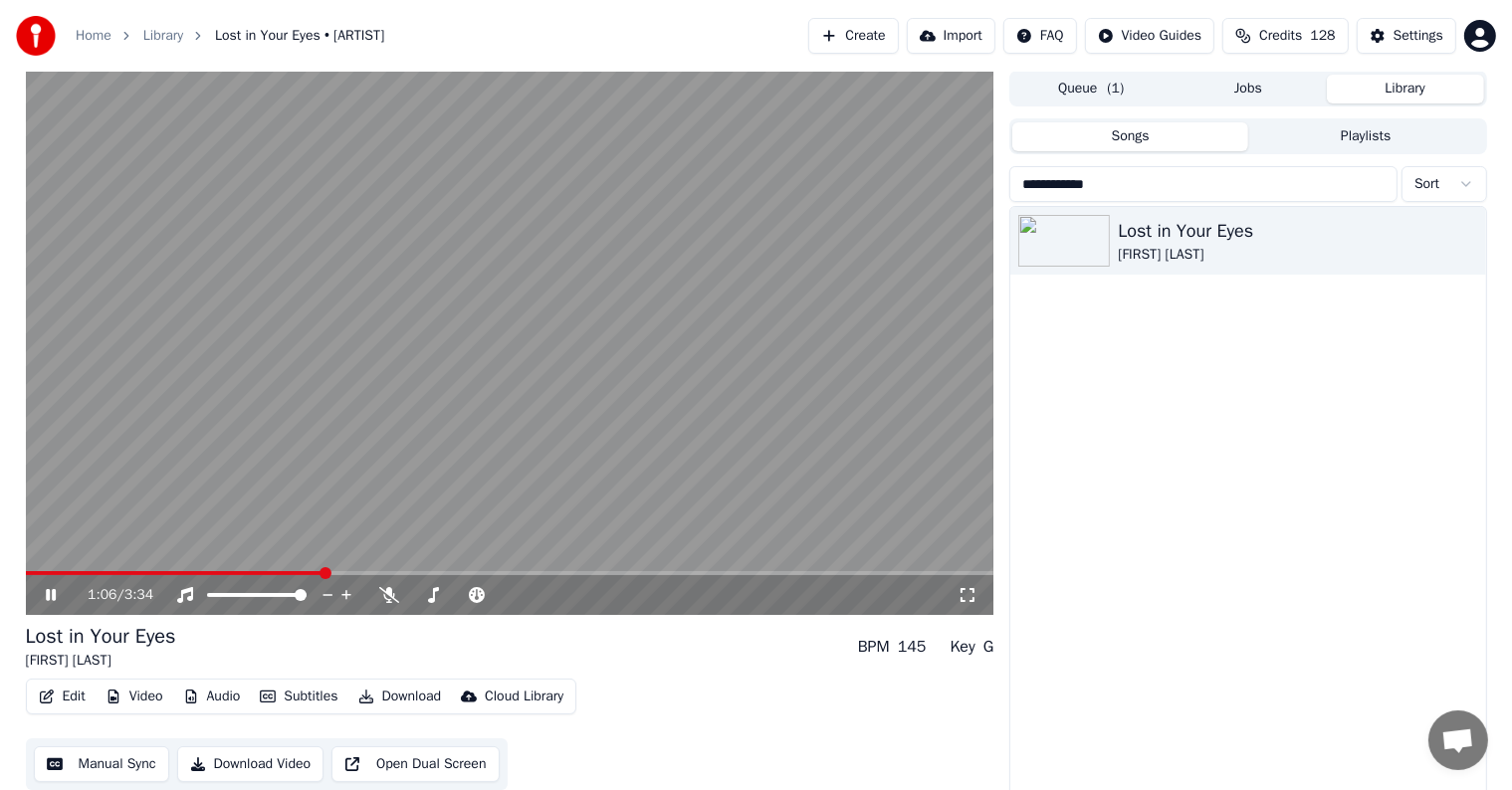 click at bounding box center [510, 573] 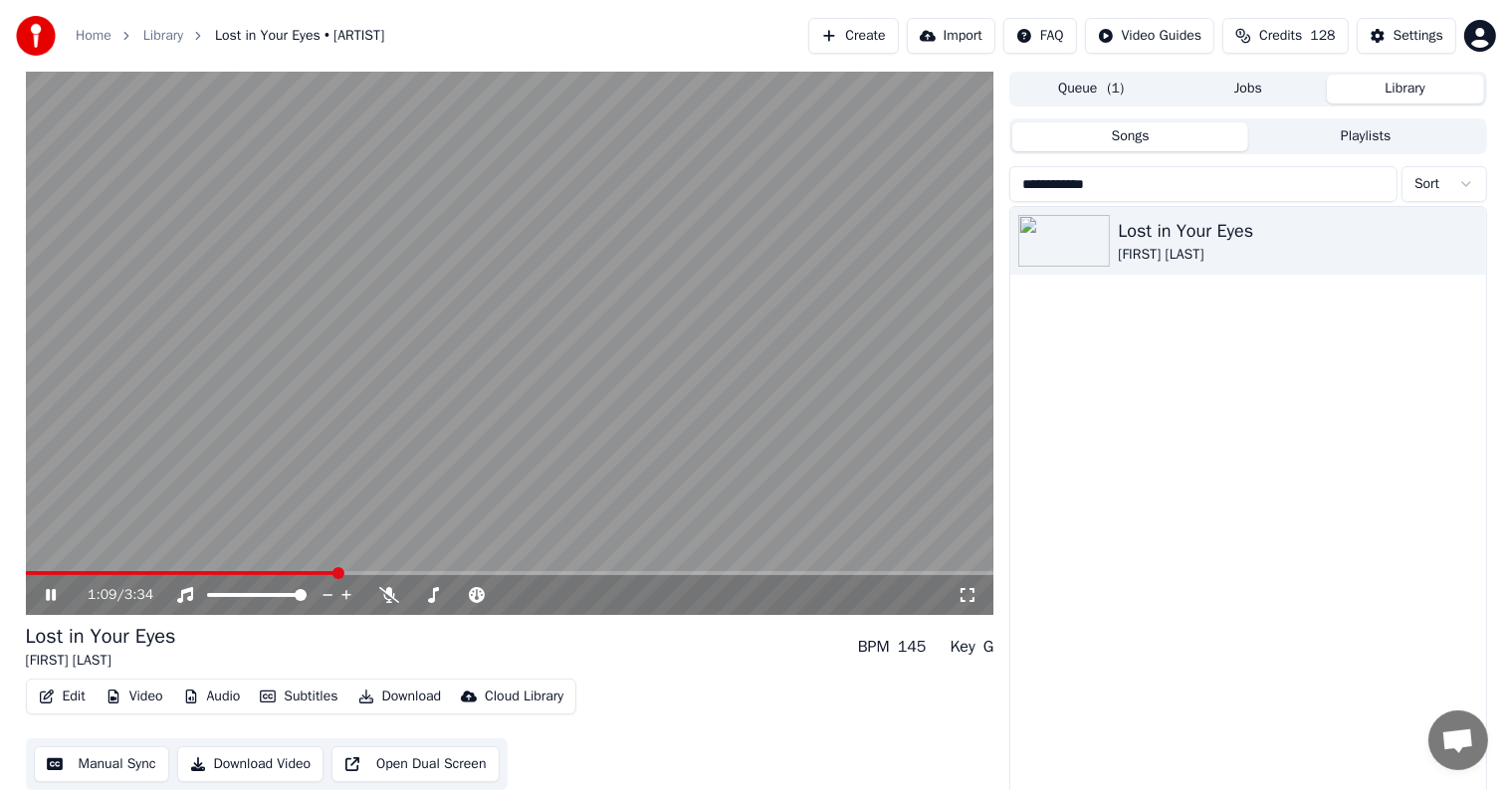 click at bounding box center (510, 573) 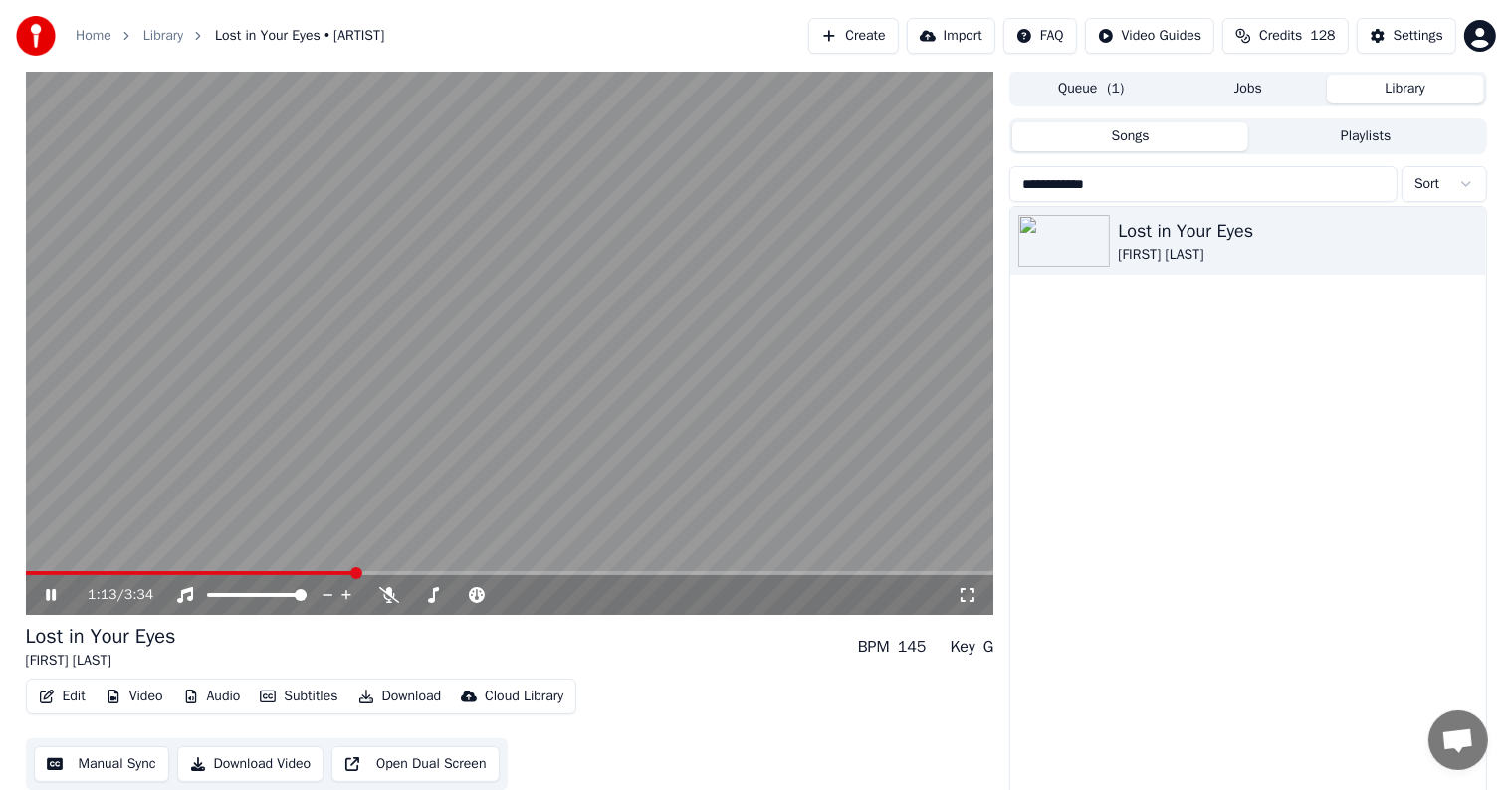 click at bounding box center [510, 573] 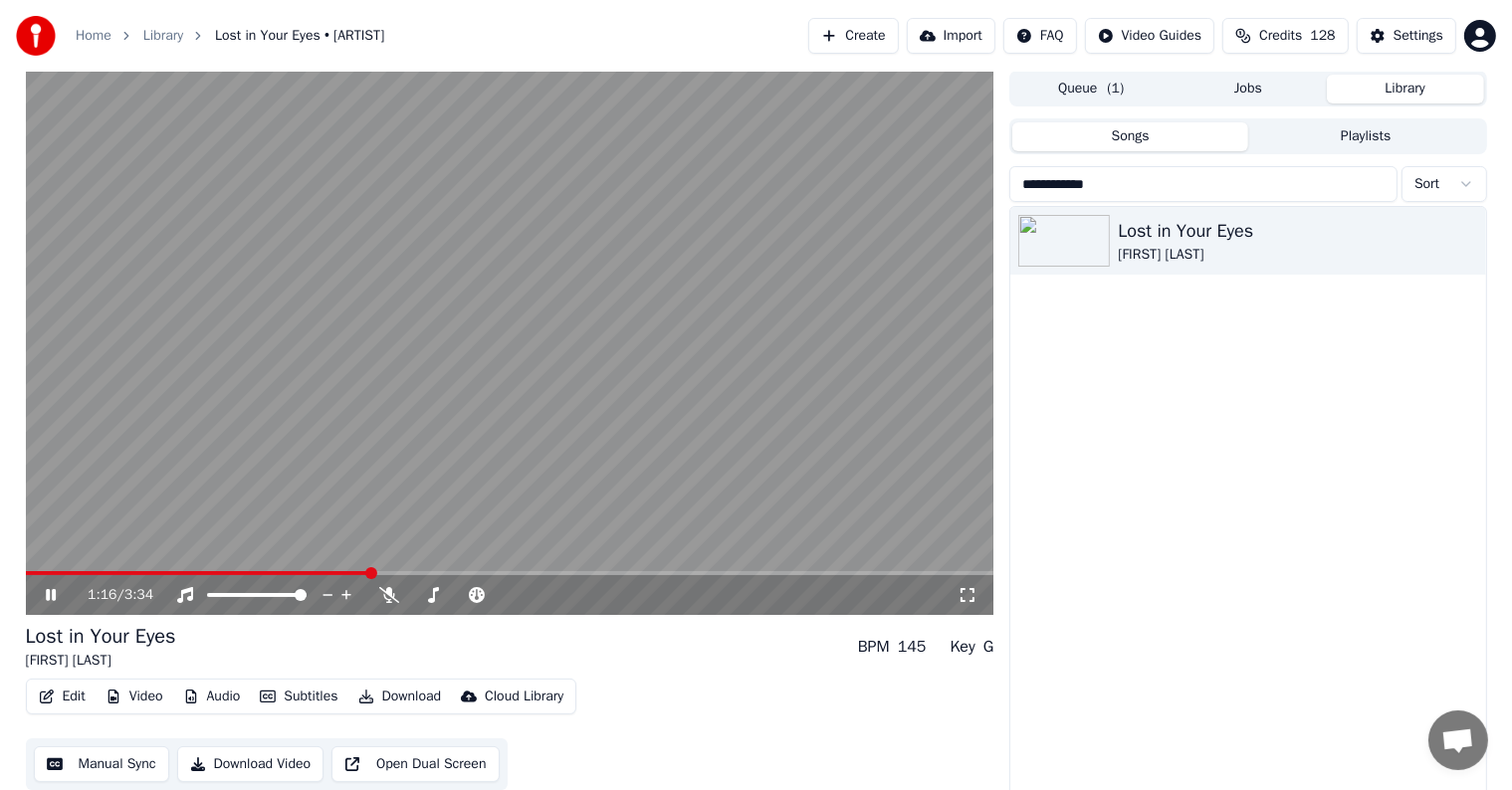 click at bounding box center [371, 573] 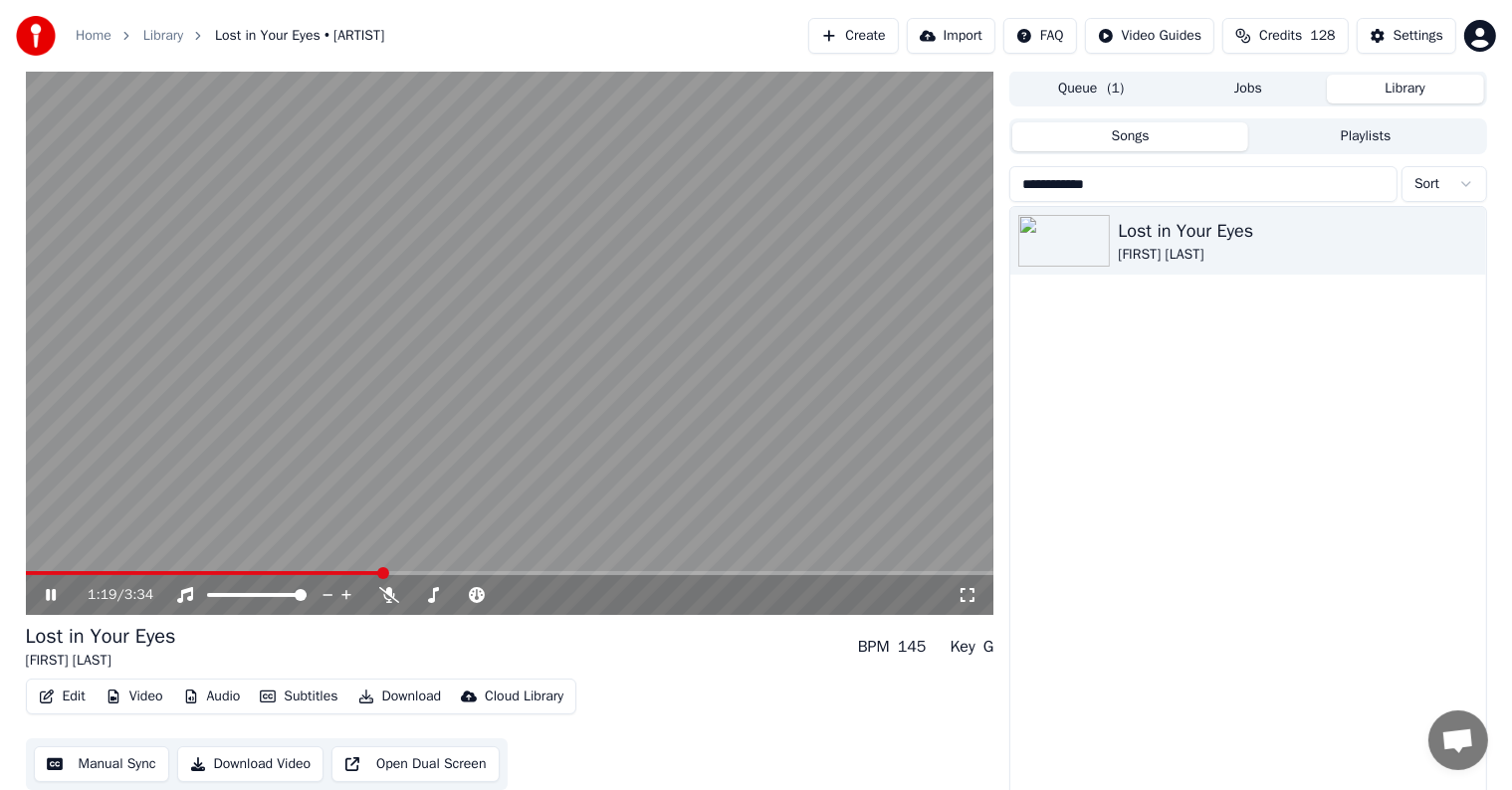 click at bounding box center (510, 573) 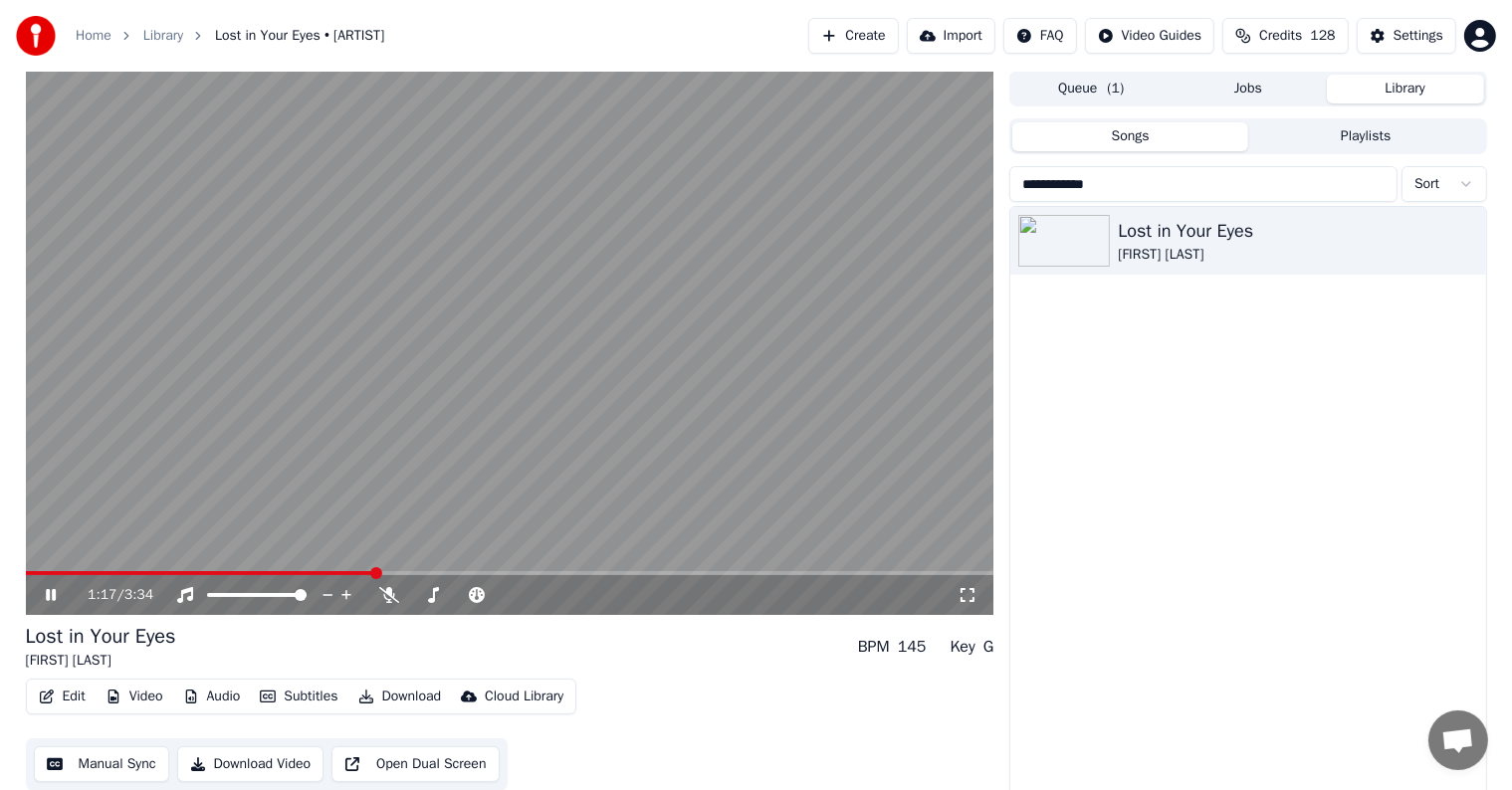 click at bounding box center [510, 573] 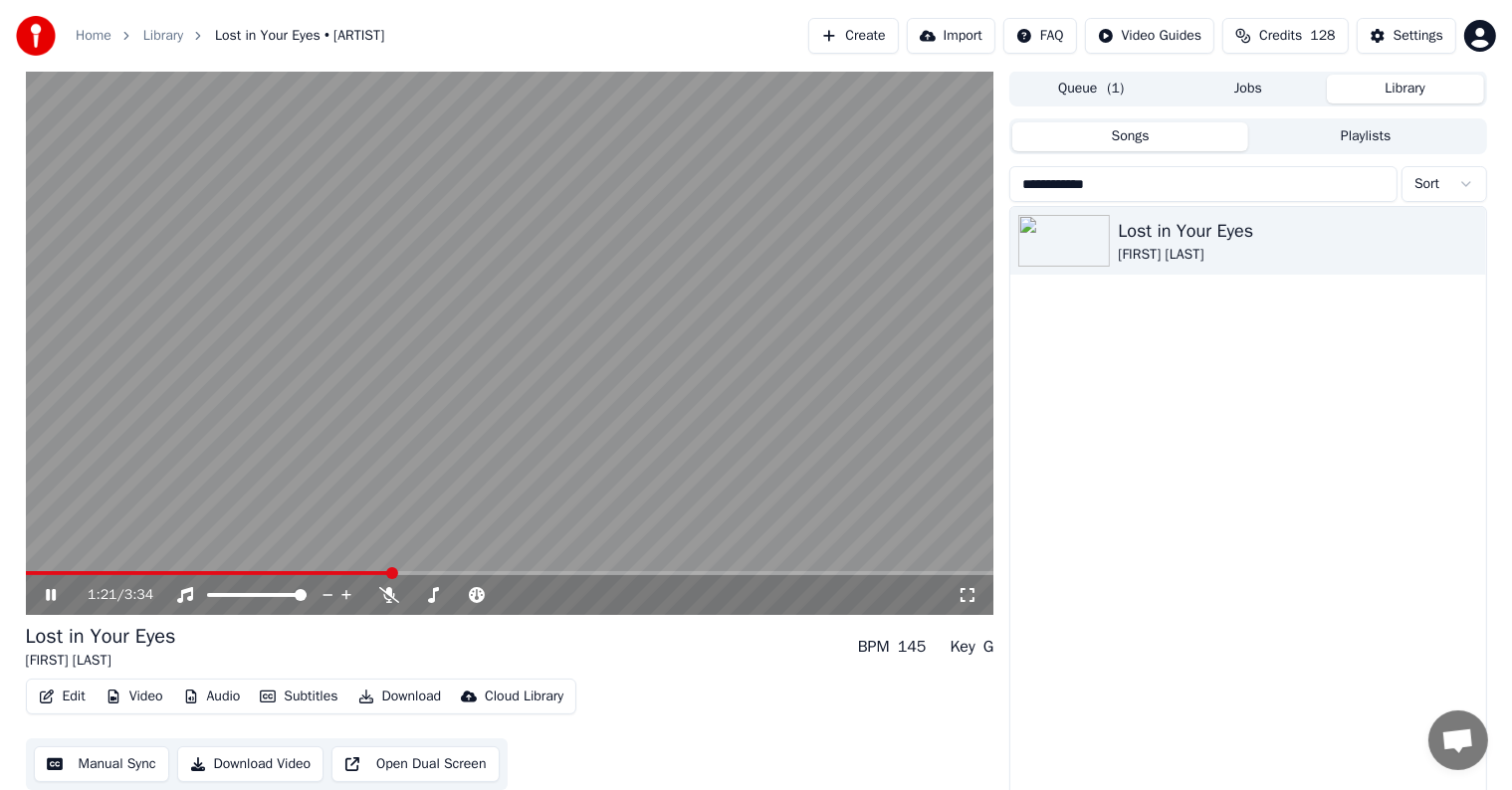 click at bounding box center (510, 573) 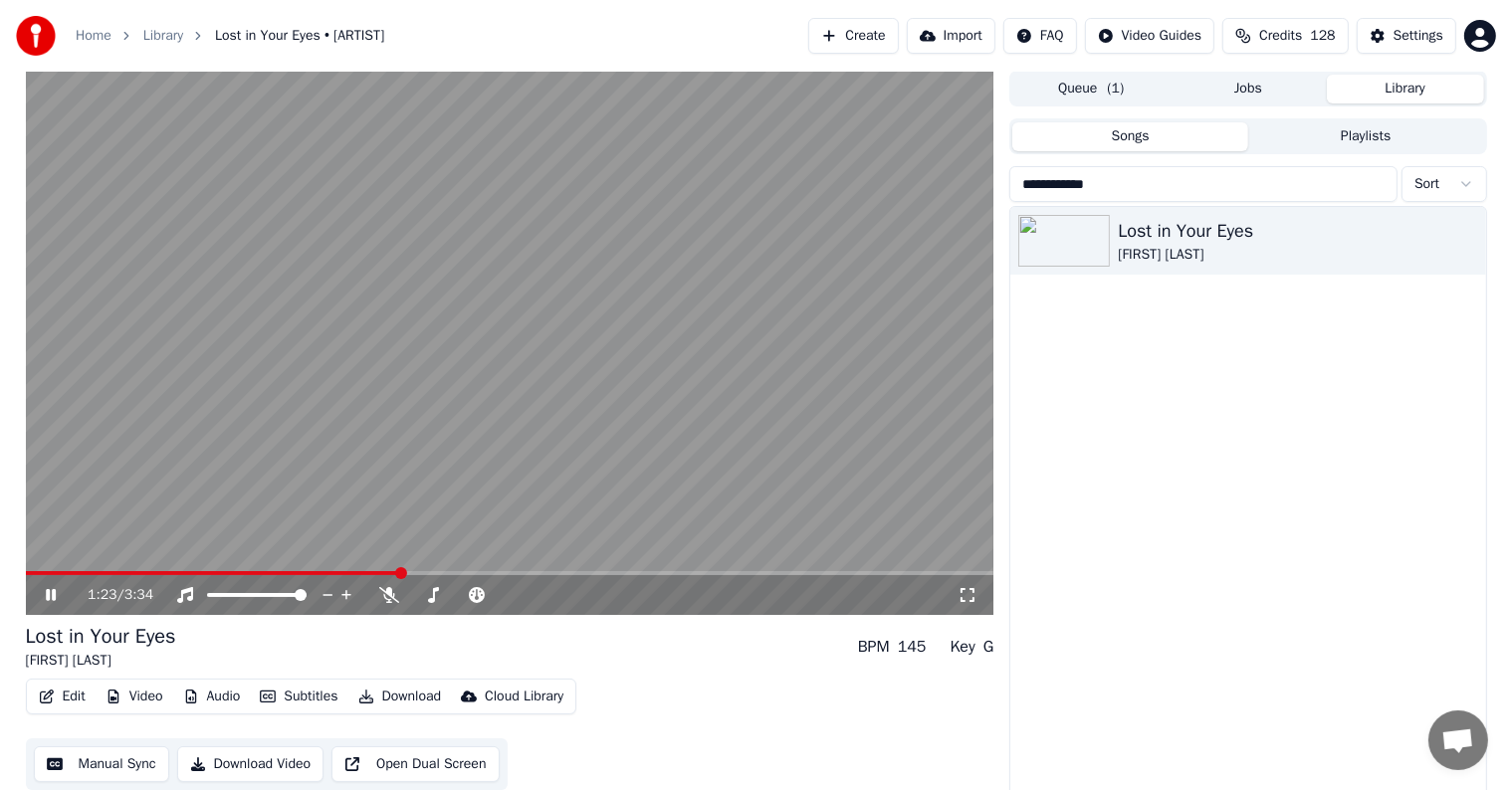 click at bounding box center (510, 342) 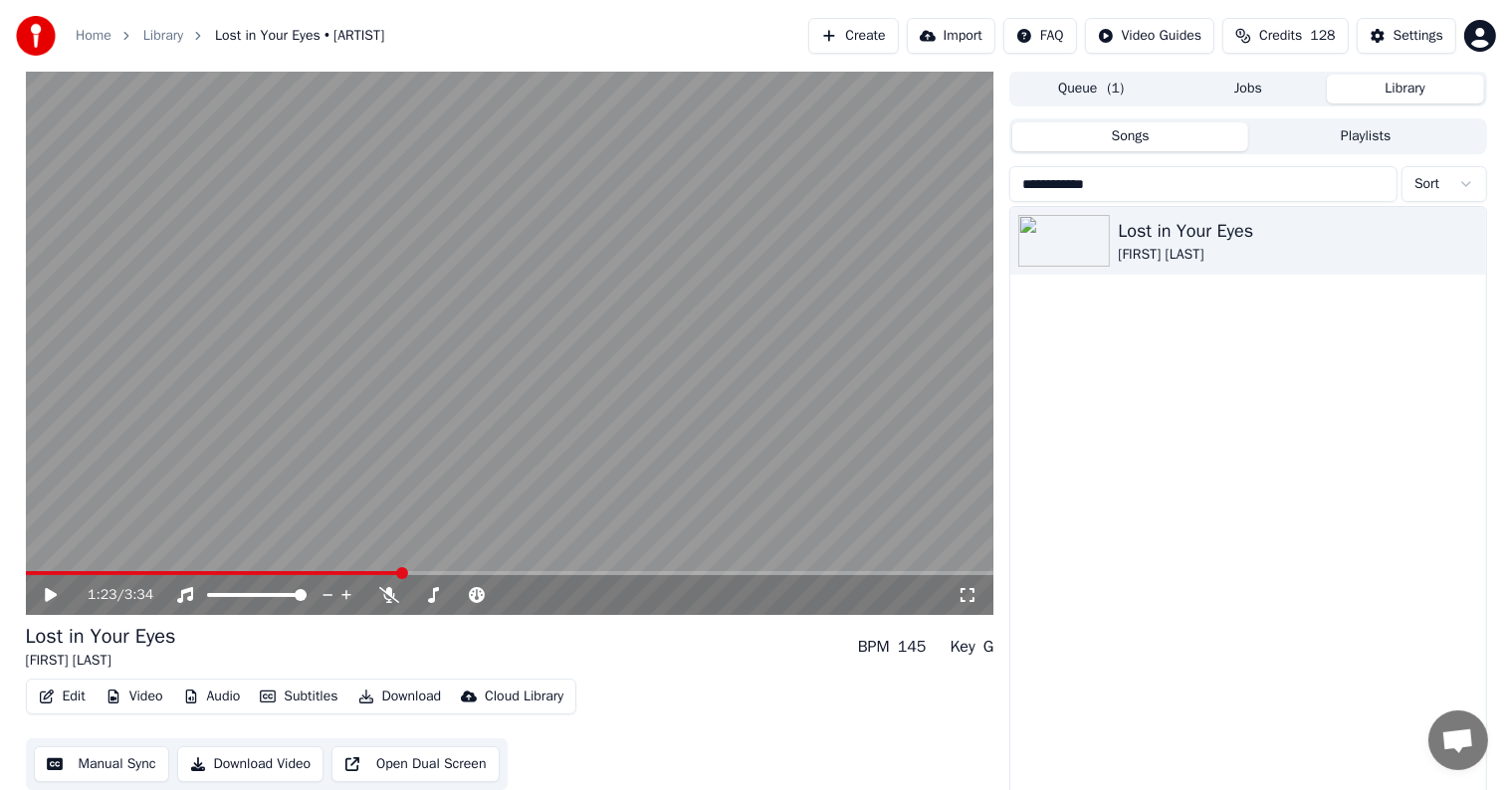 click at bounding box center (510, 342) 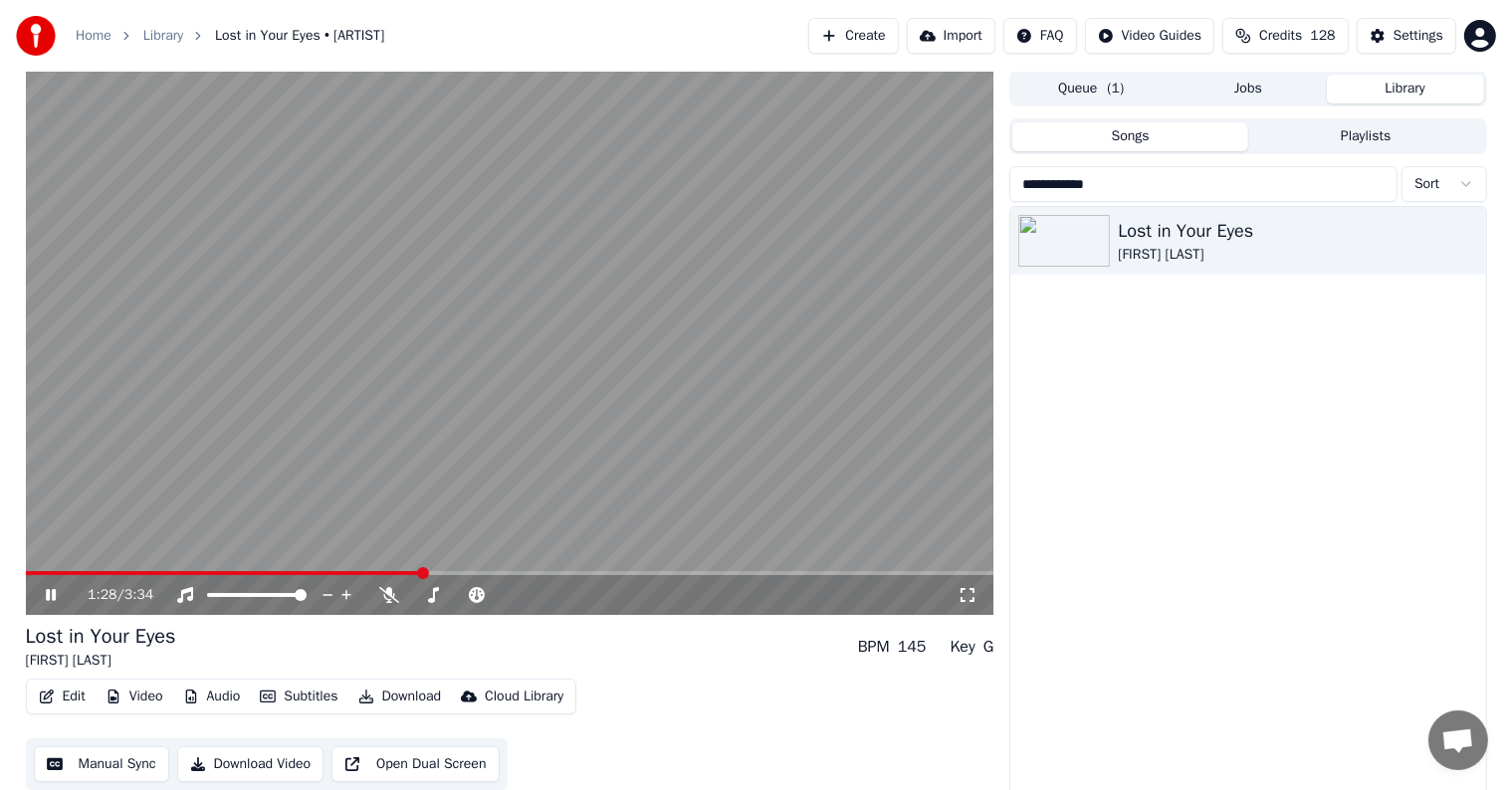 click at bounding box center (510, 573) 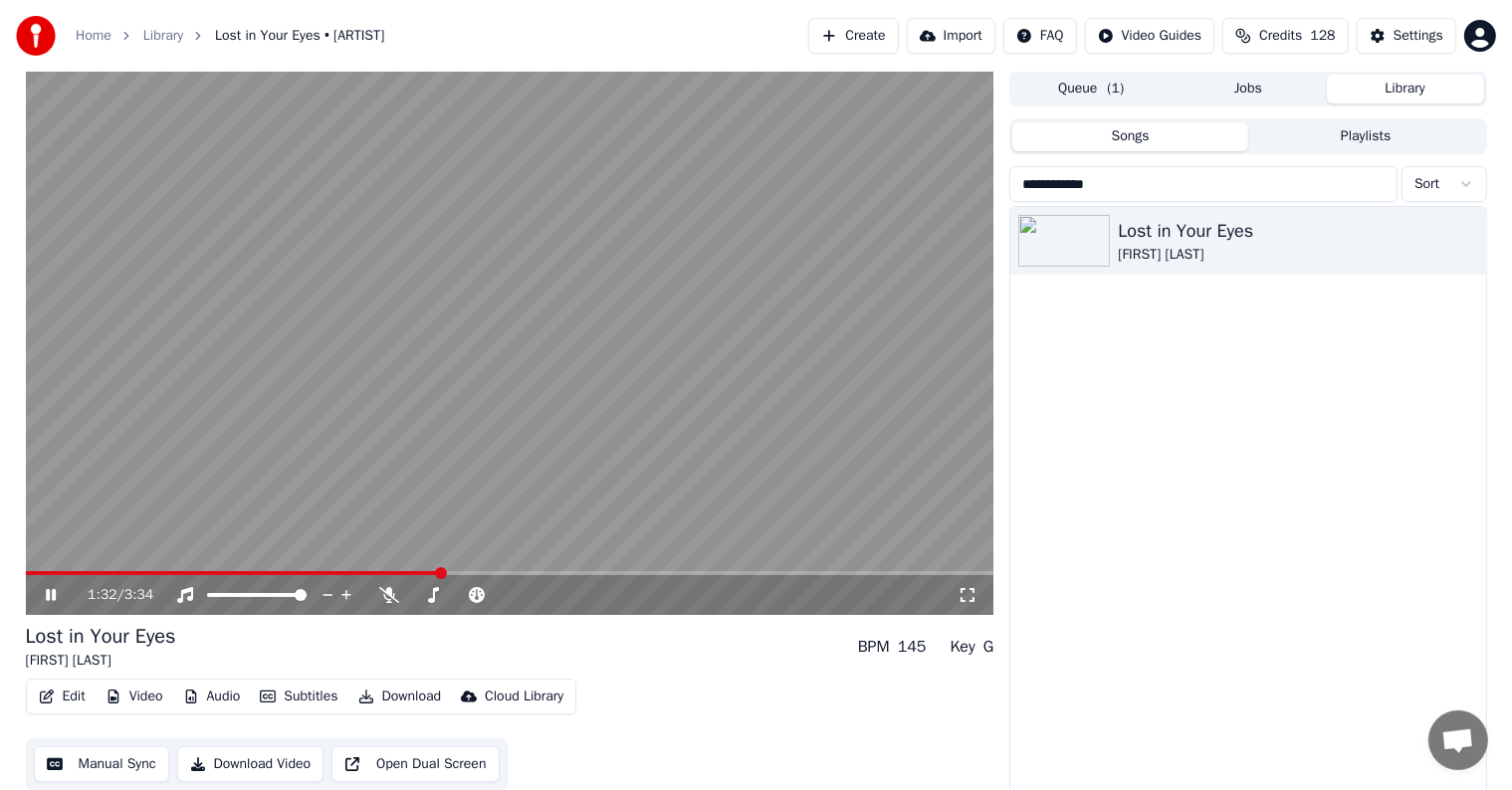 click at bounding box center (510, 573) 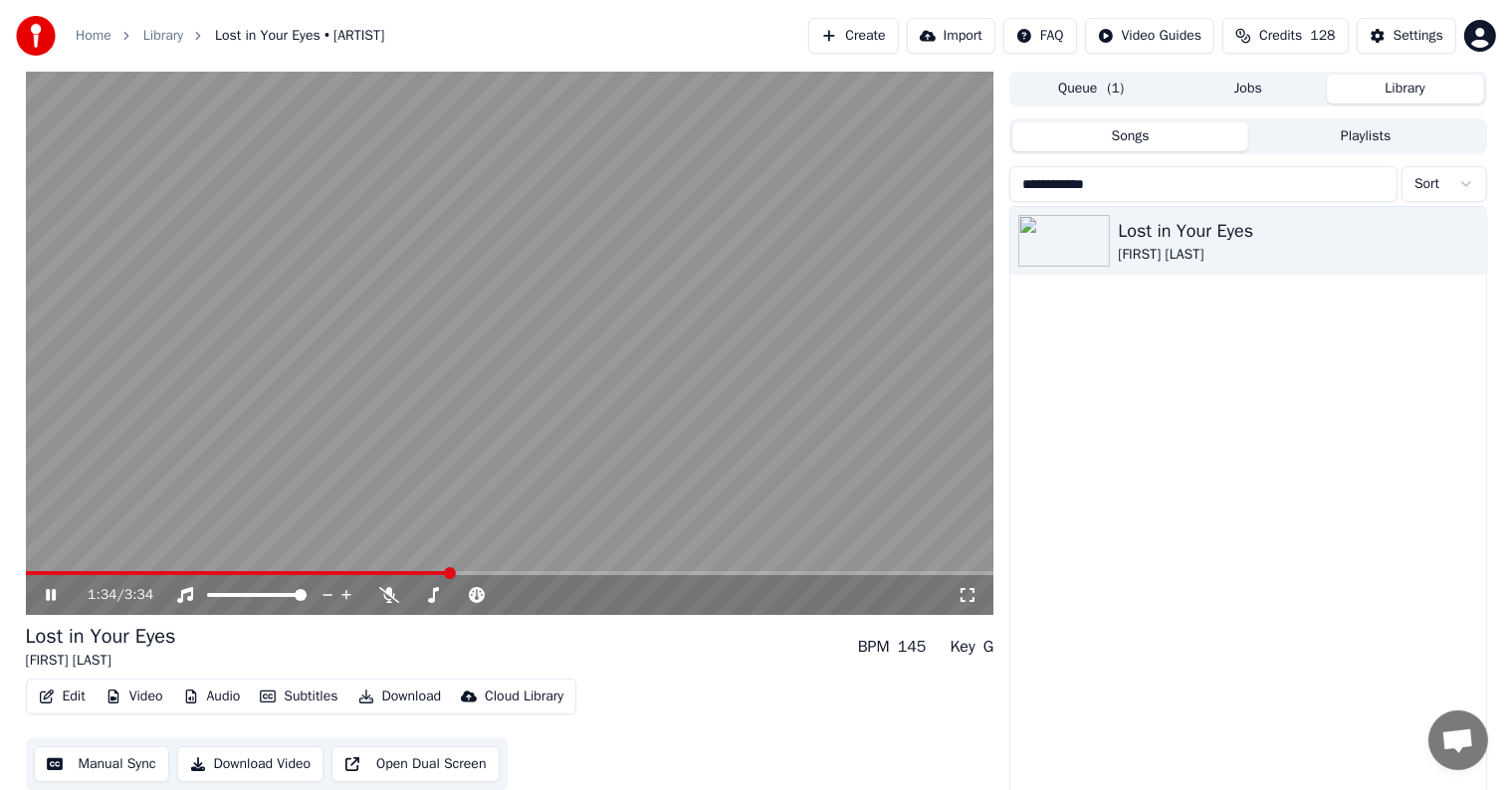 click at bounding box center (510, 573) 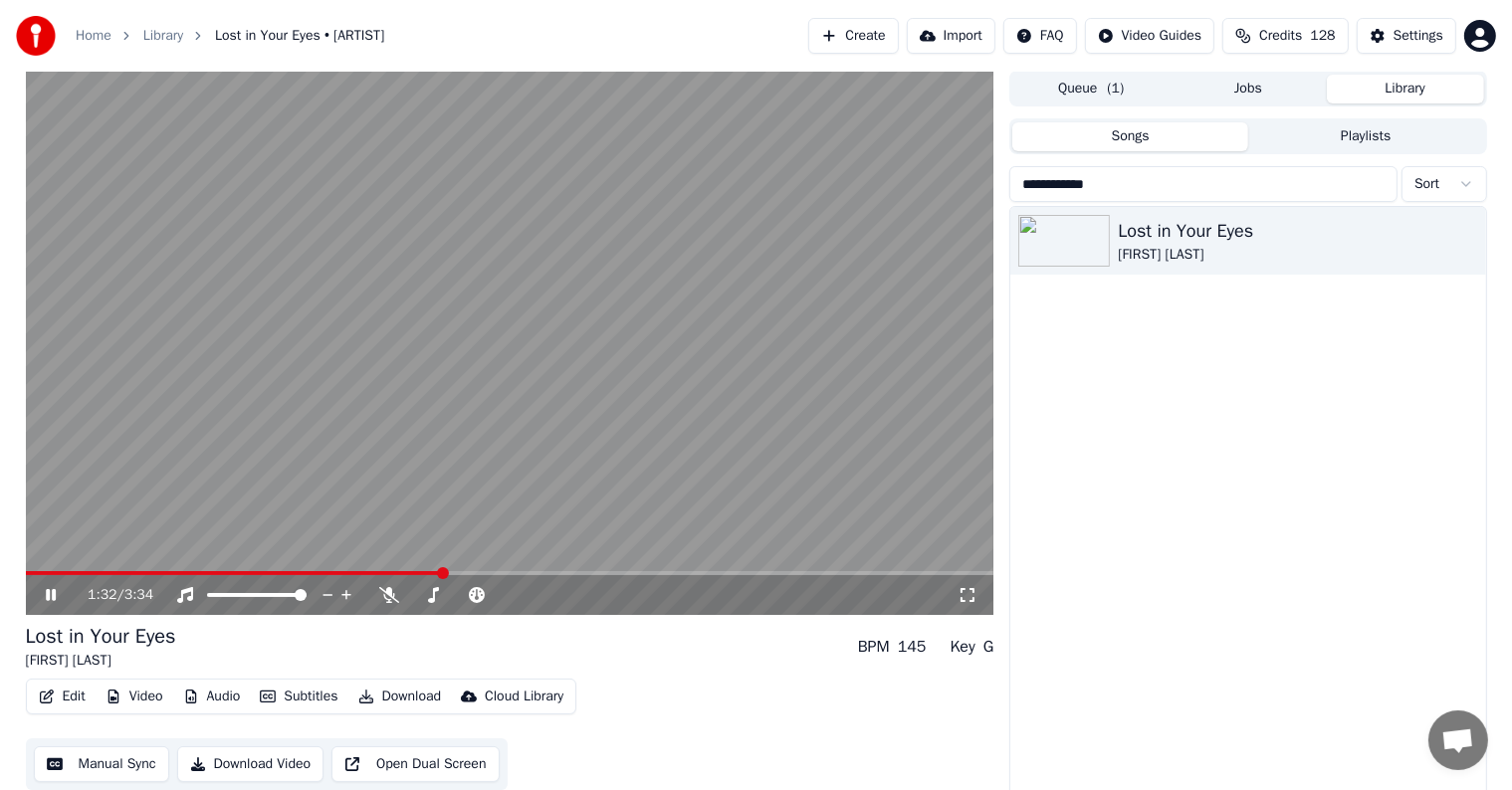 click at bounding box center (510, 342) 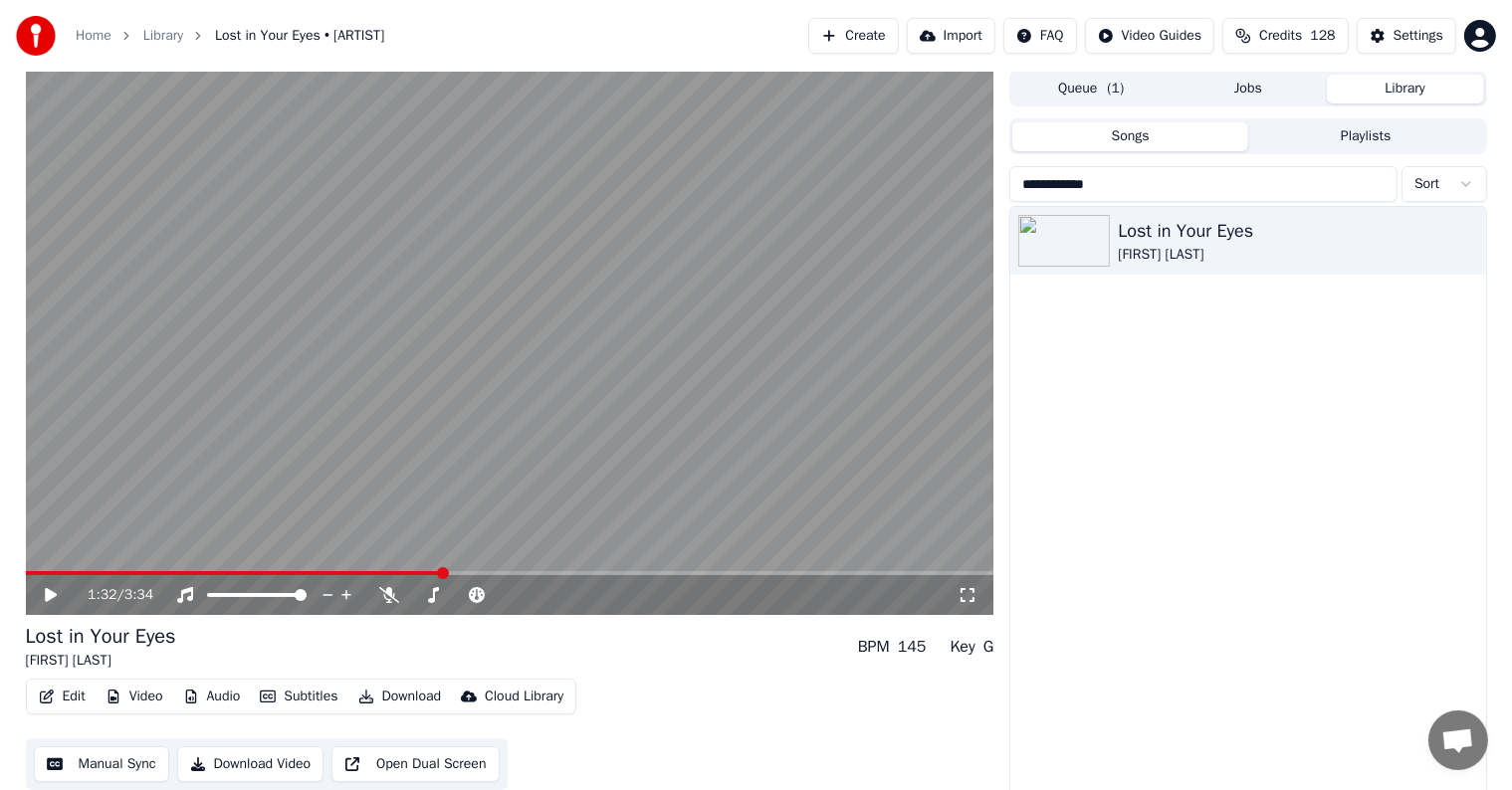 click at bounding box center [510, 573] 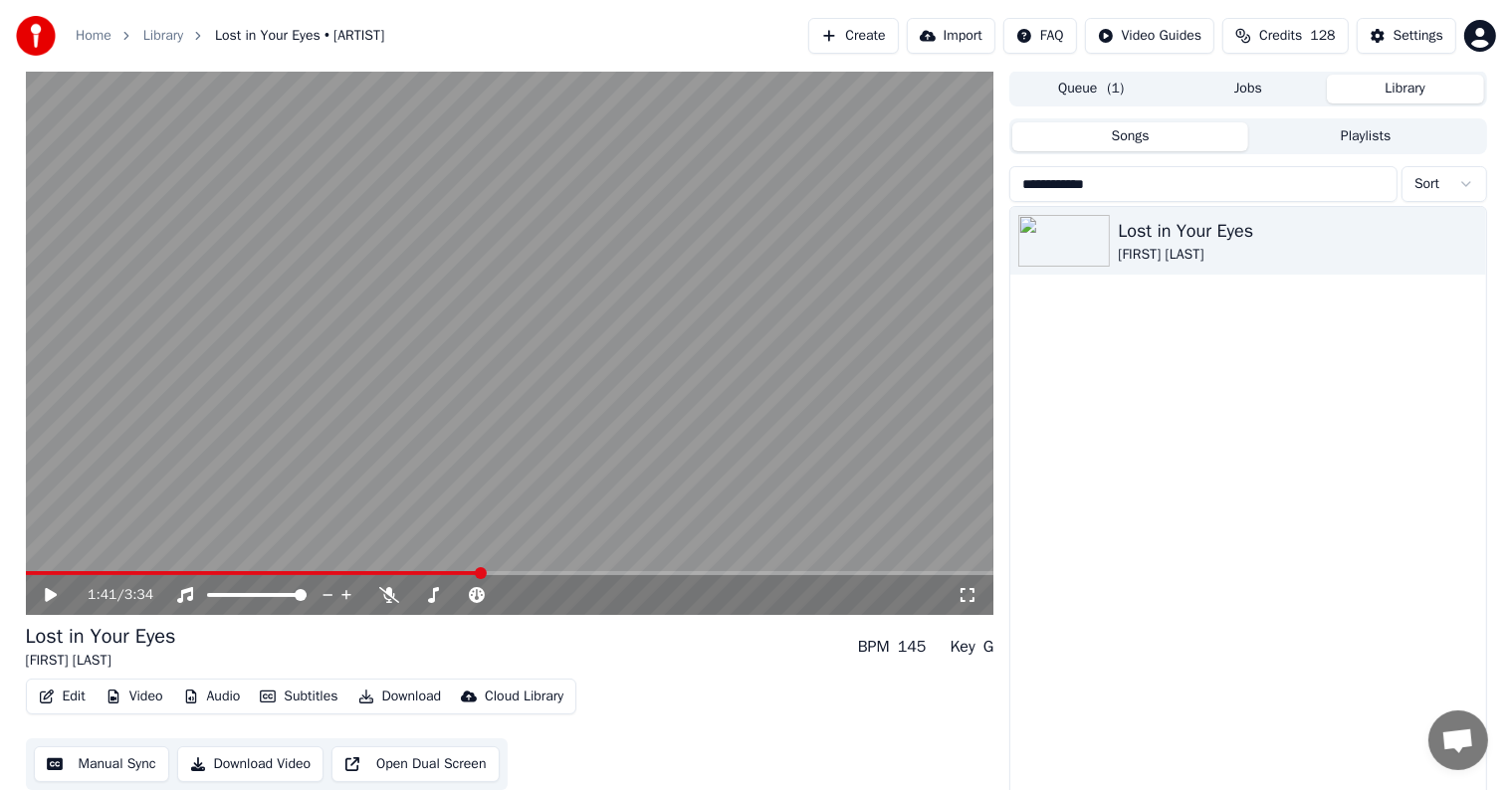 click at bounding box center [510, 573] 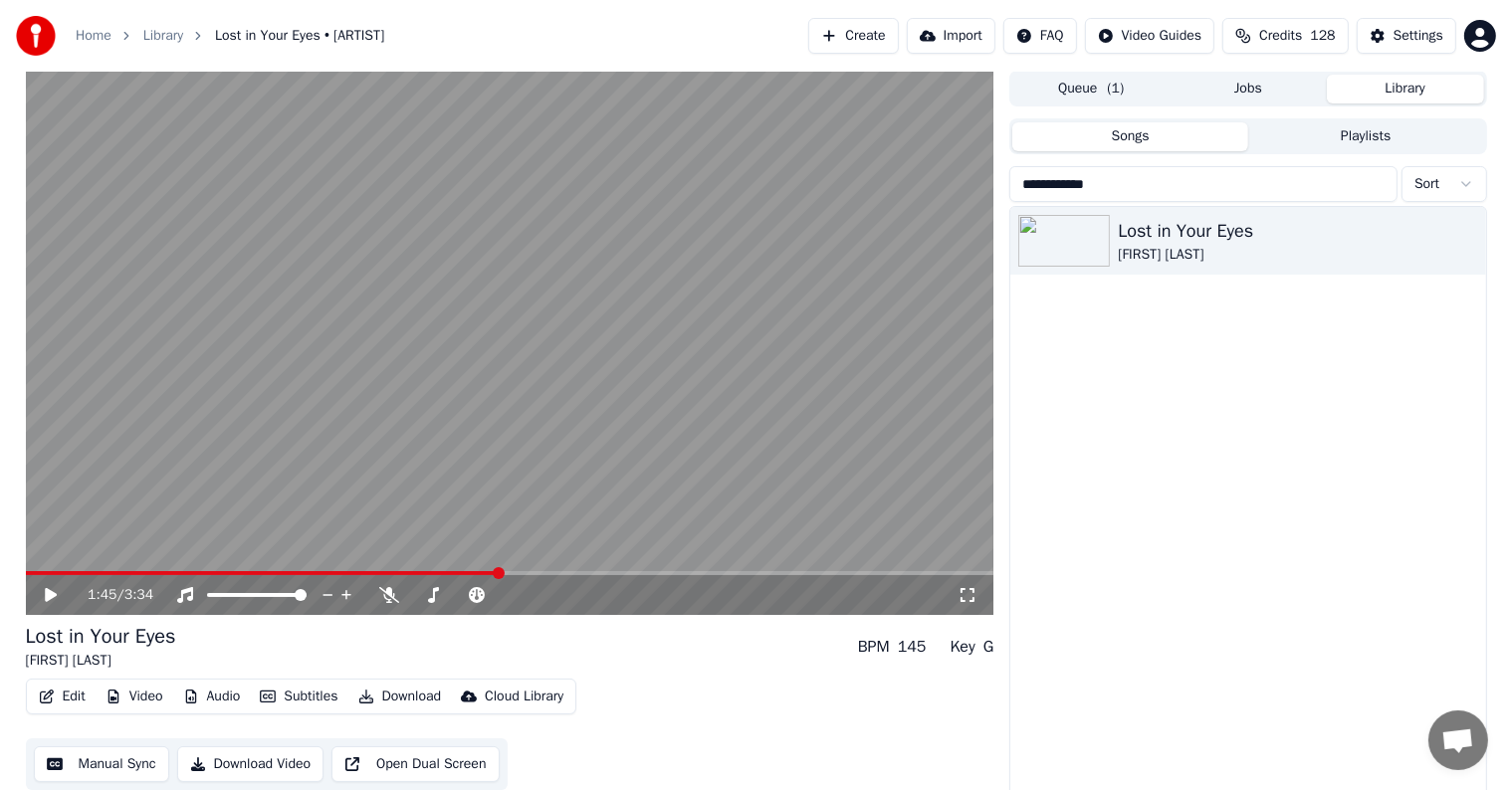 click at bounding box center [499, 573] 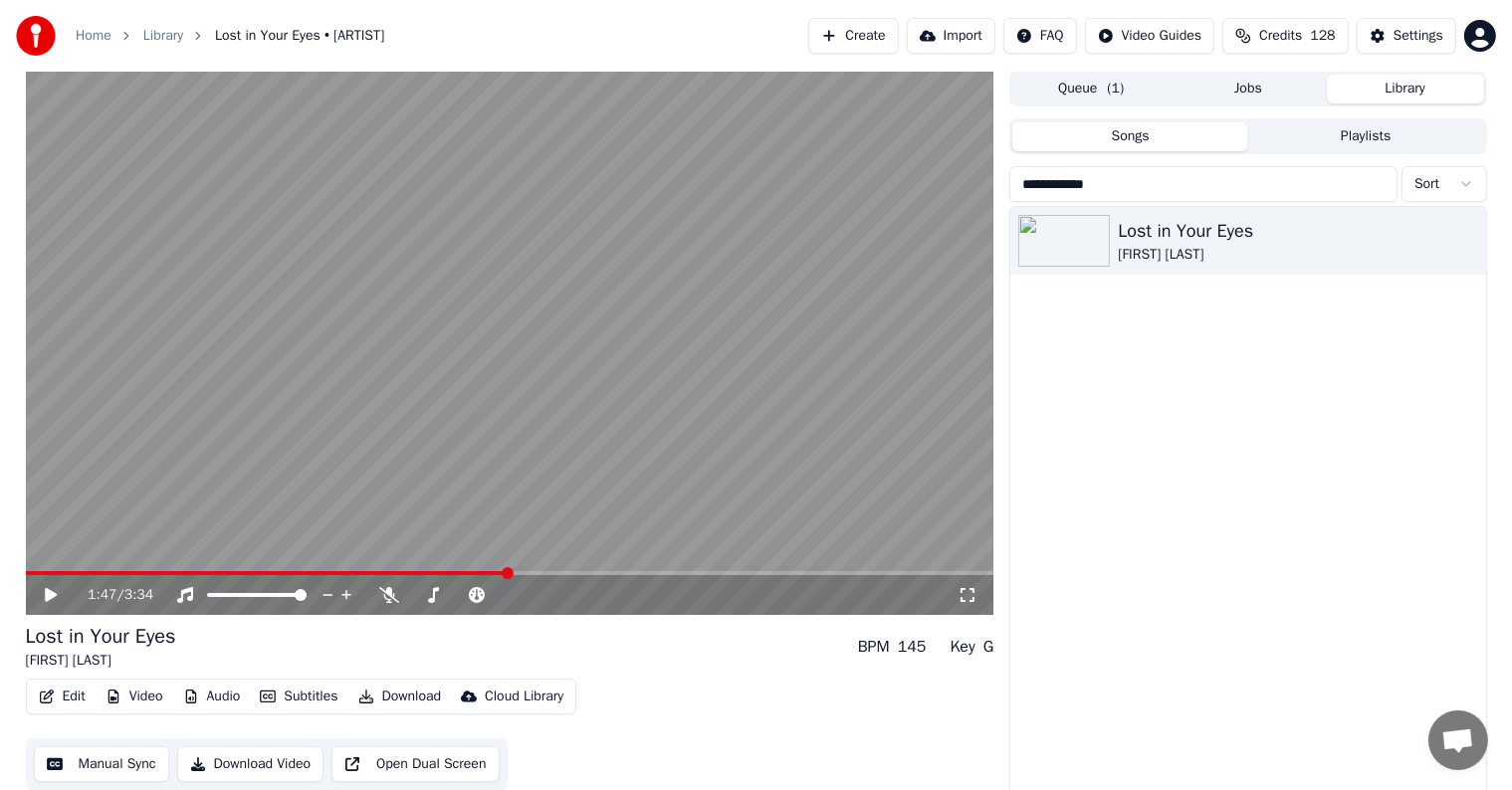 click at bounding box center (510, 573) 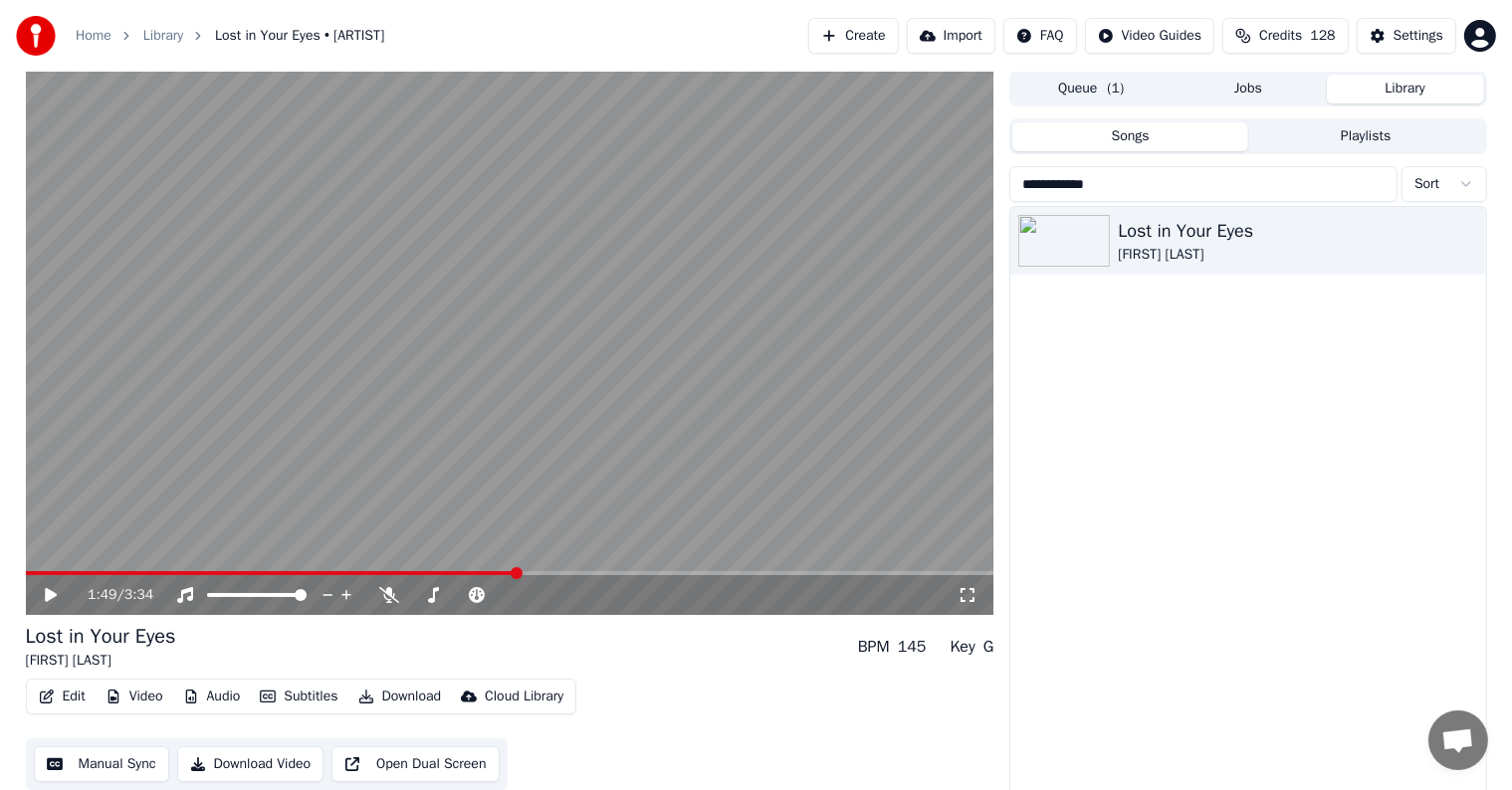 click at bounding box center (510, 573) 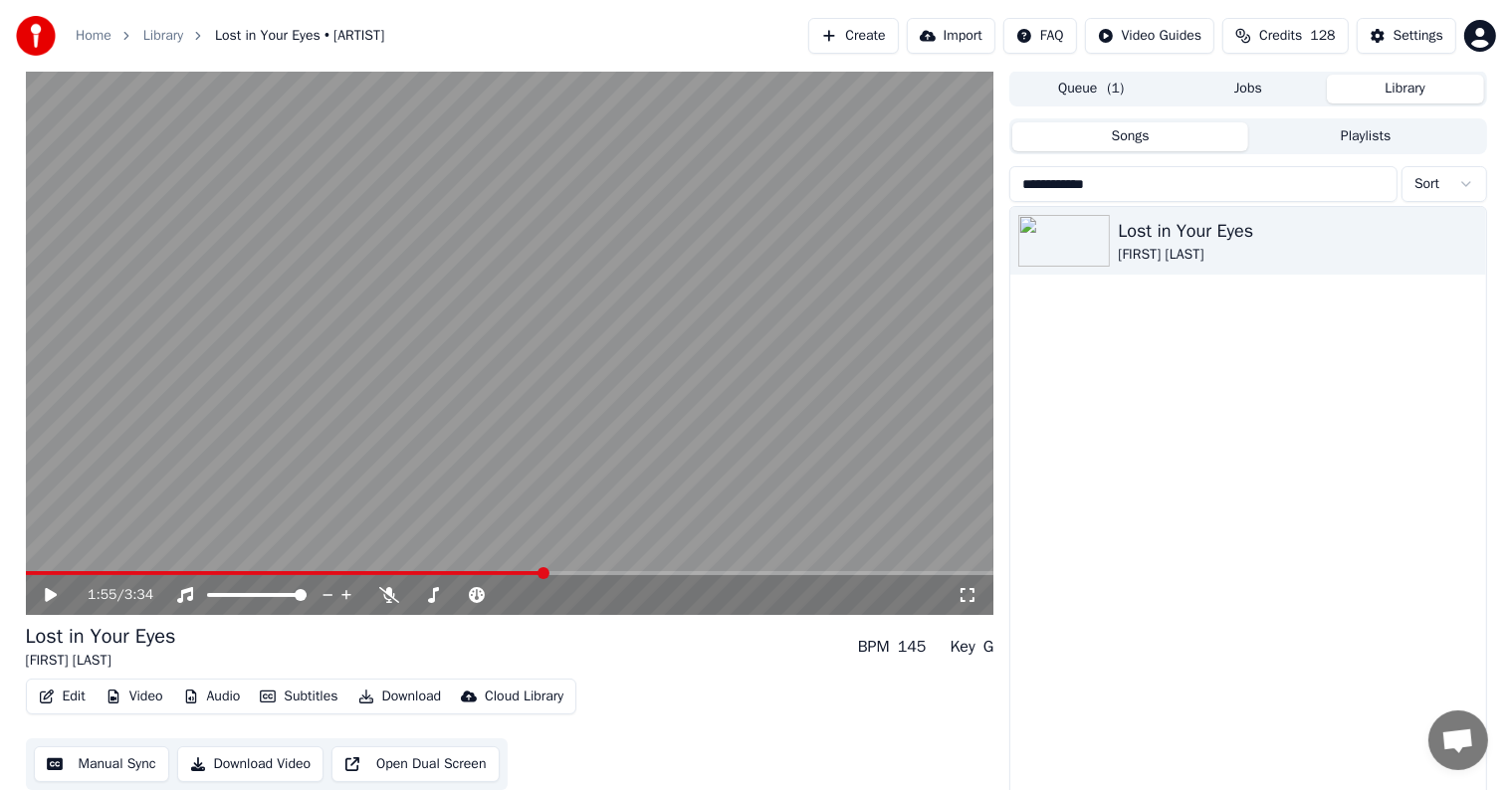 click at bounding box center [510, 573] 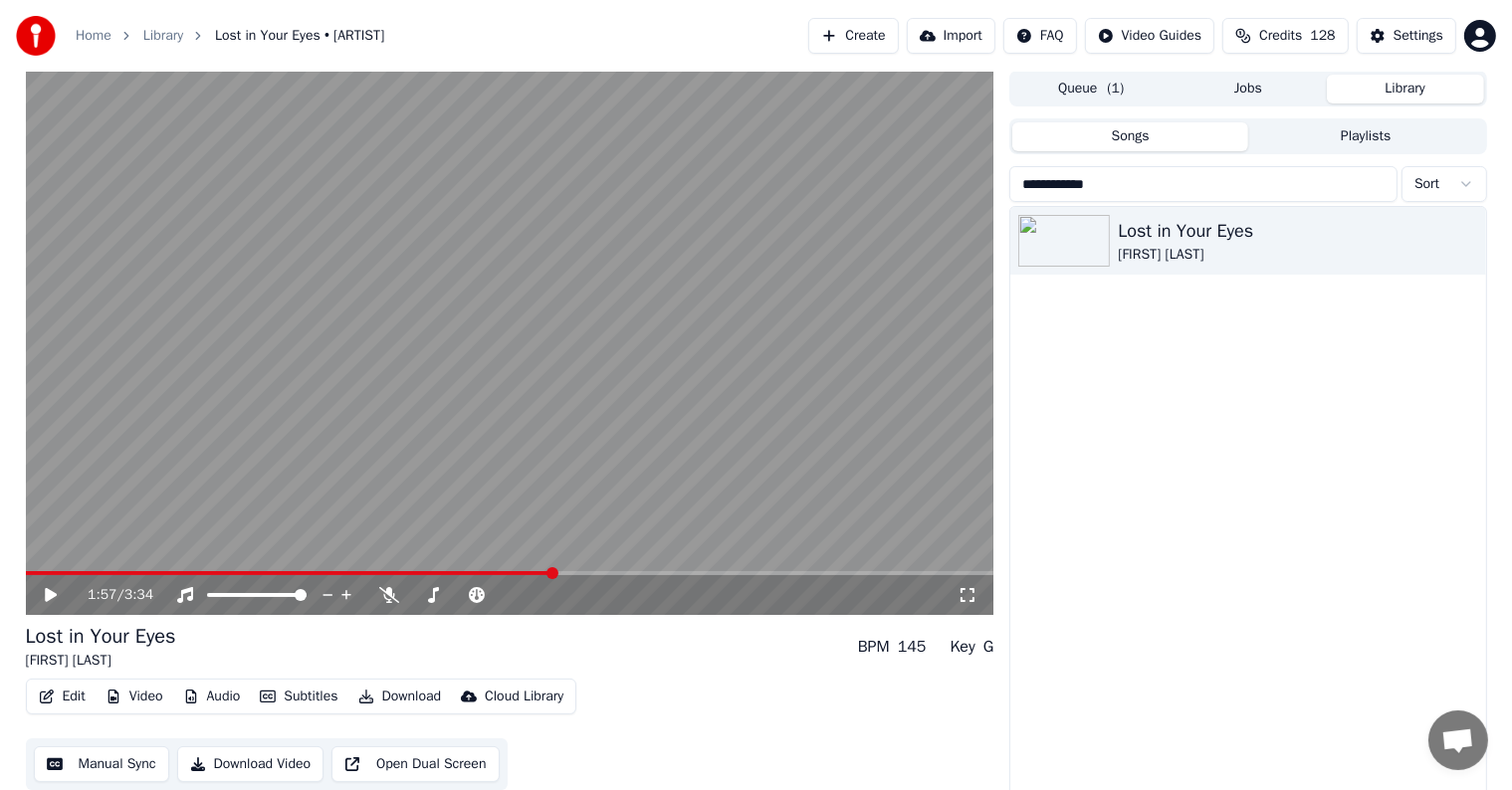 click at bounding box center (510, 573) 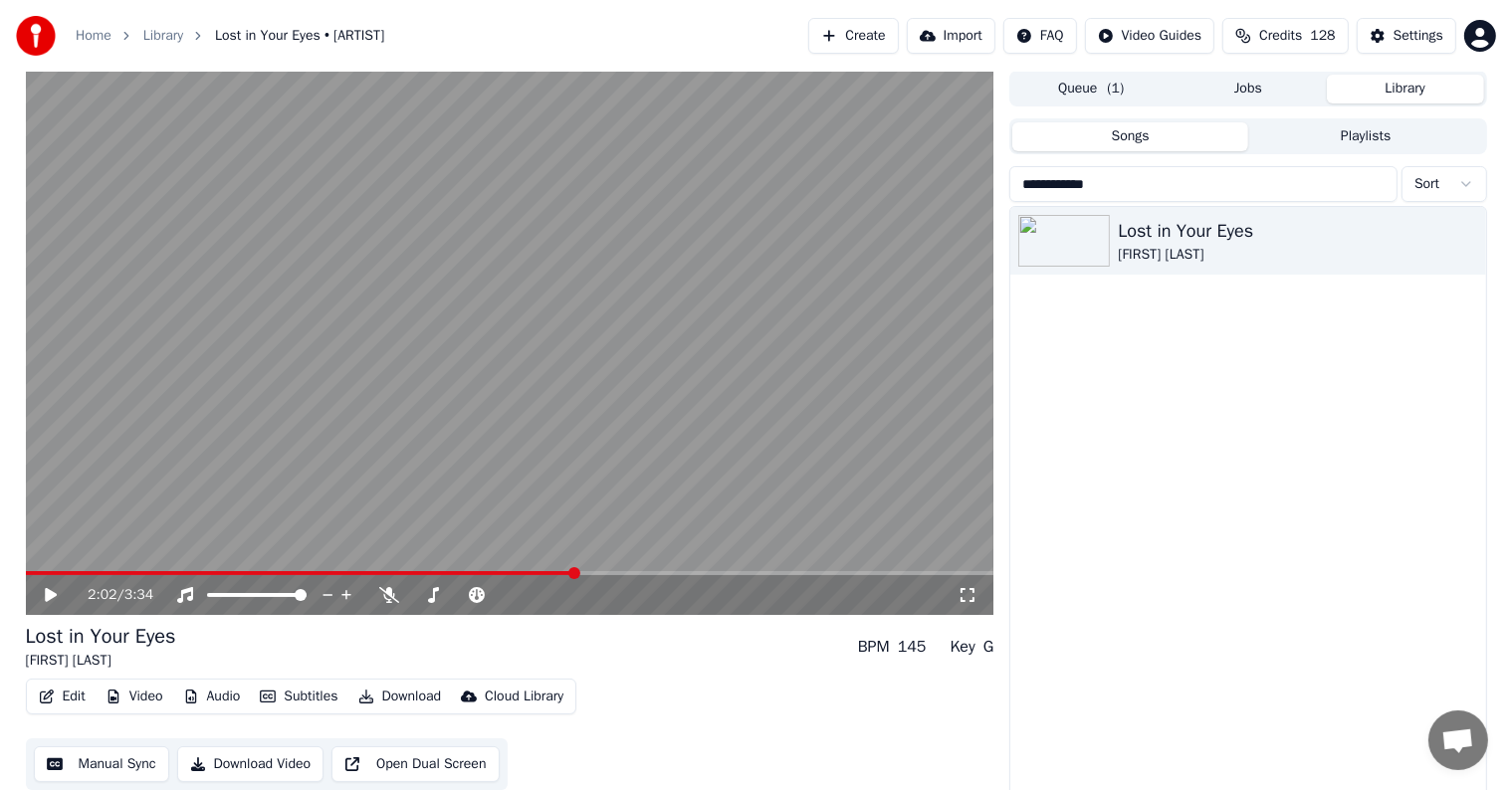 click at bounding box center [510, 573] 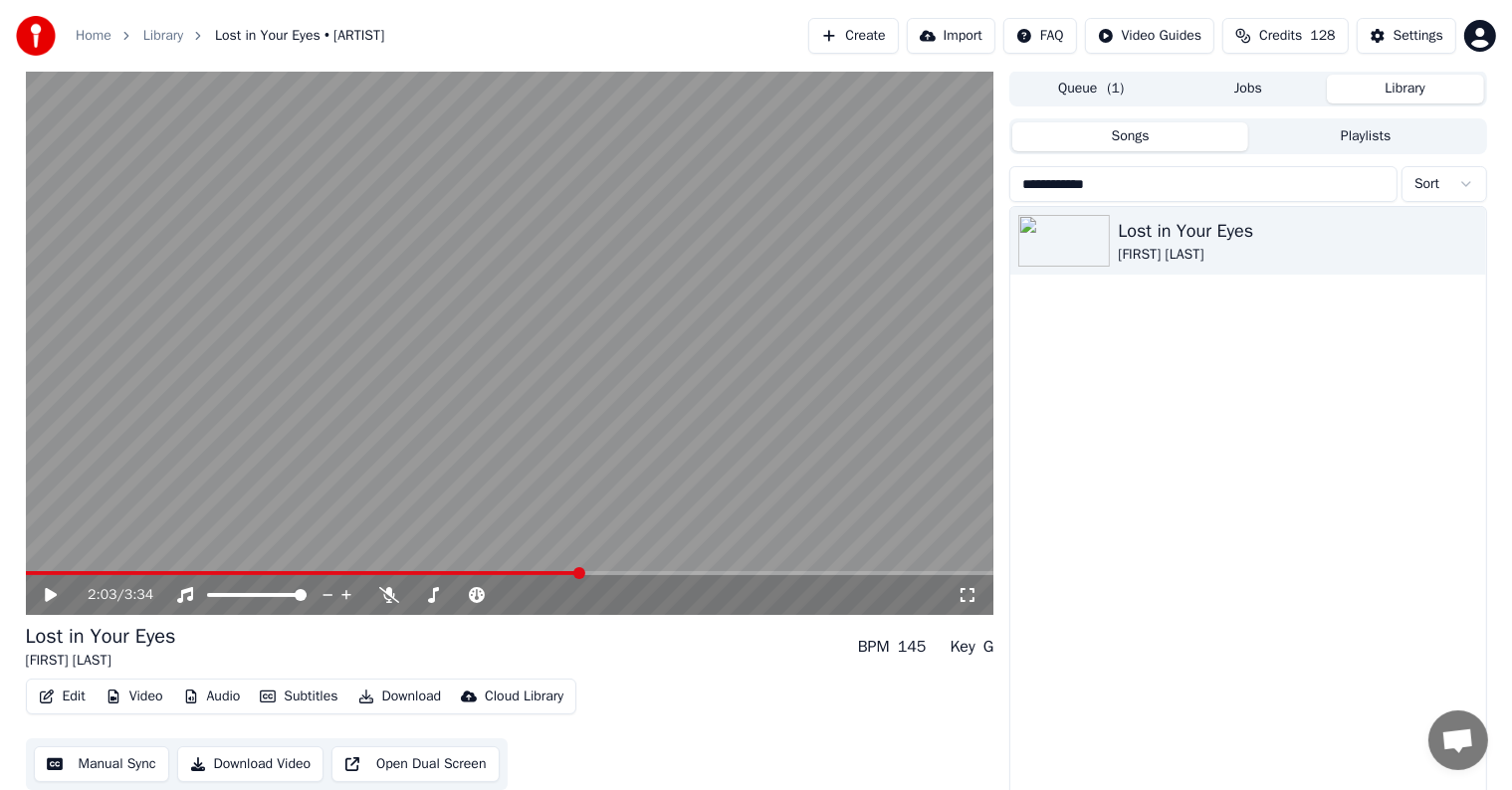 click at bounding box center (510, 573) 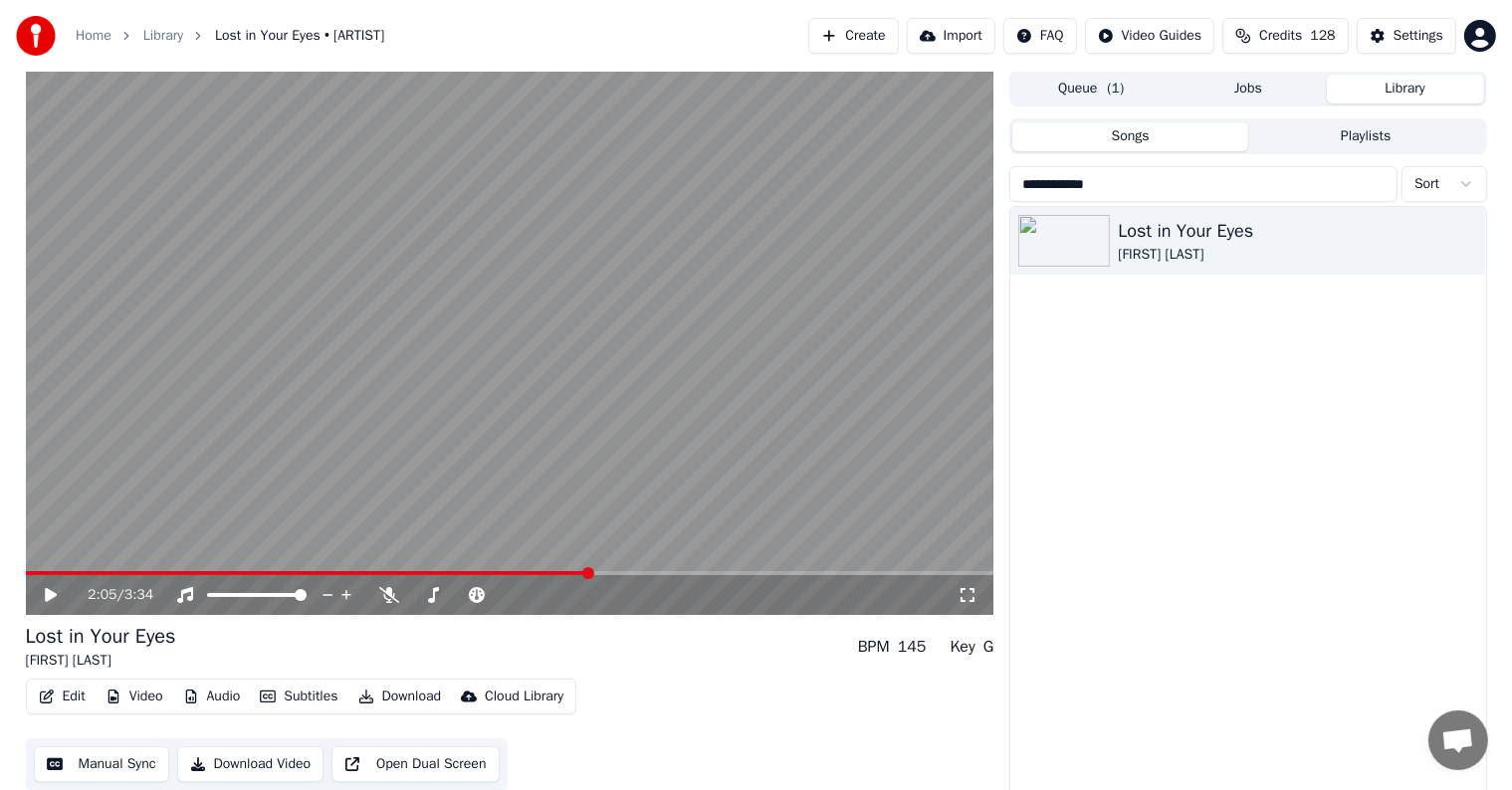 click at bounding box center [510, 573] 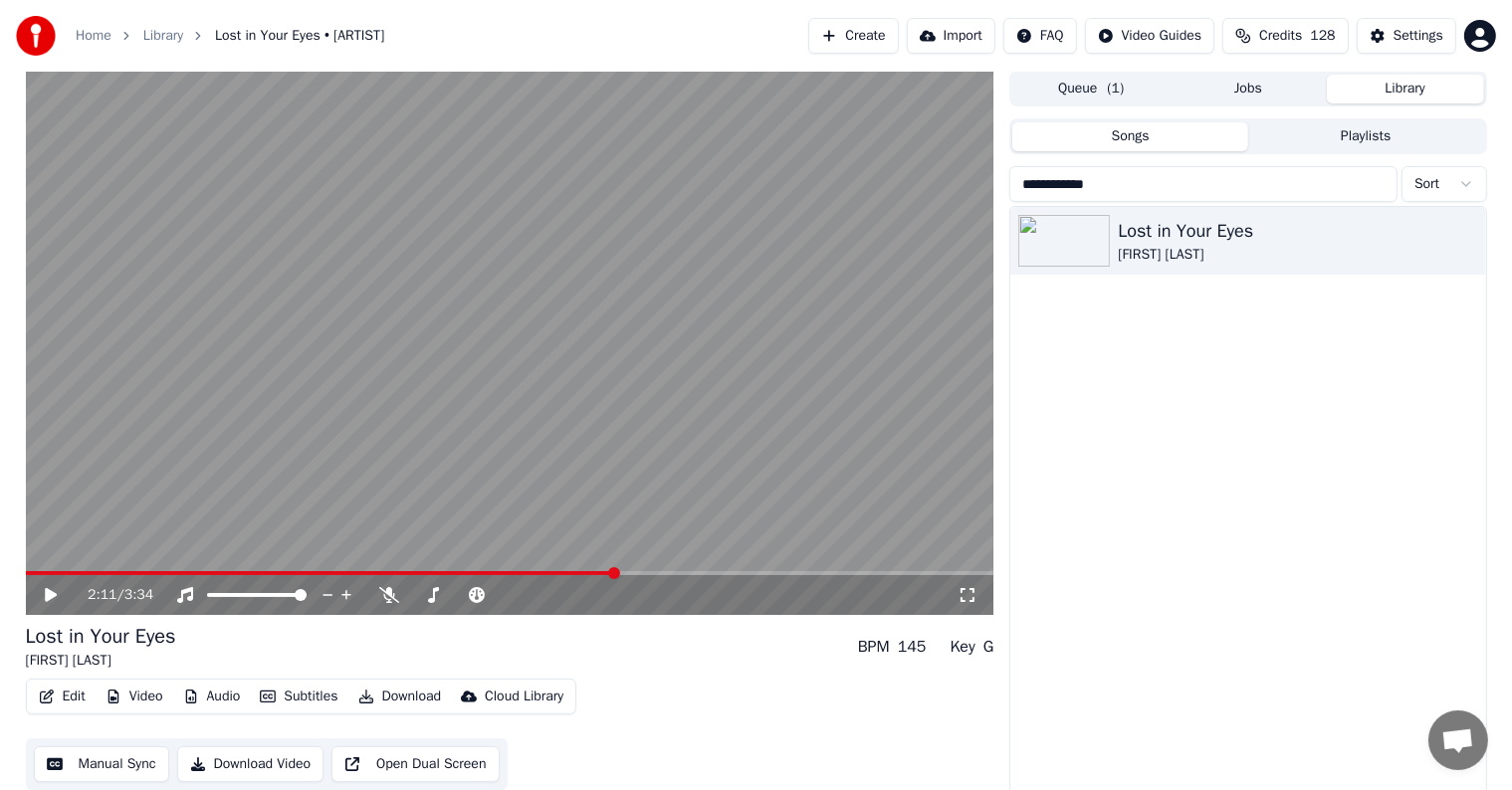 click at bounding box center (510, 573) 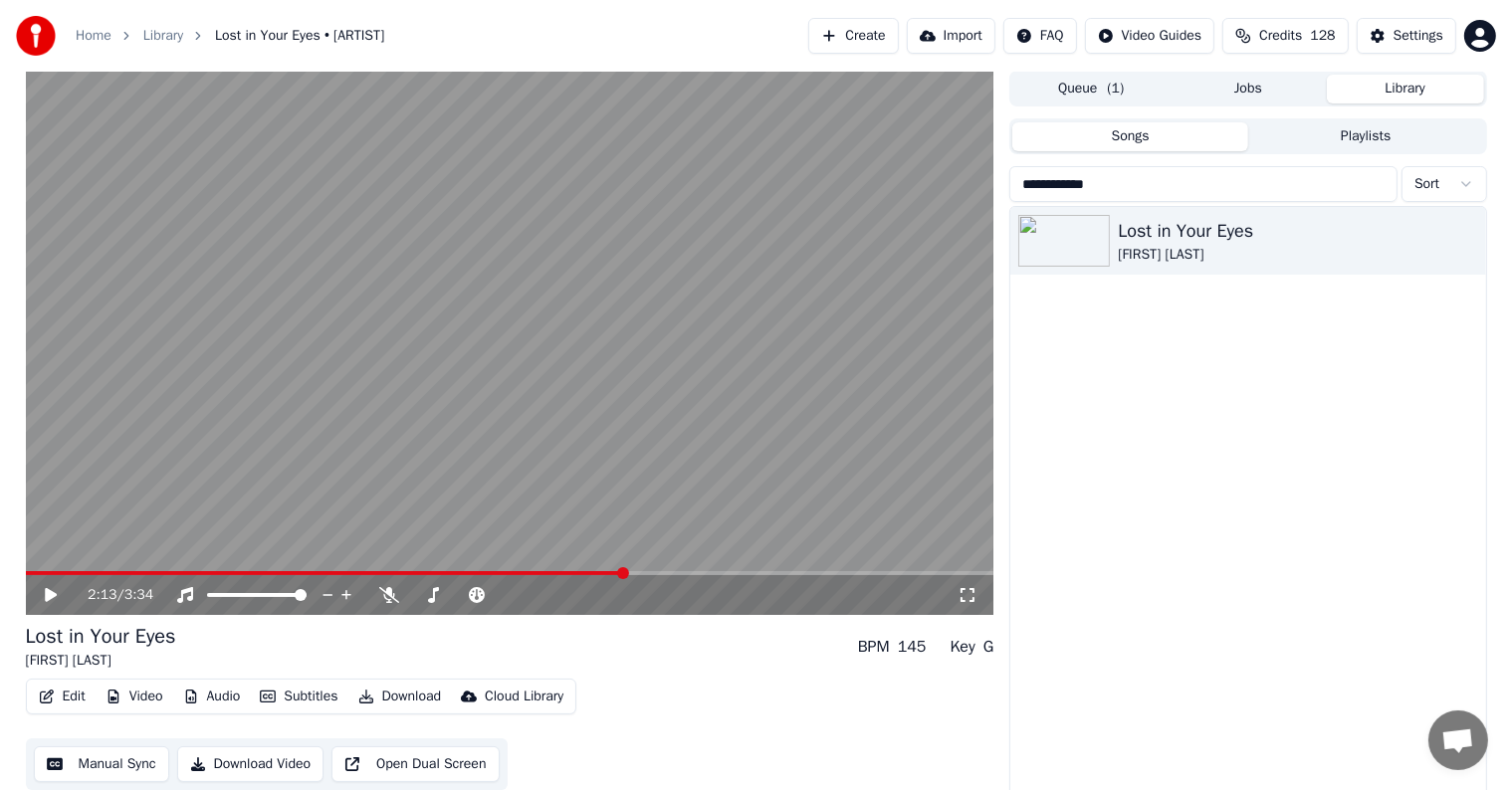 click at bounding box center [510, 342] 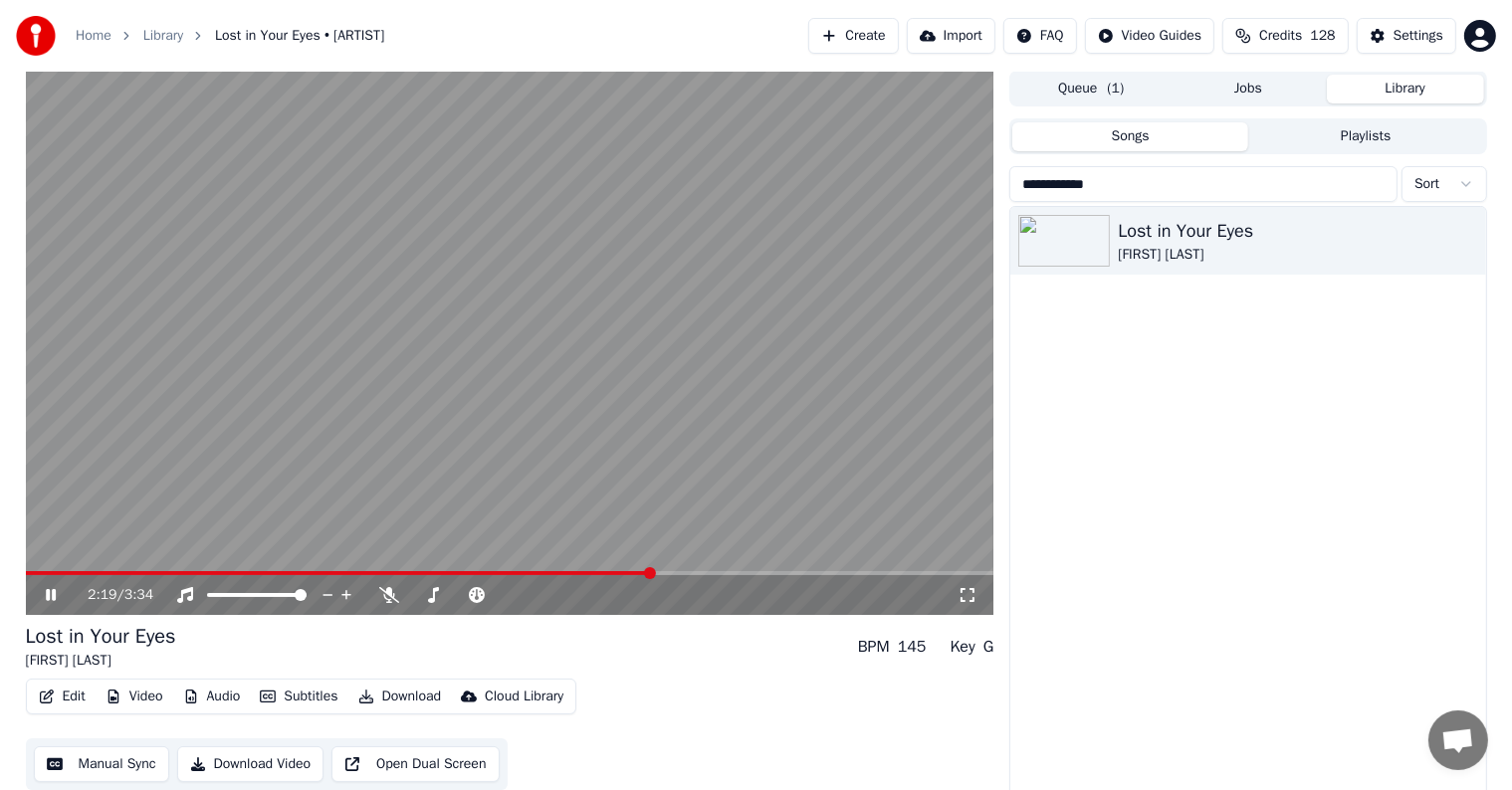 click at bounding box center (510, 573) 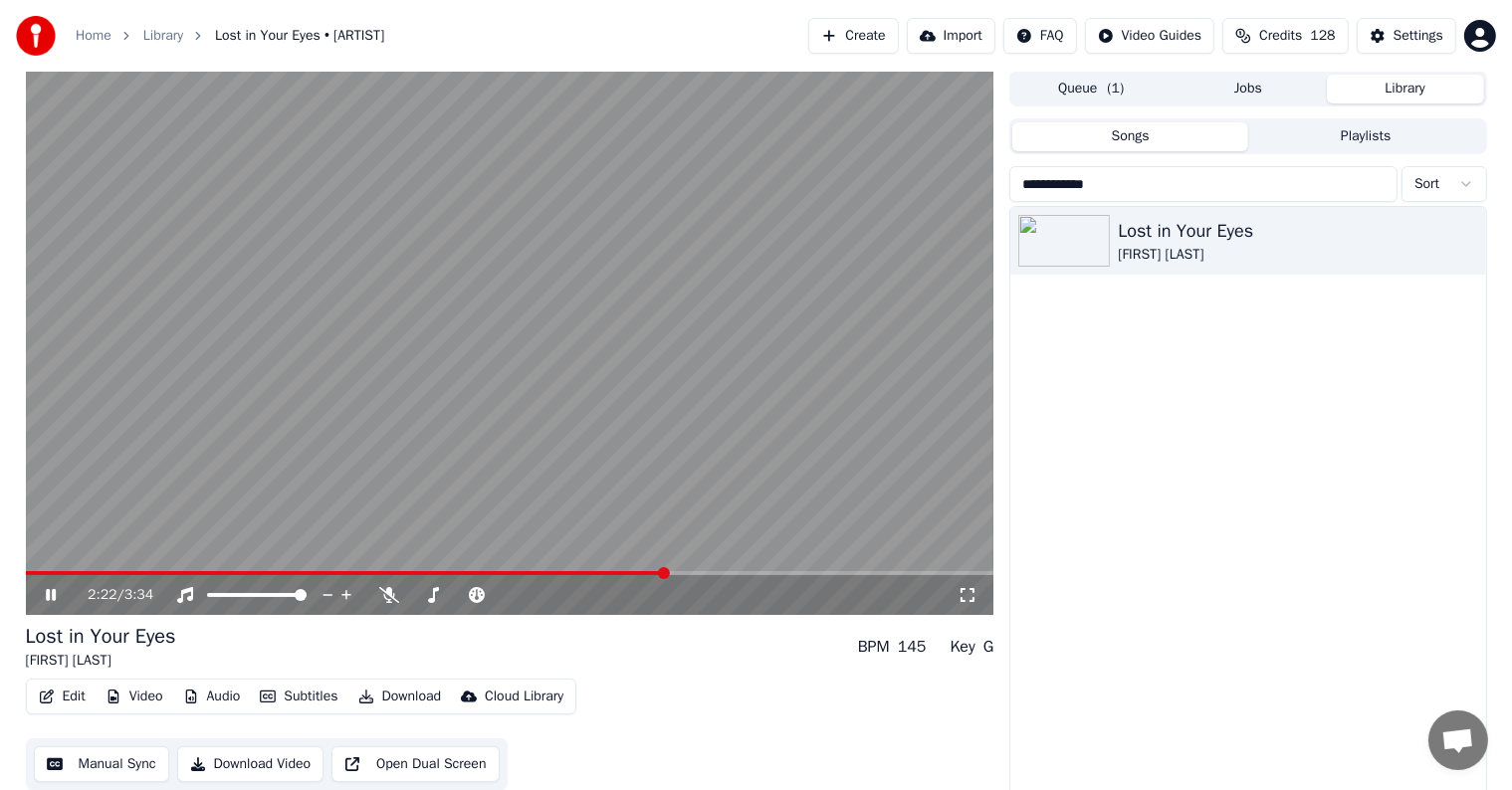 click at bounding box center [510, 573] 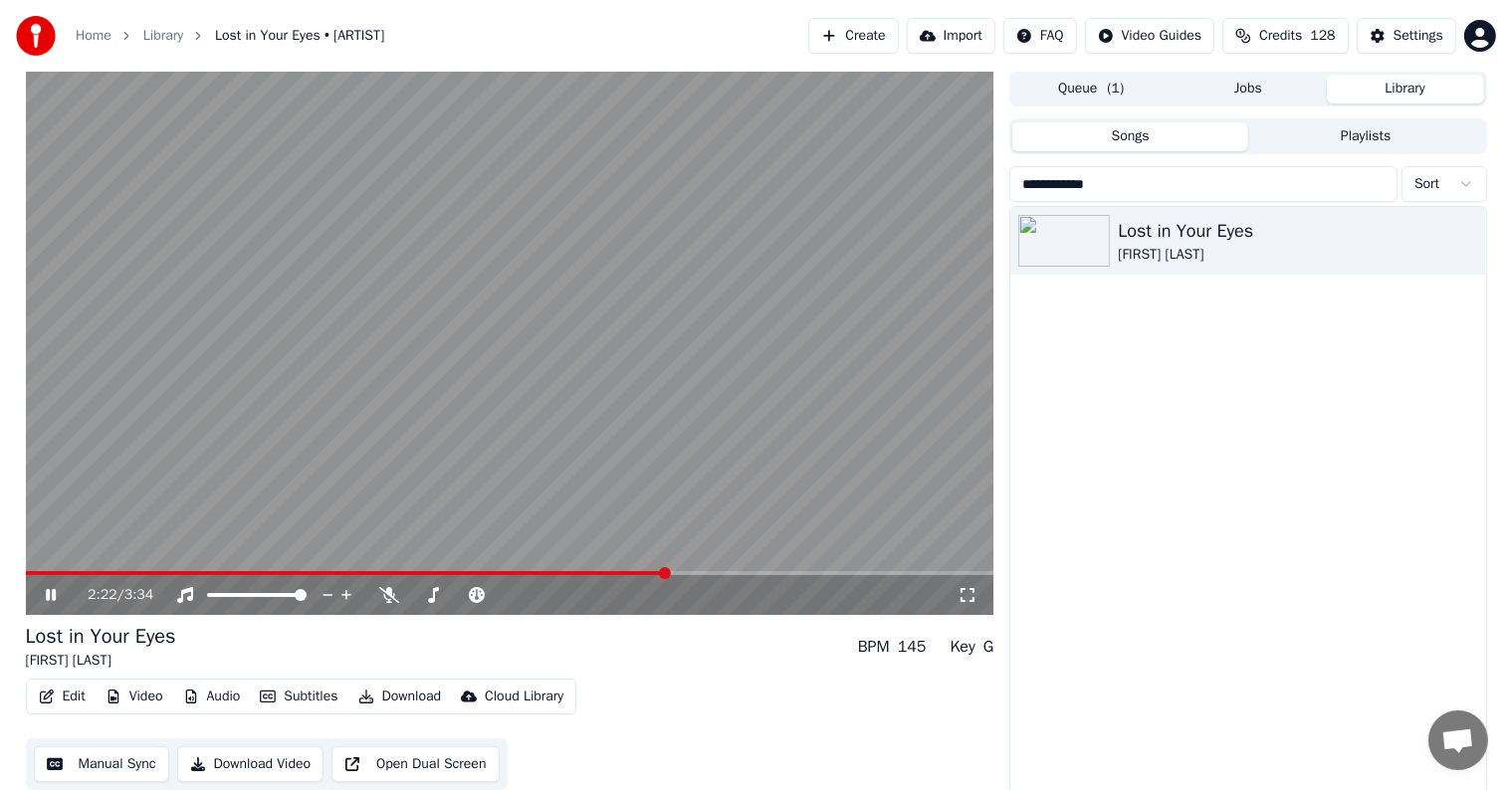click at bounding box center [665, 573] 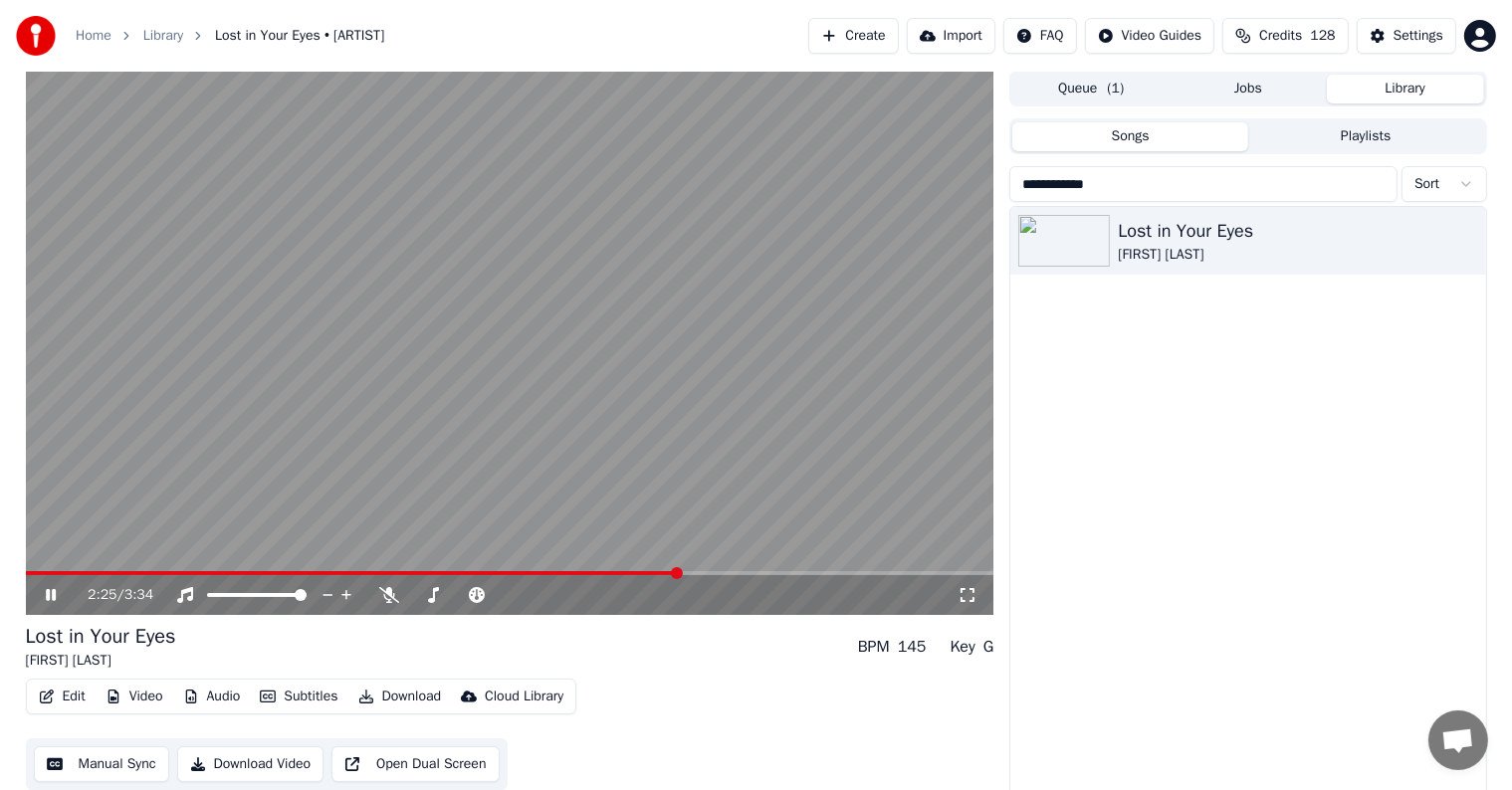 click at bounding box center (510, 573) 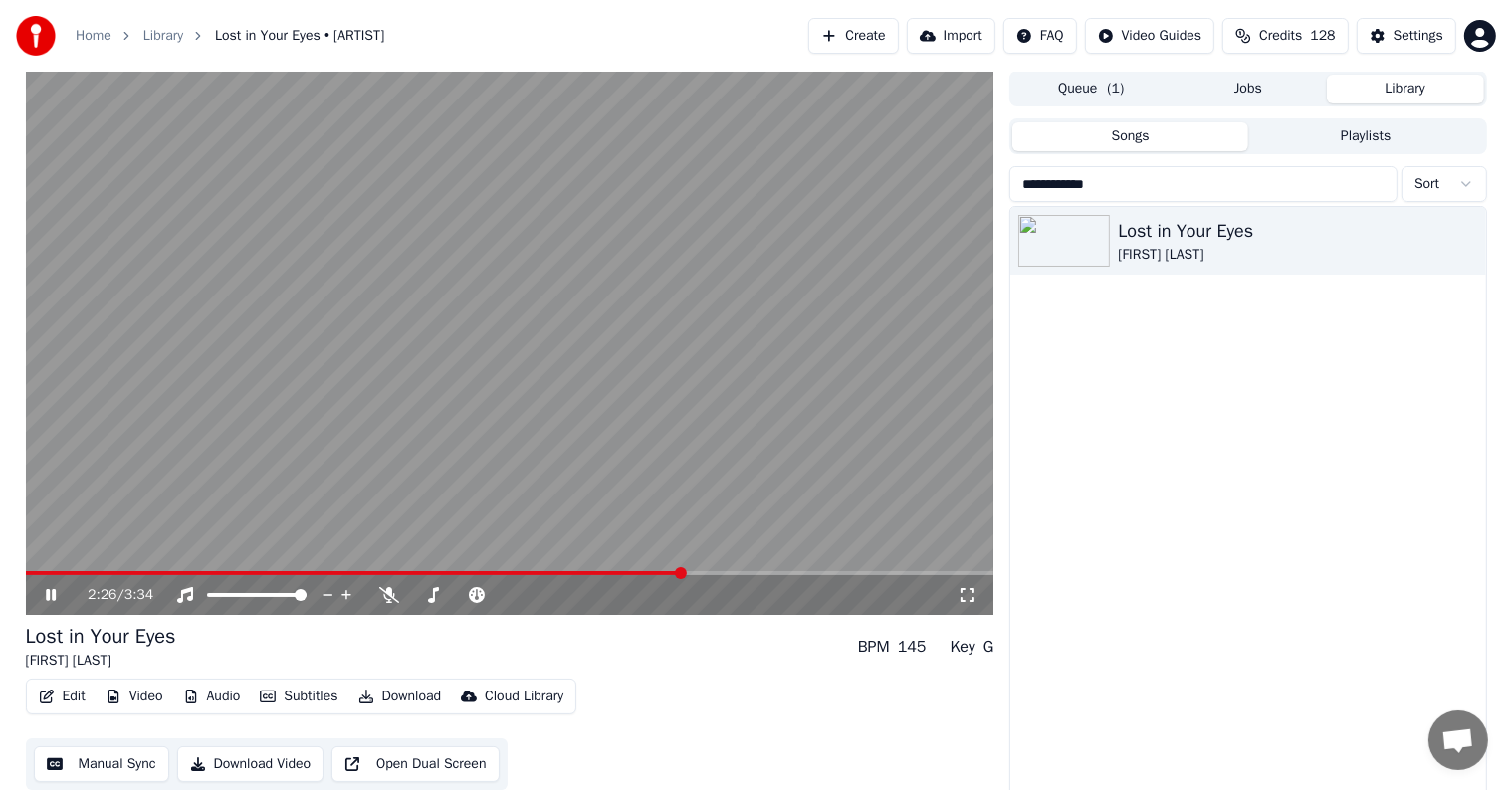 click at bounding box center [510, 573] 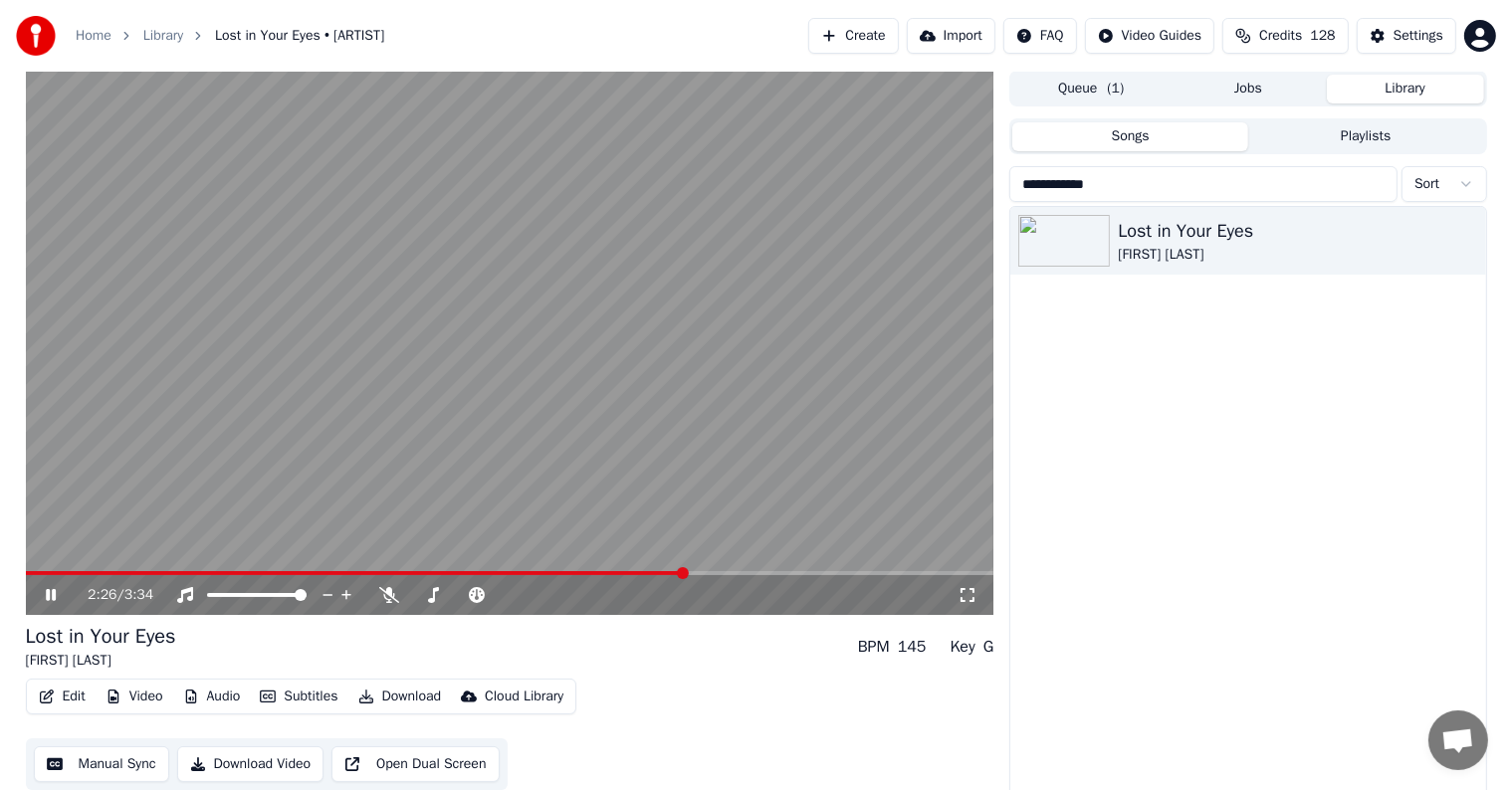 click on "2:26  /  3:34" at bounding box center (510, 595) 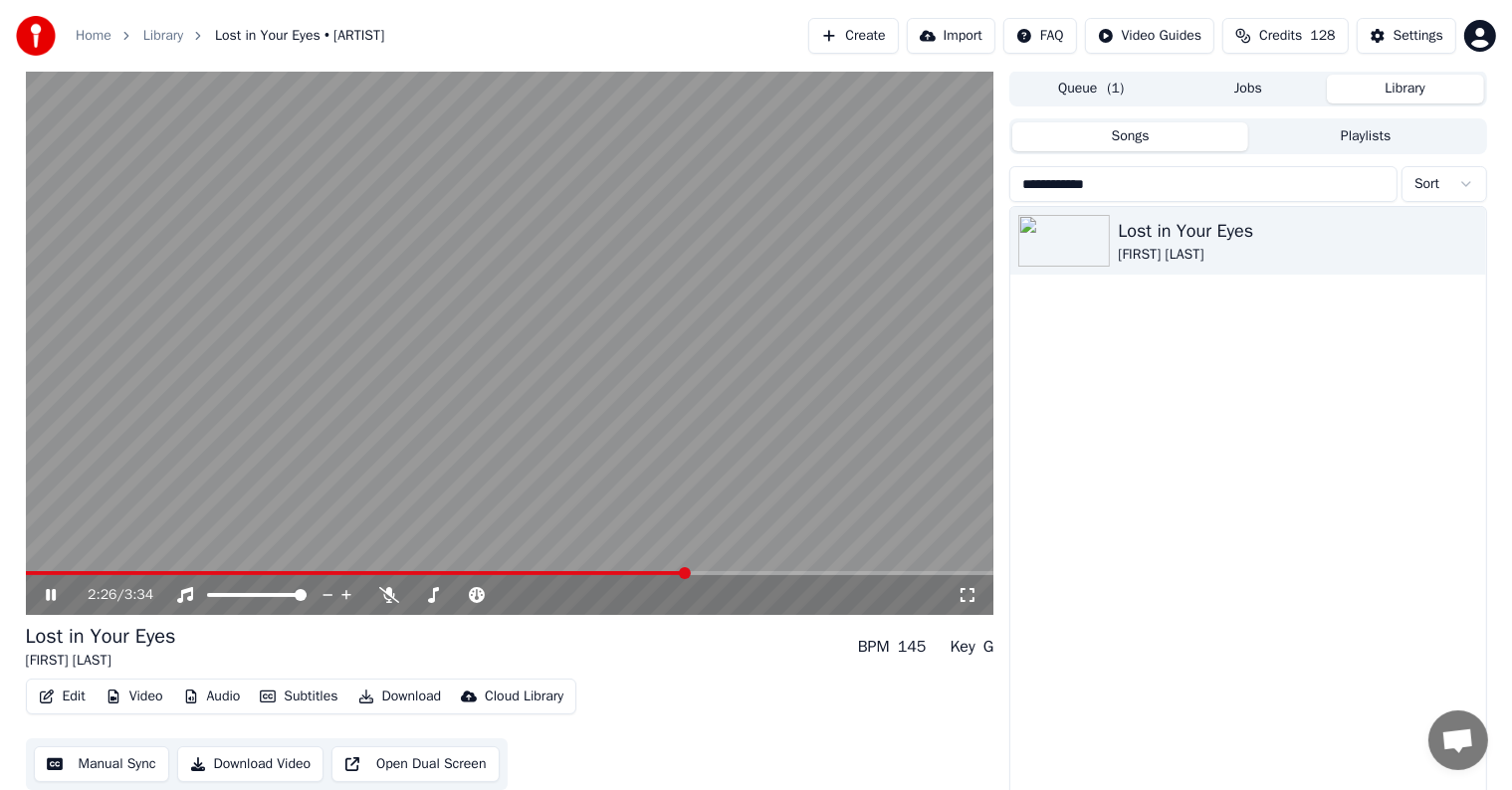 click at bounding box center [510, 573] 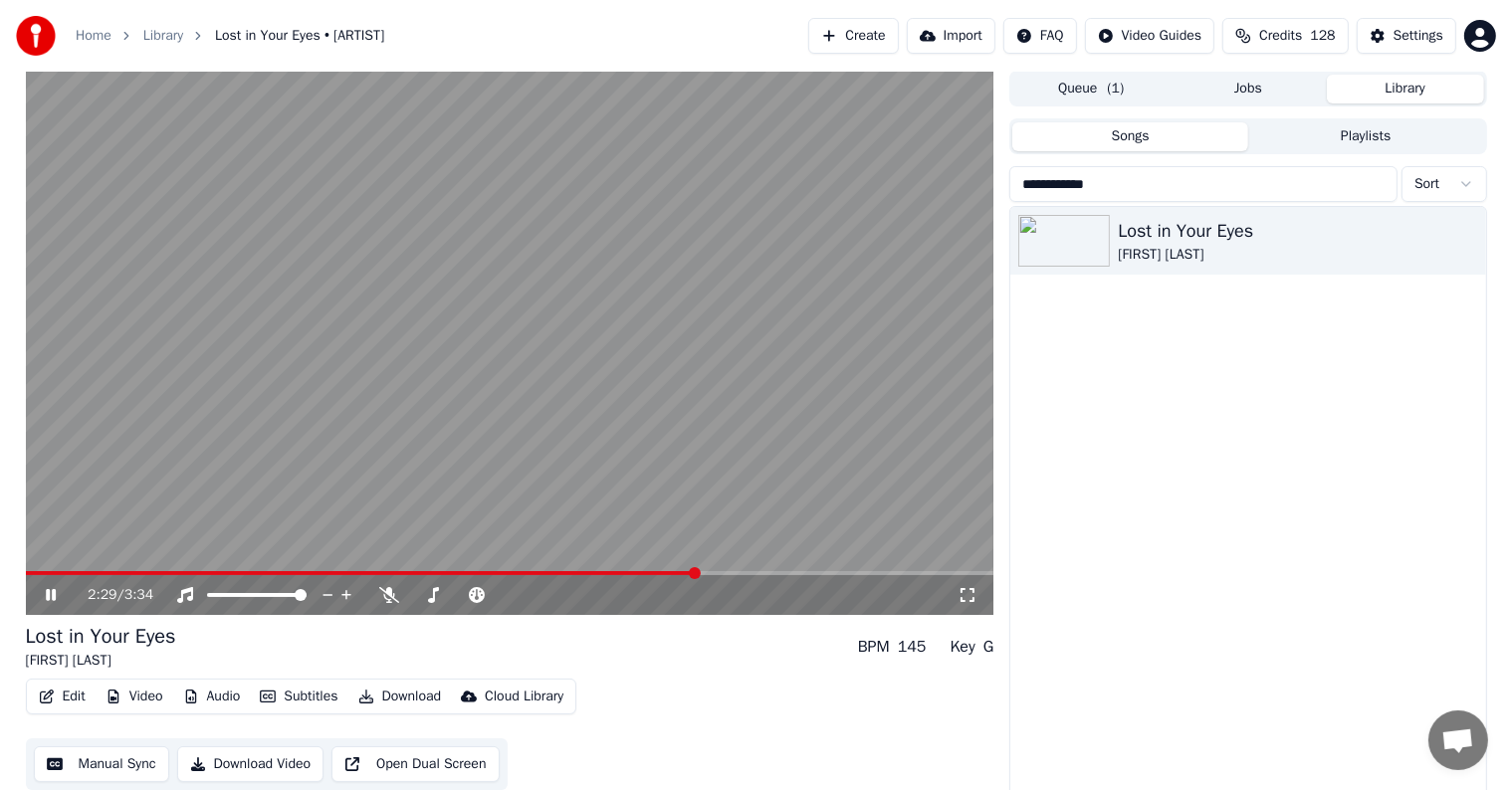 click at bounding box center (510, 573) 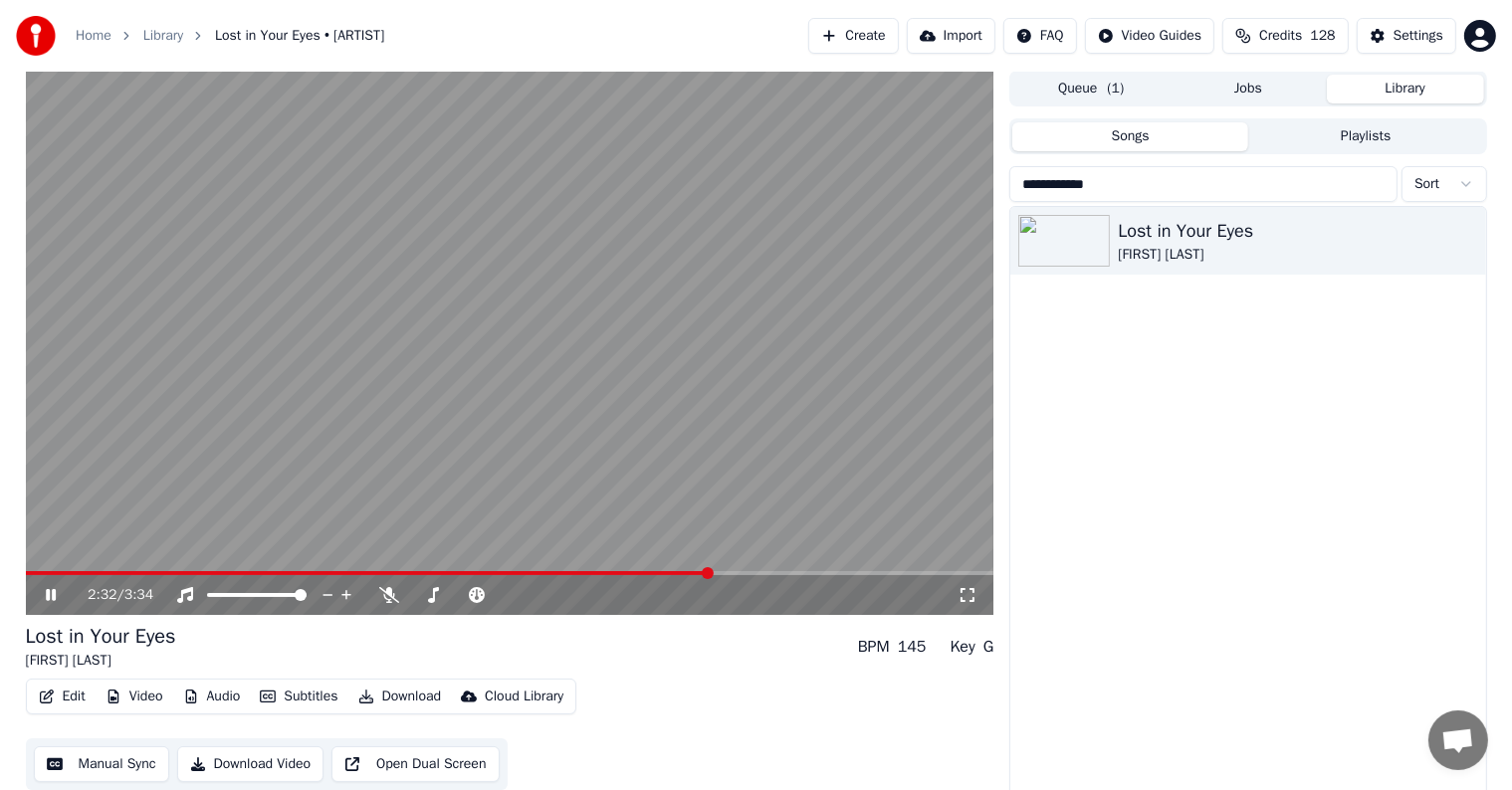 click on "2:32  /  3:34" at bounding box center [510, 595] 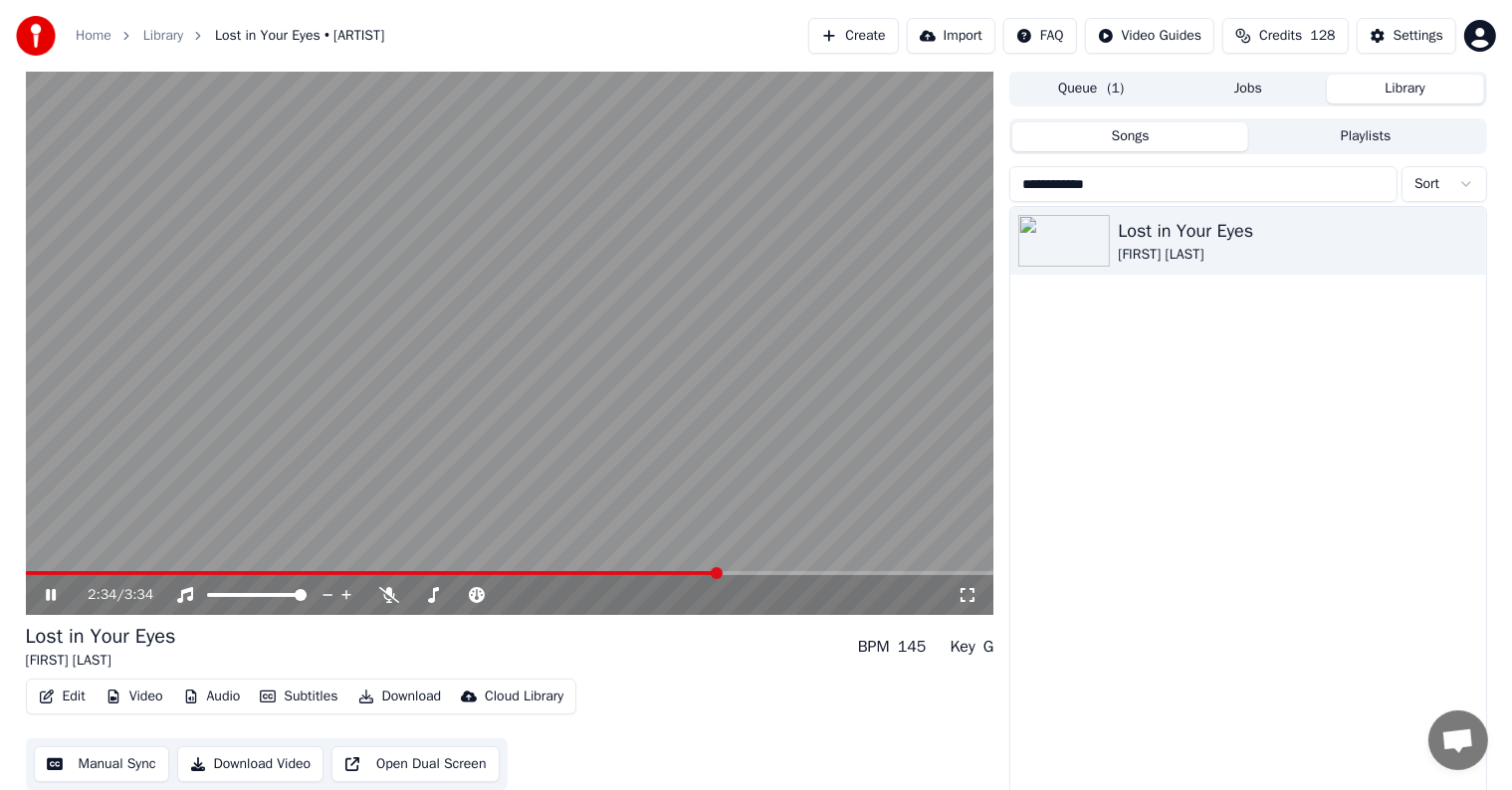 click at bounding box center (510, 573) 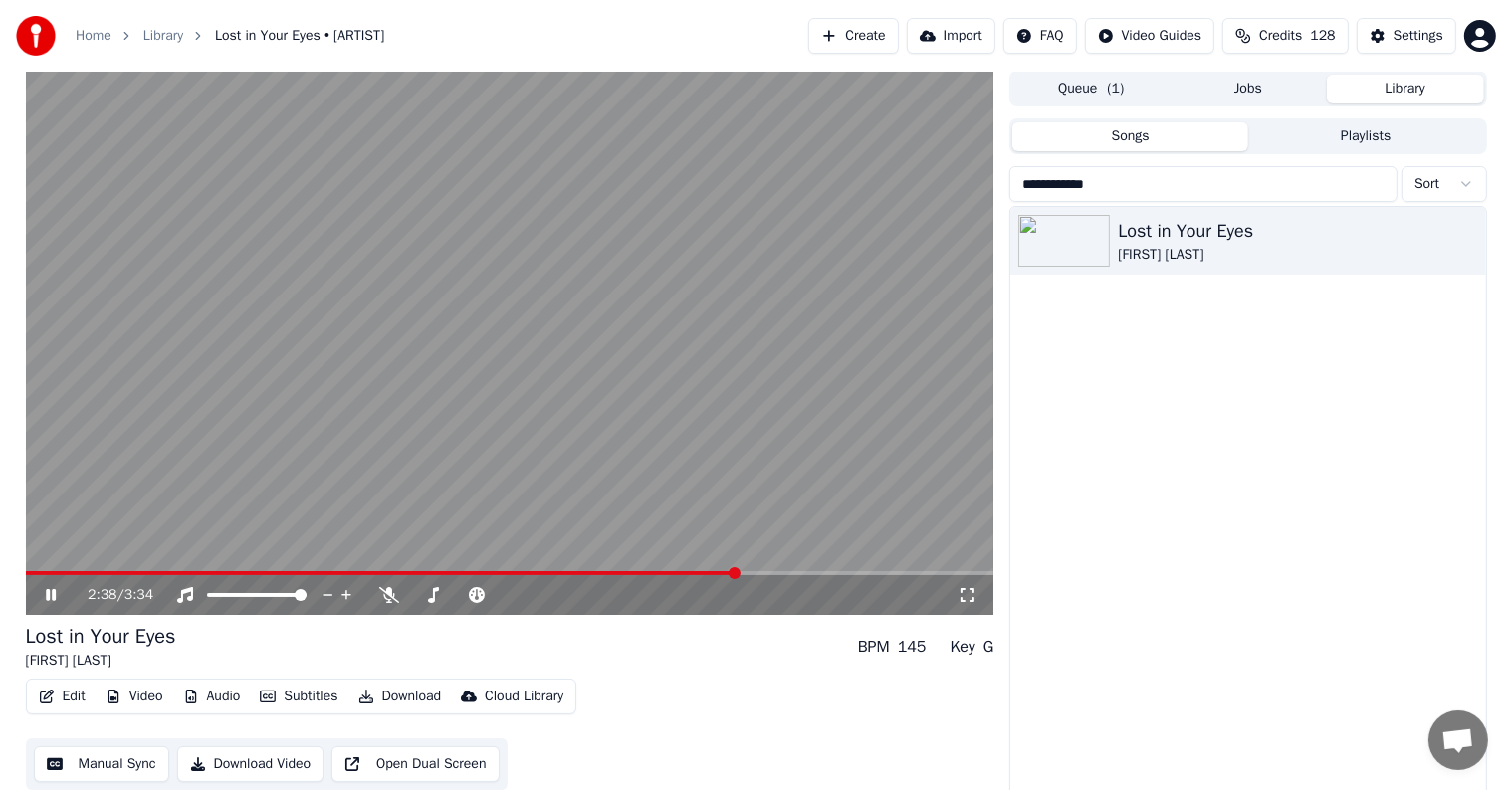 click at bounding box center (510, 573) 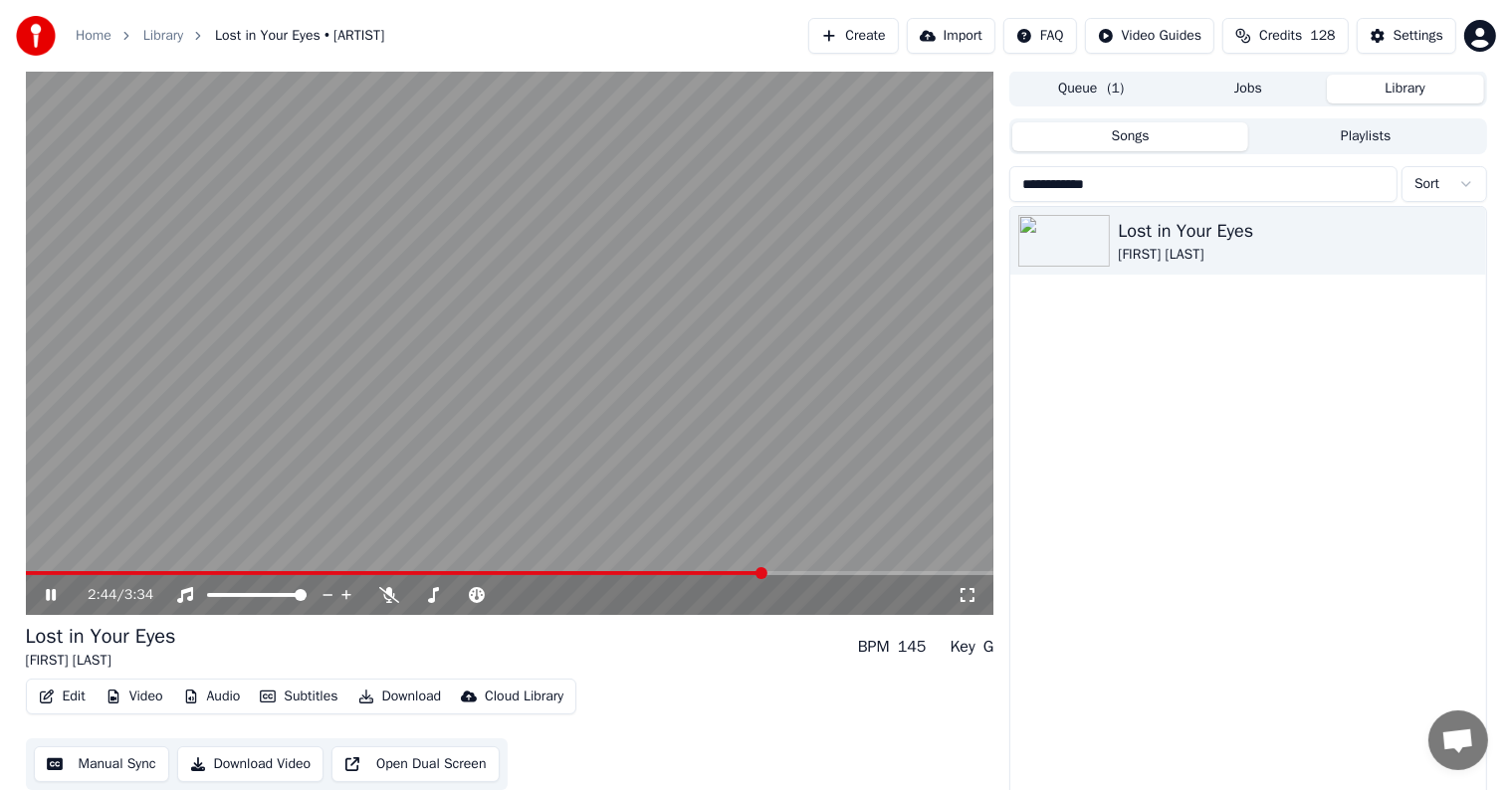 click at bounding box center [510, 573] 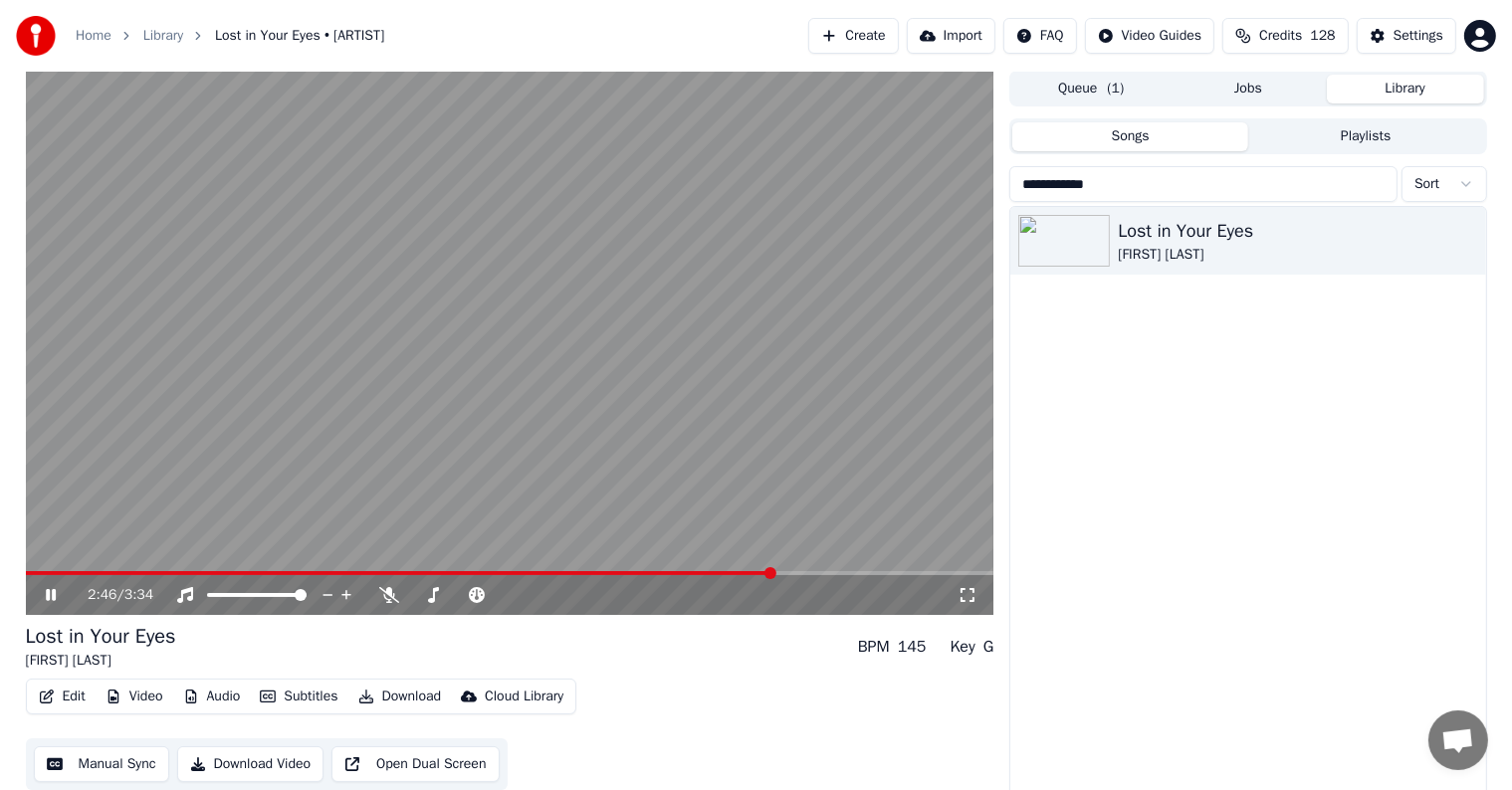 click at bounding box center (510, 573) 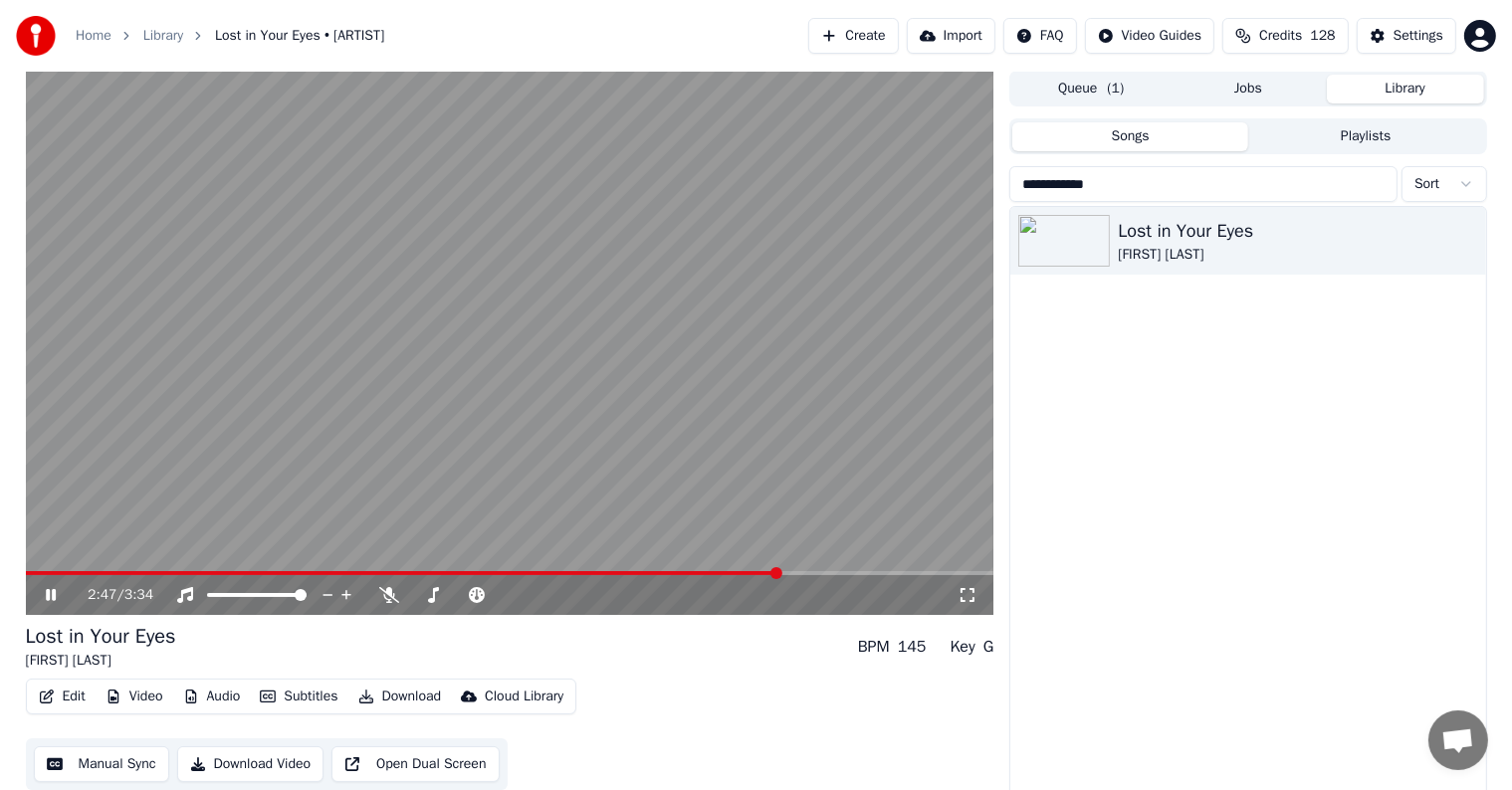 click at bounding box center (510, 342) 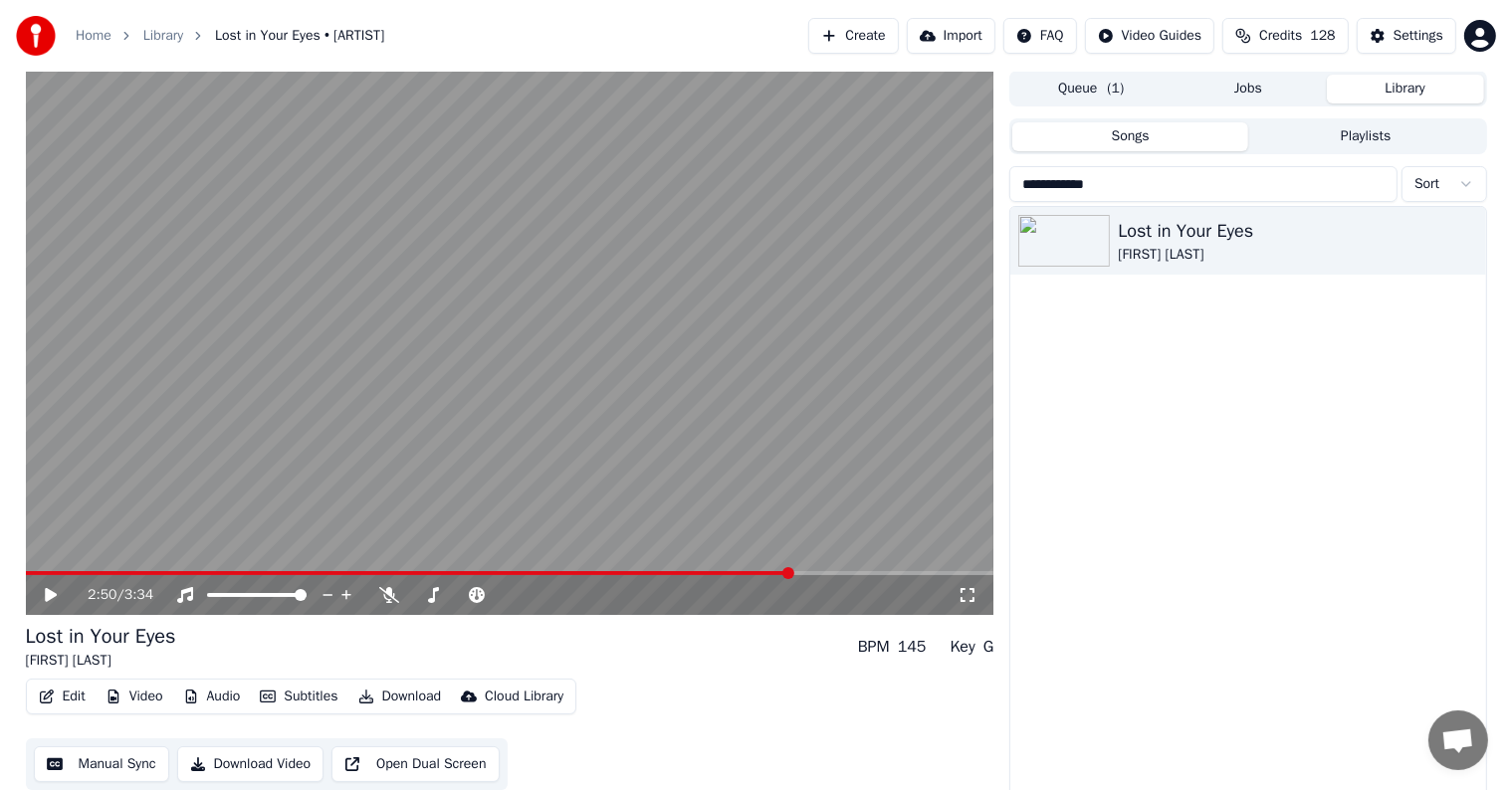 click at bounding box center [510, 573] 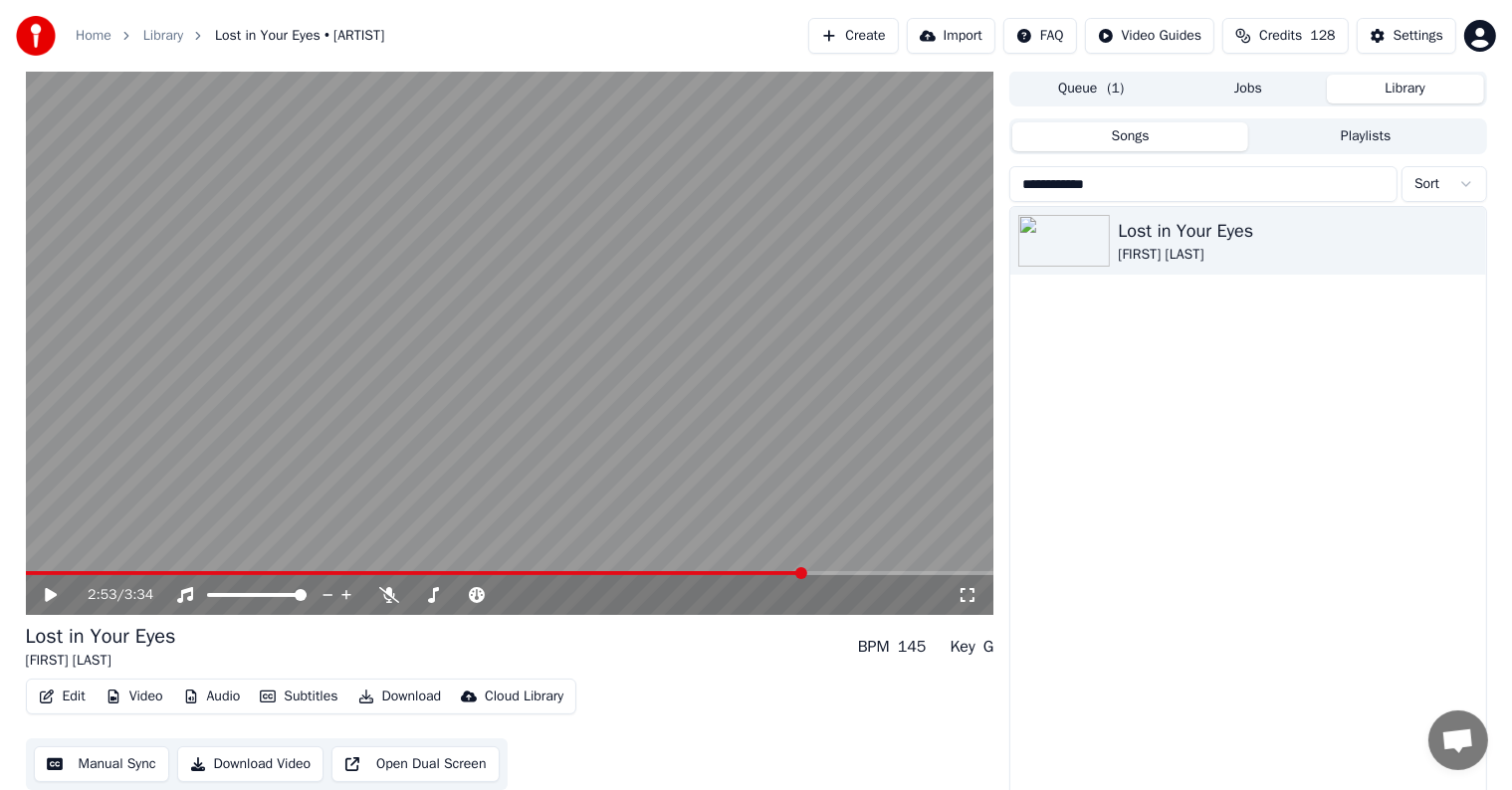 click at bounding box center (510, 573) 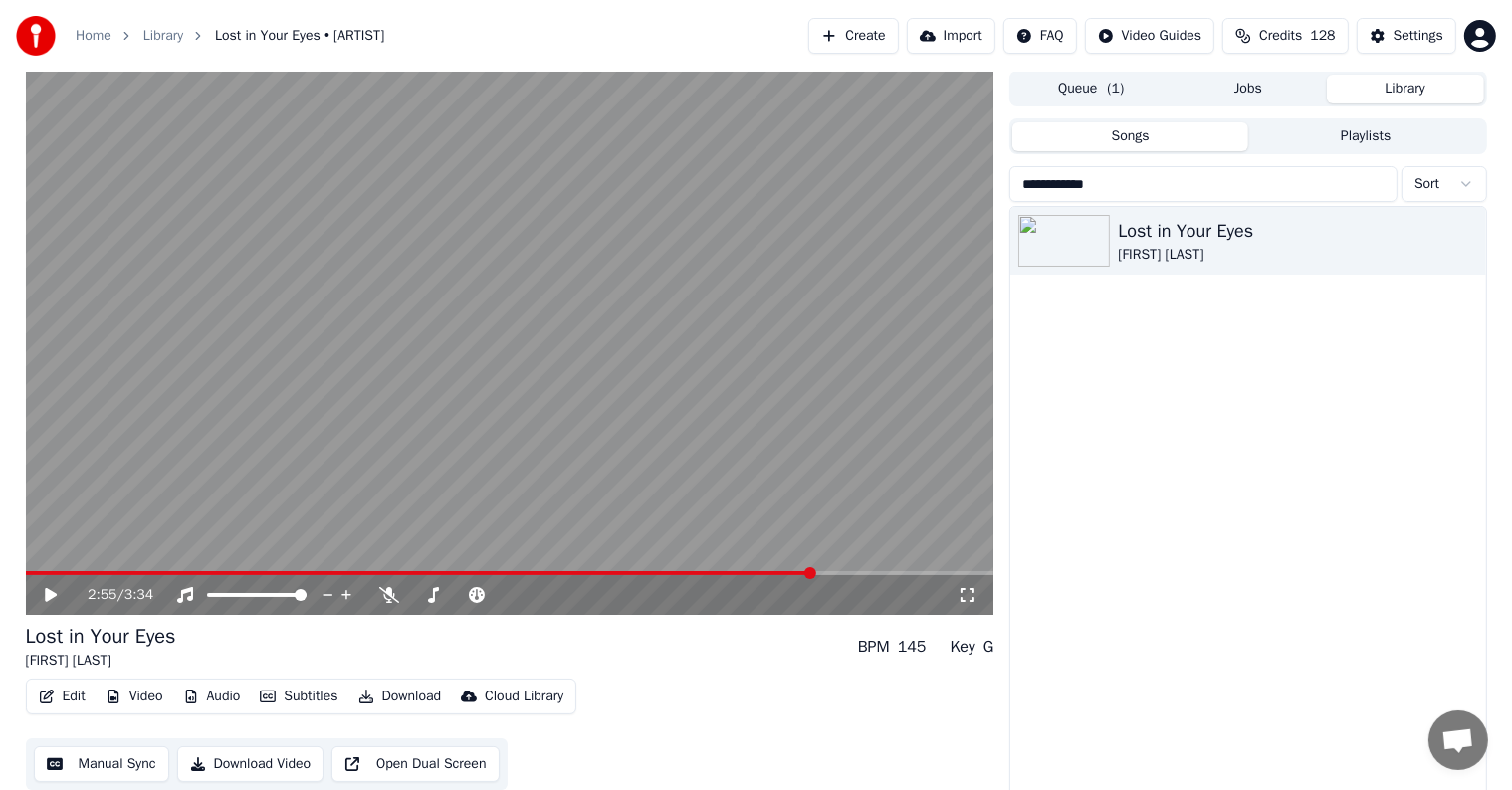 click at bounding box center [510, 573] 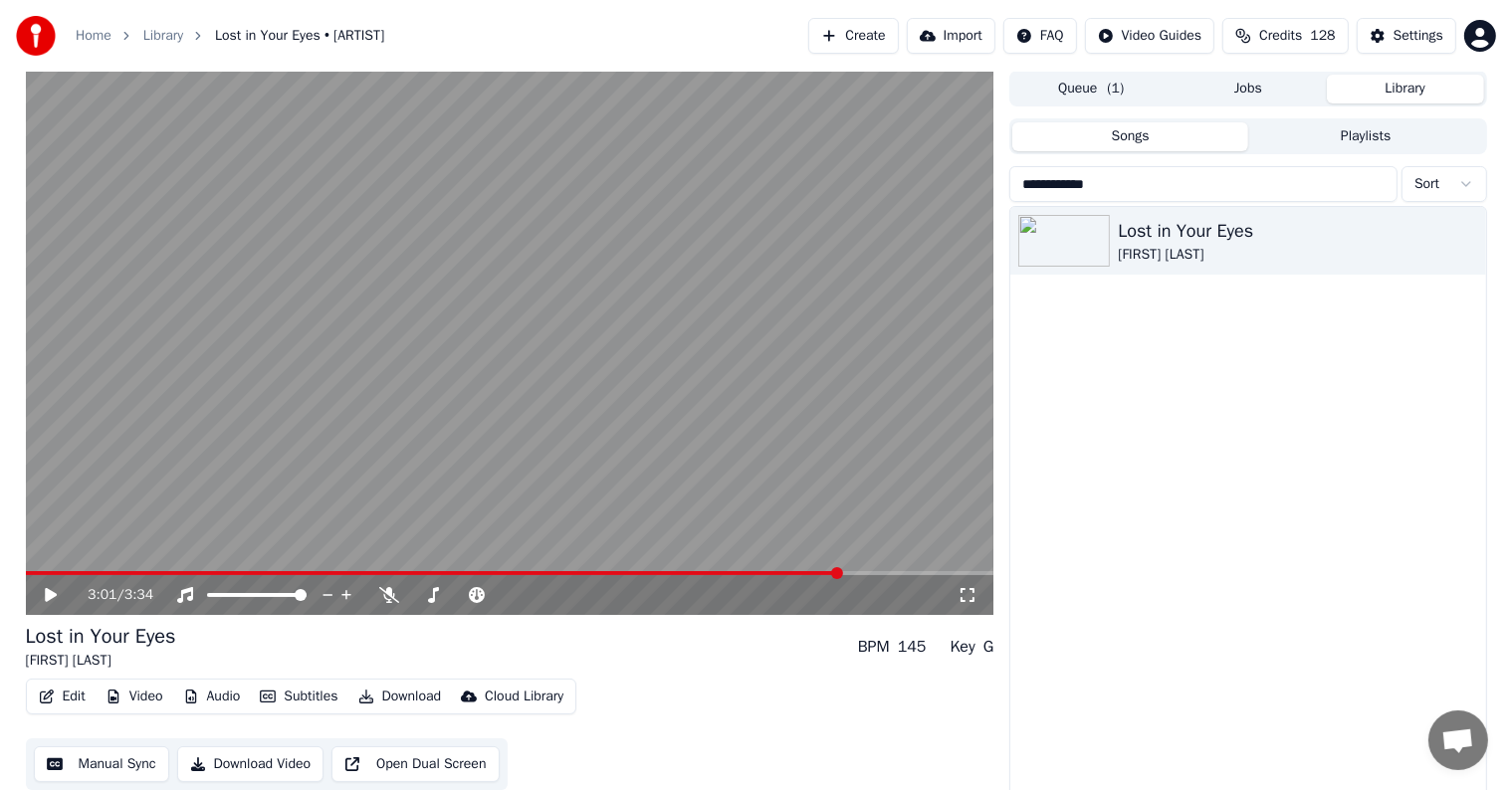 click at bounding box center [510, 573] 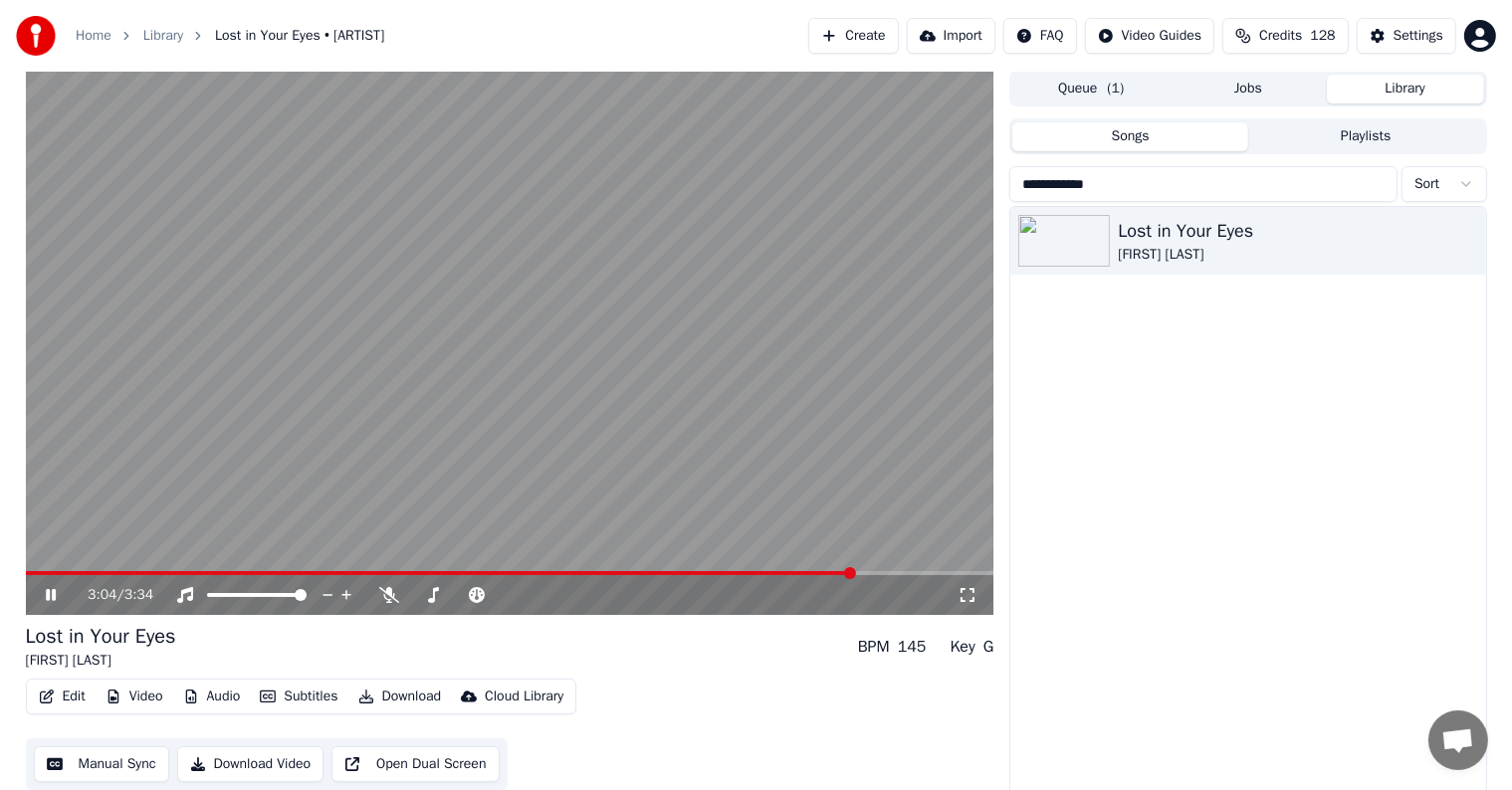 click at bounding box center [510, 573] 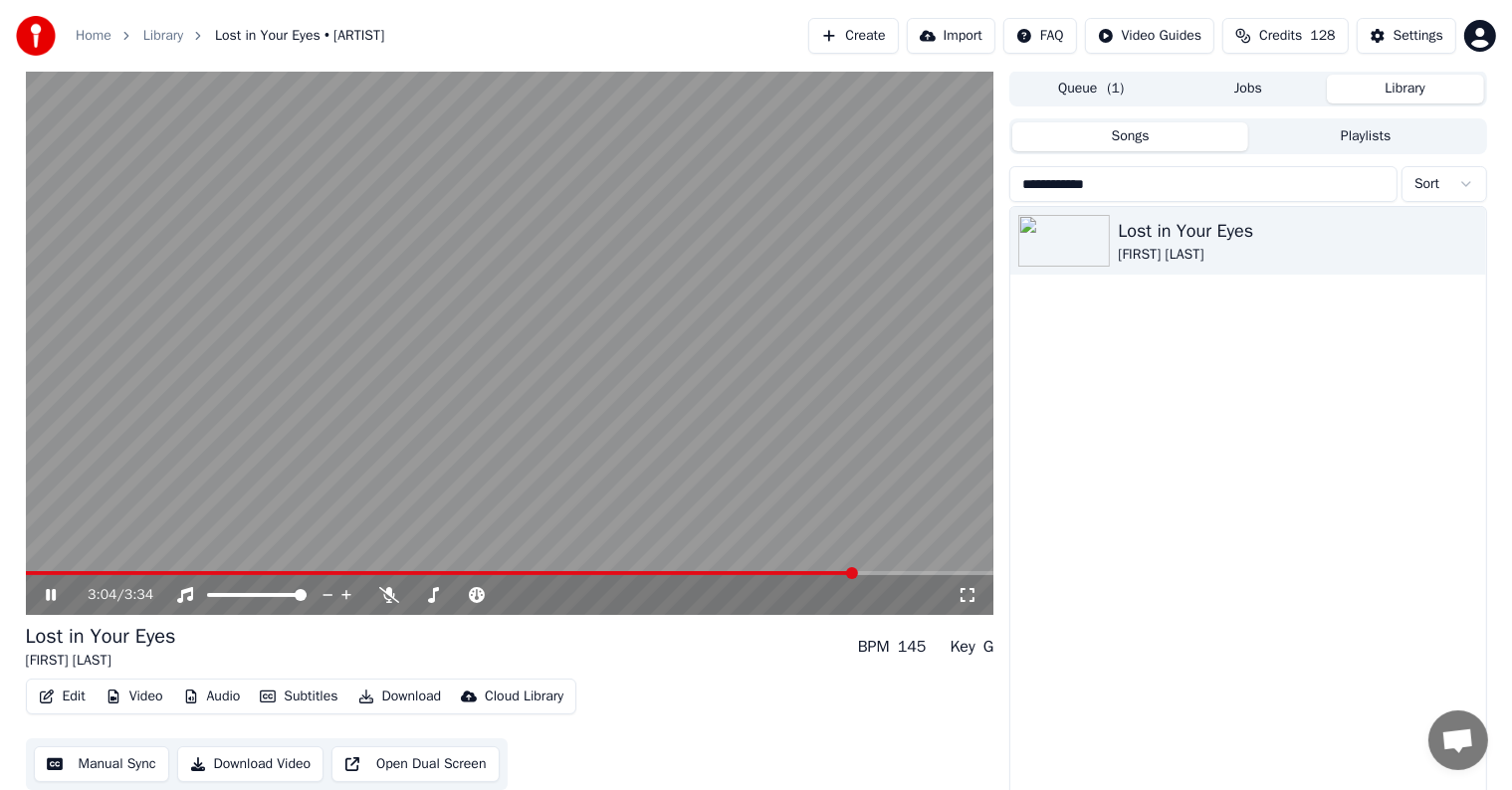 click at bounding box center [510, 573] 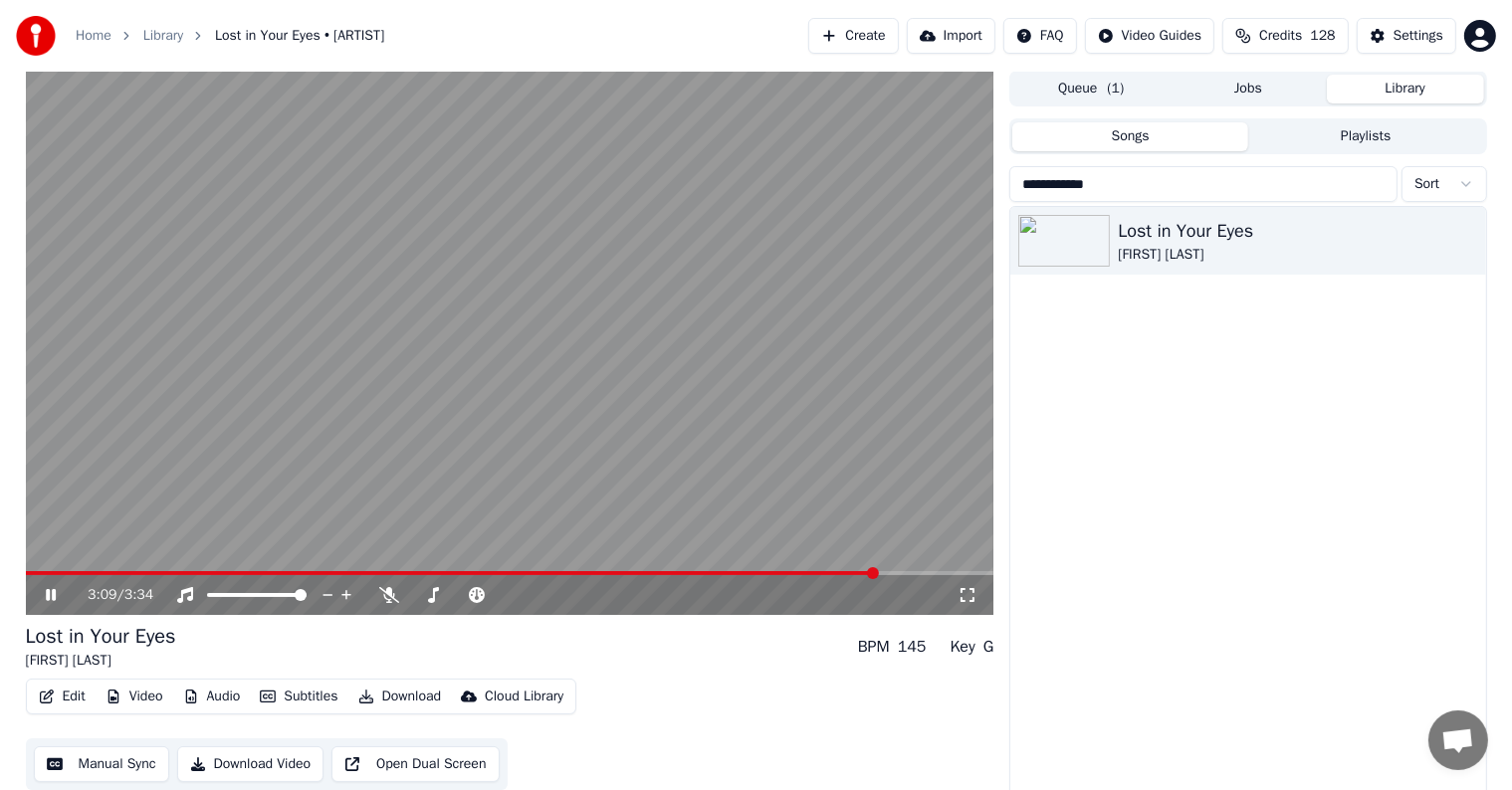 click at bounding box center (510, 573) 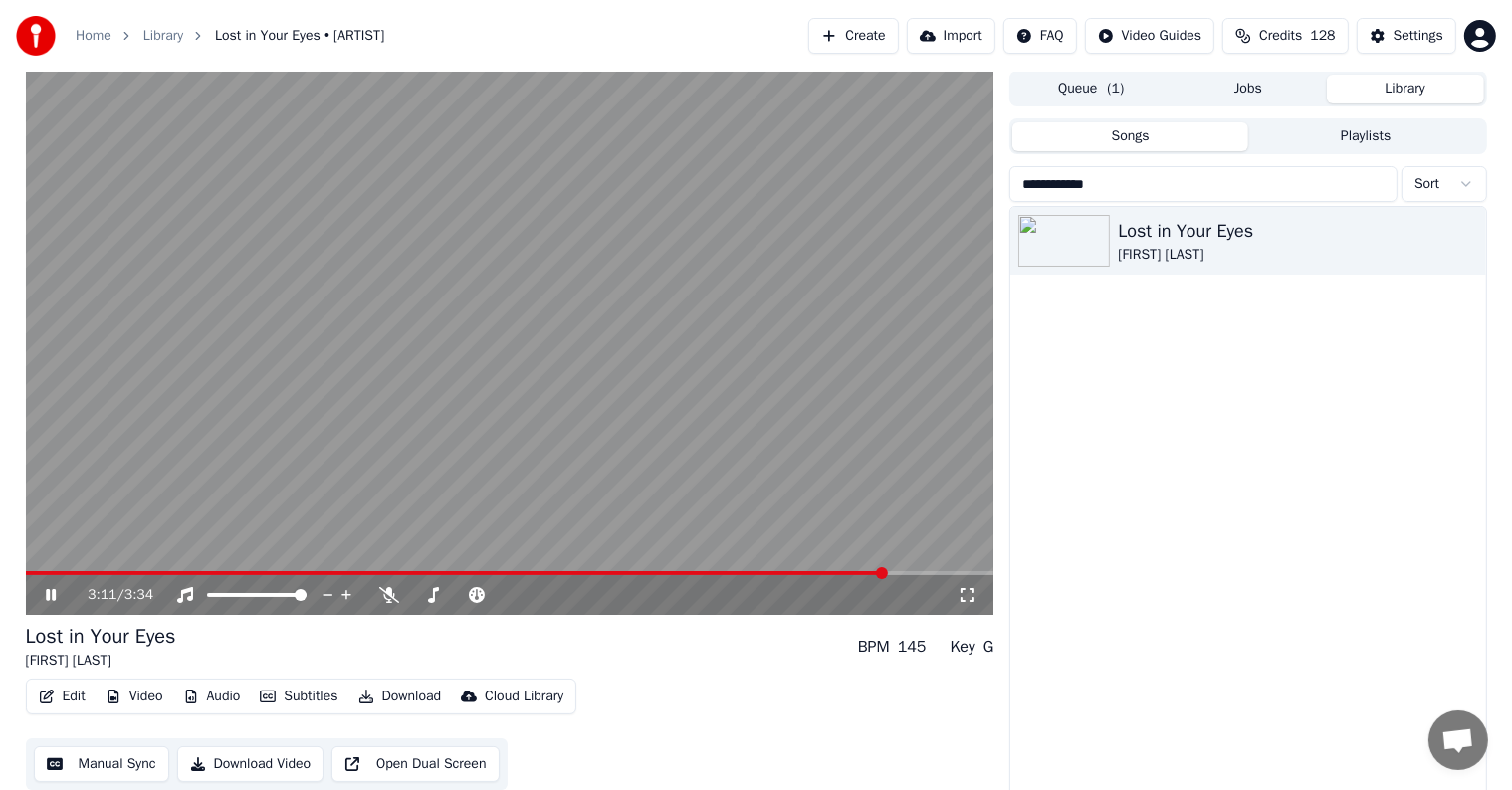 click at bounding box center [510, 573] 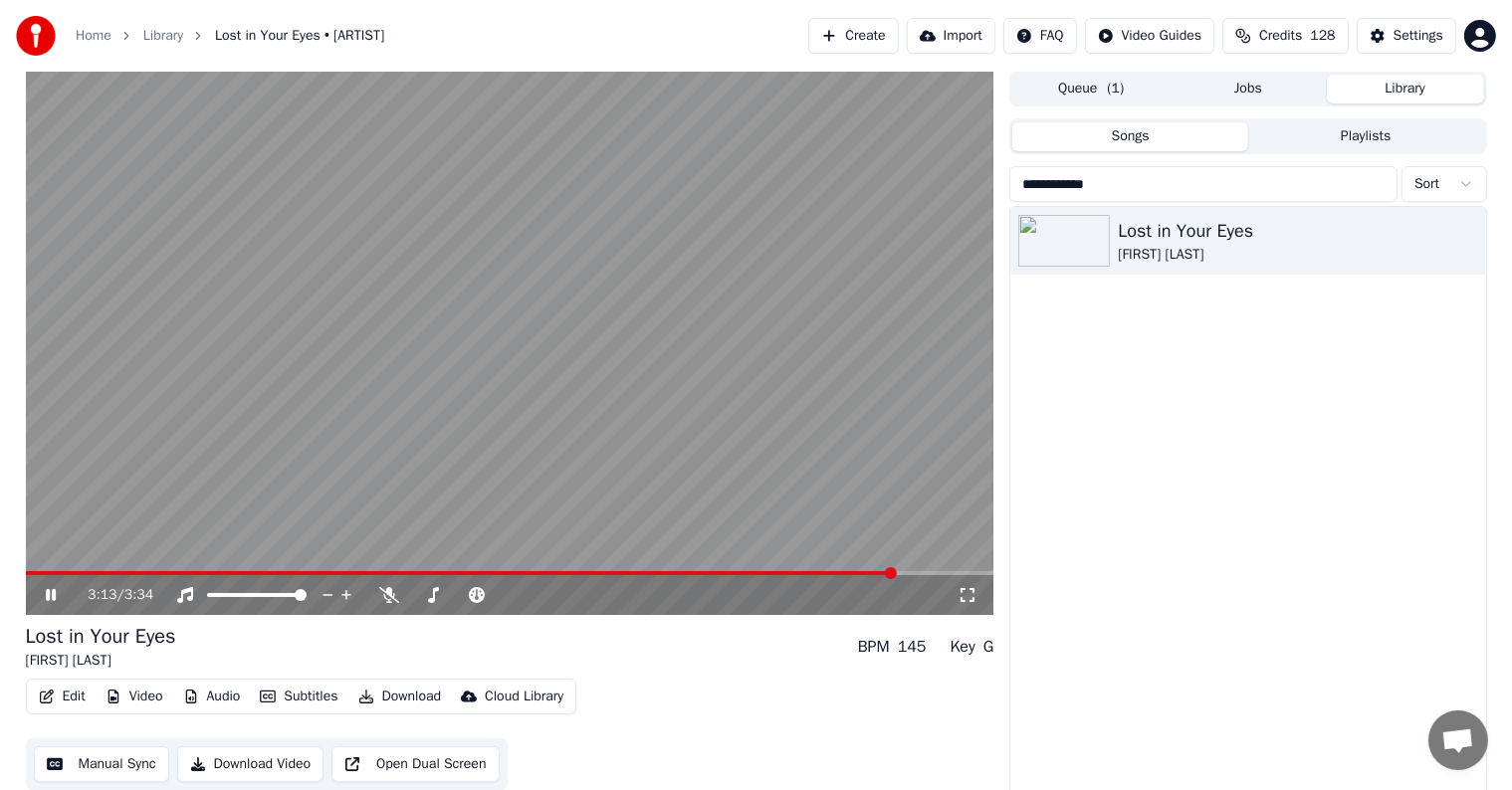 click at bounding box center [510, 573] 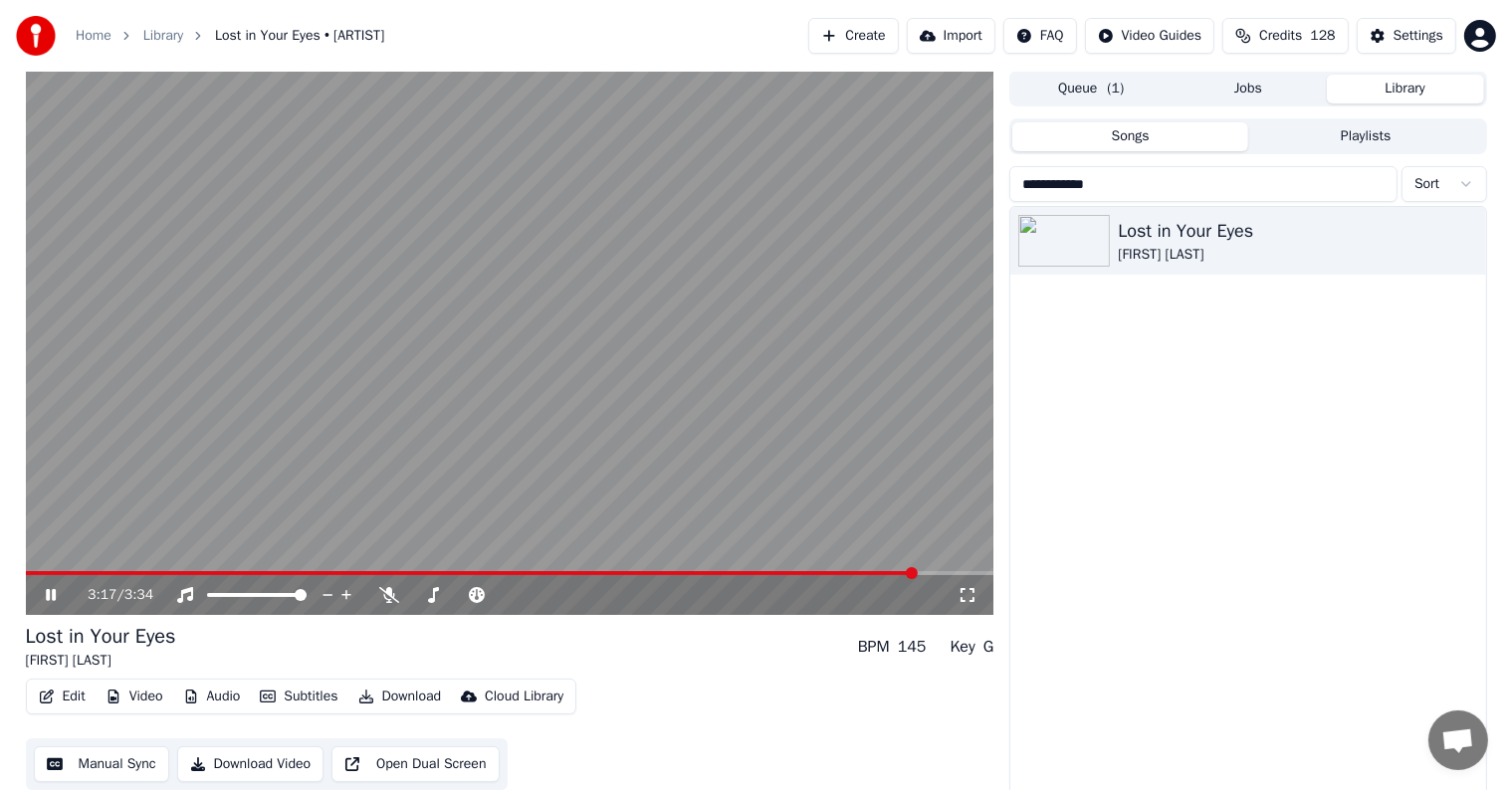 click on "Download" at bounding box center (400, 696) 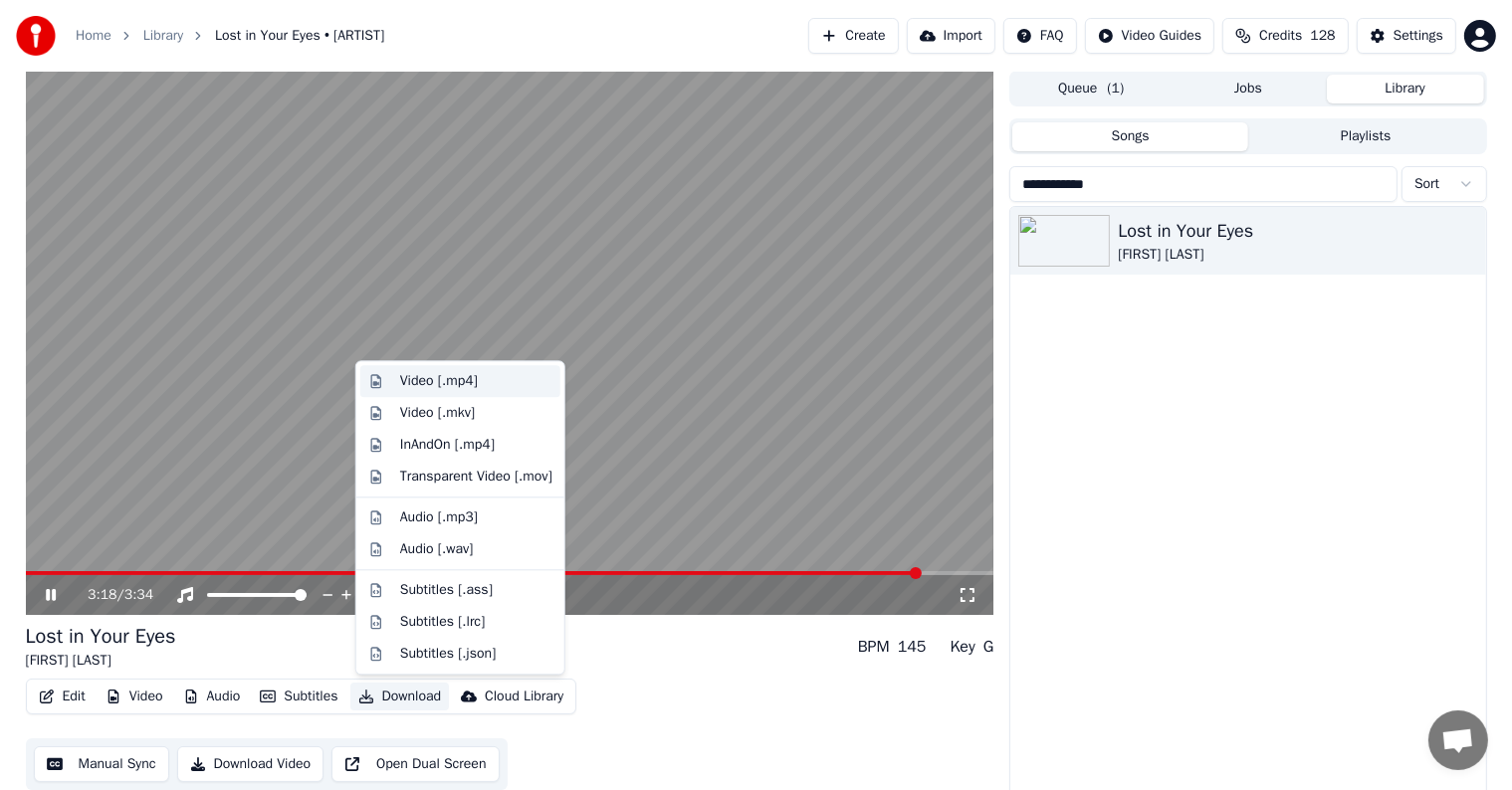 click on "Video [.mp4]" at bounding box center [439, 381] 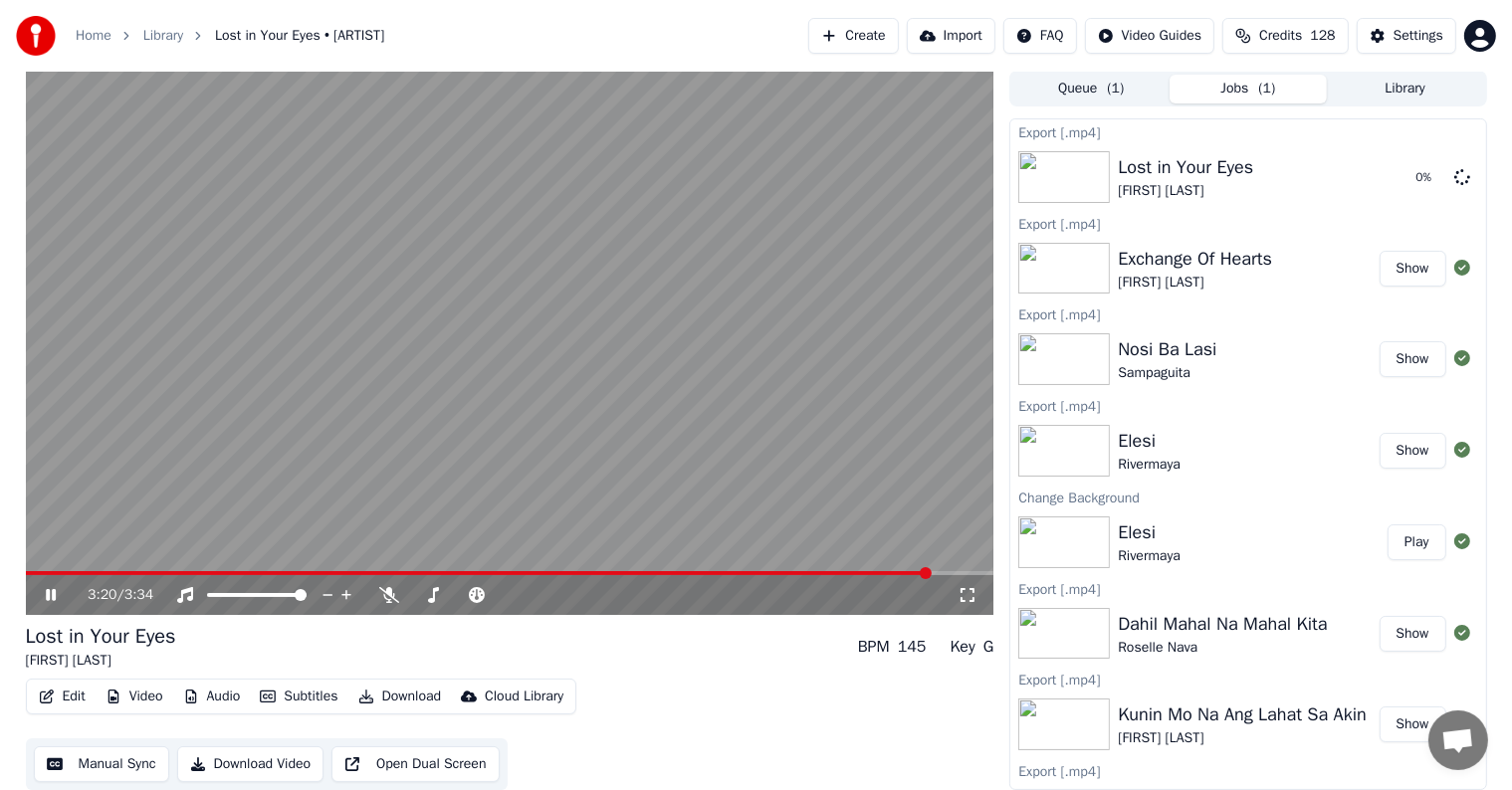 click 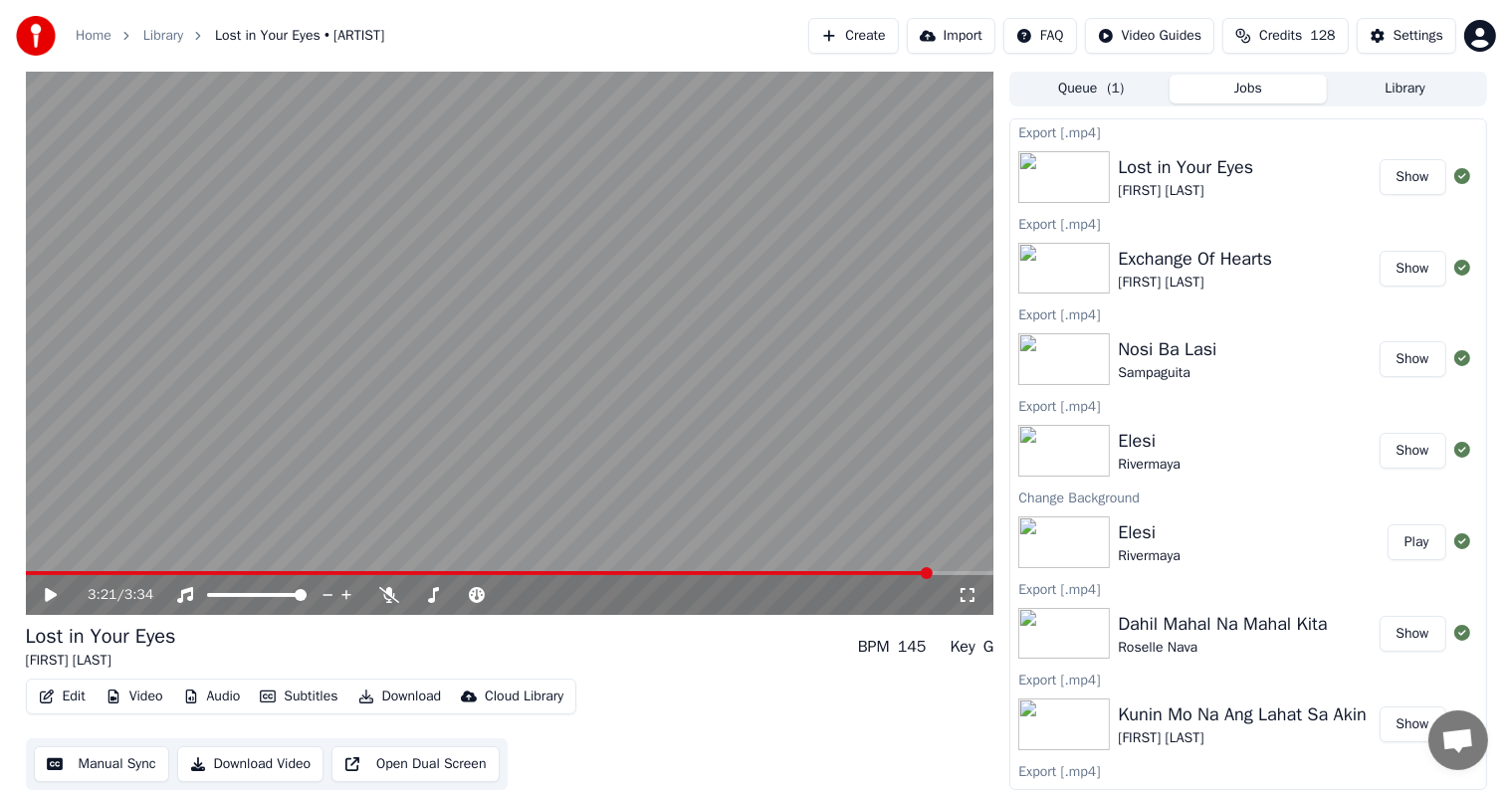 click on "Library" at bounding box center [1405, 89] 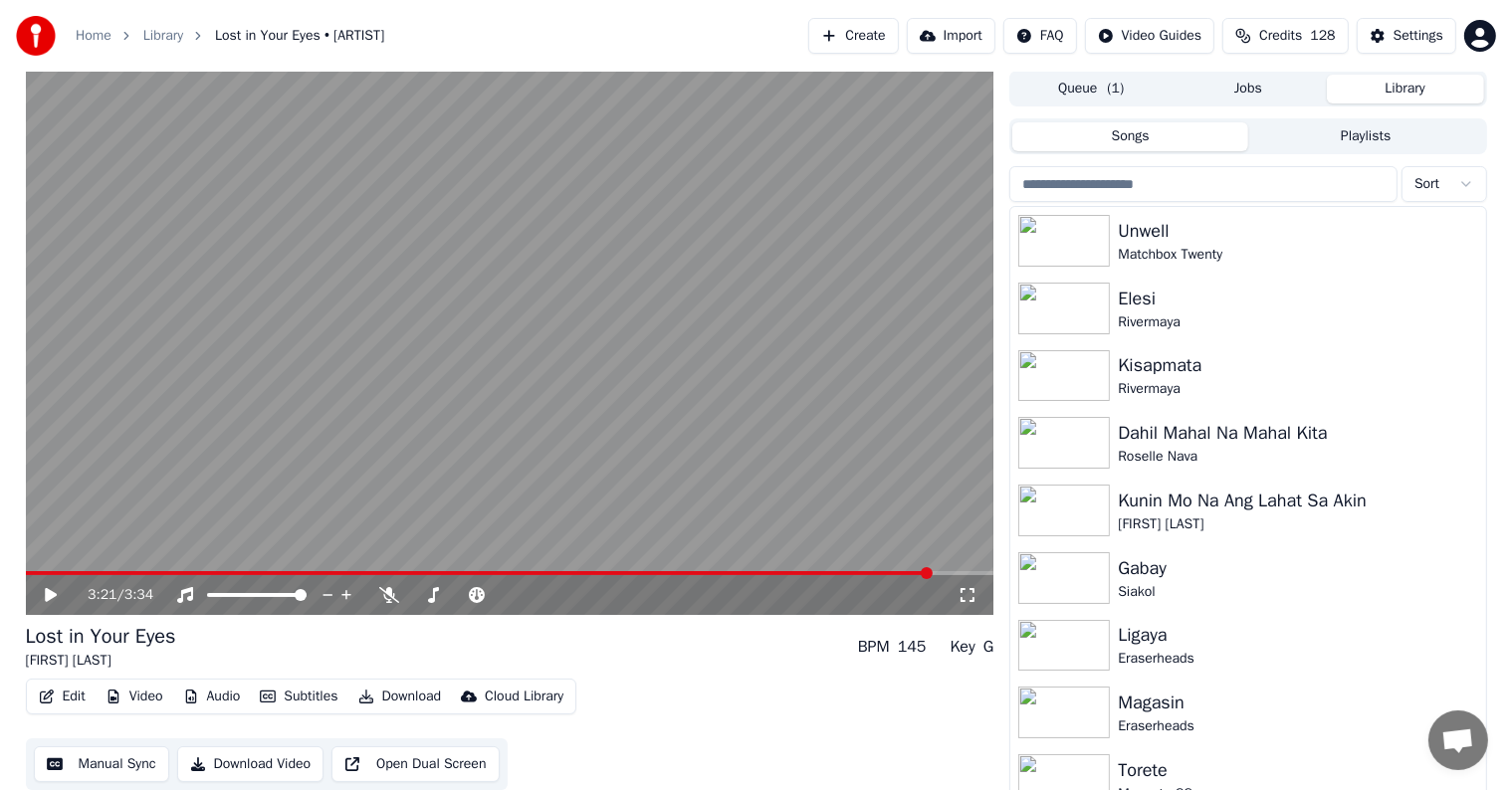 click at bounding box center [1203, 184] 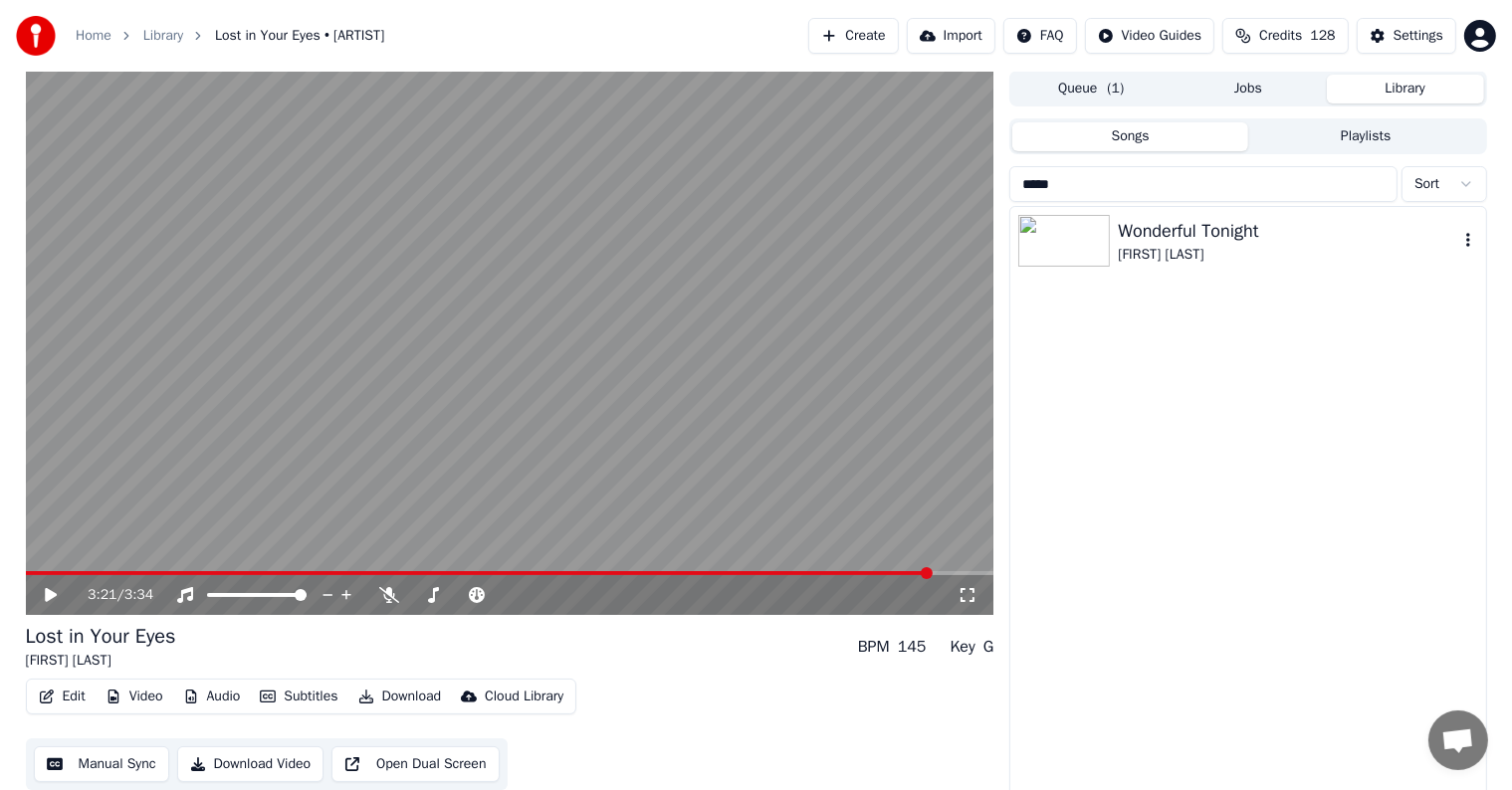 type on "*****" 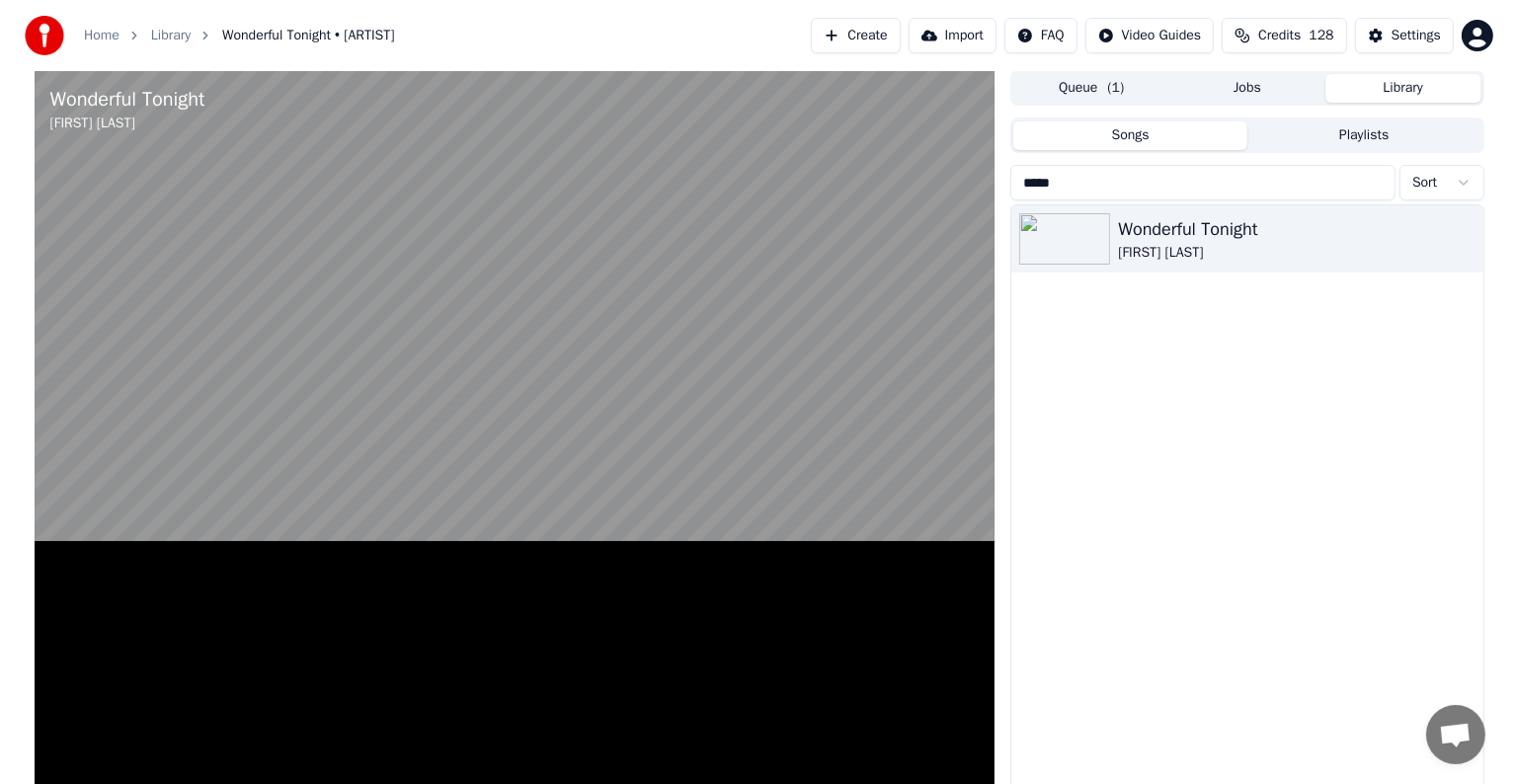 scroll, scrollTop: 0, scrollLeft: 0, axis: both 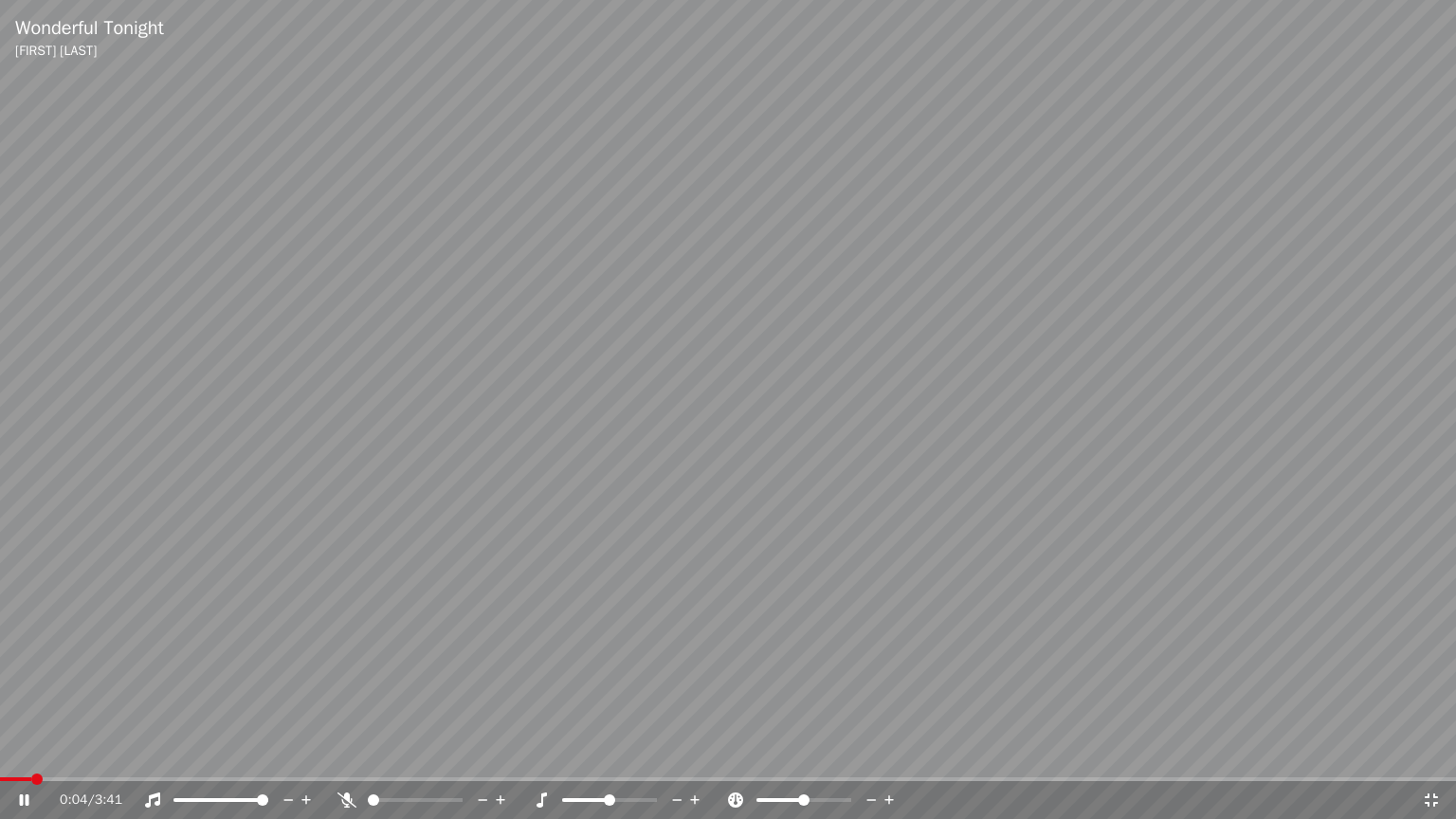 click 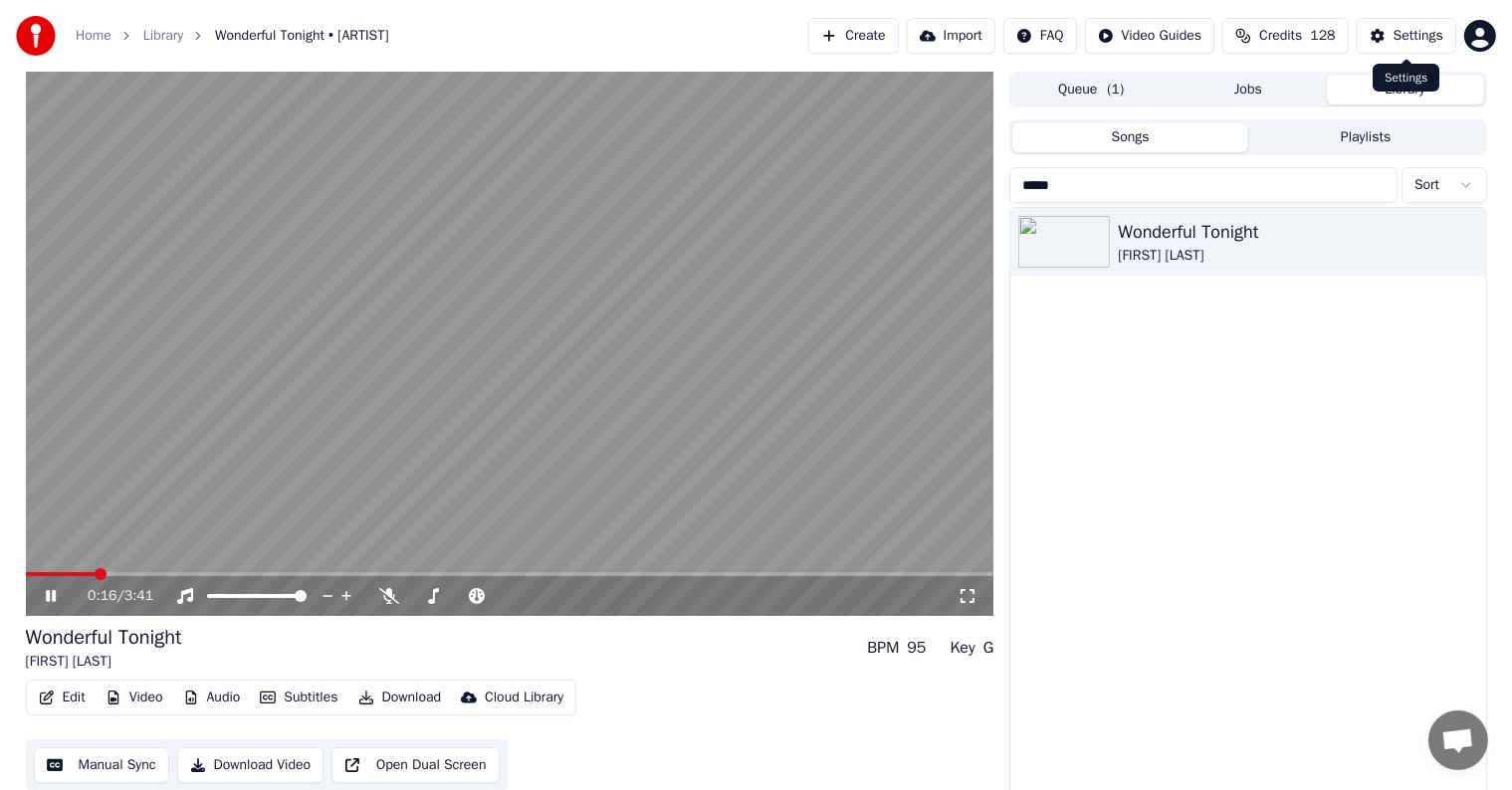 click on "Settings" at bounding box center [1418, 36] 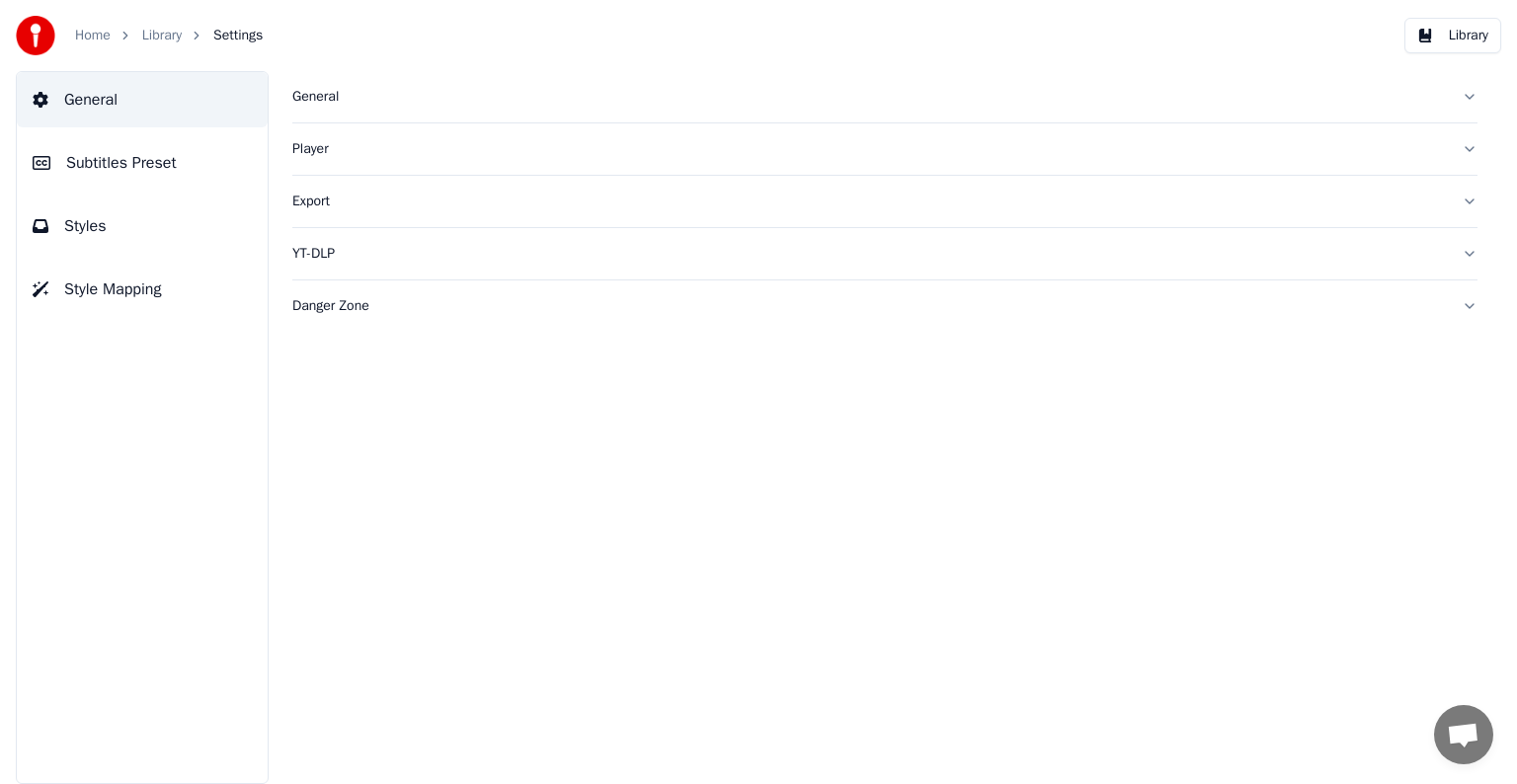 click on "Subtitles Preset" at bounding box center (121, 163) 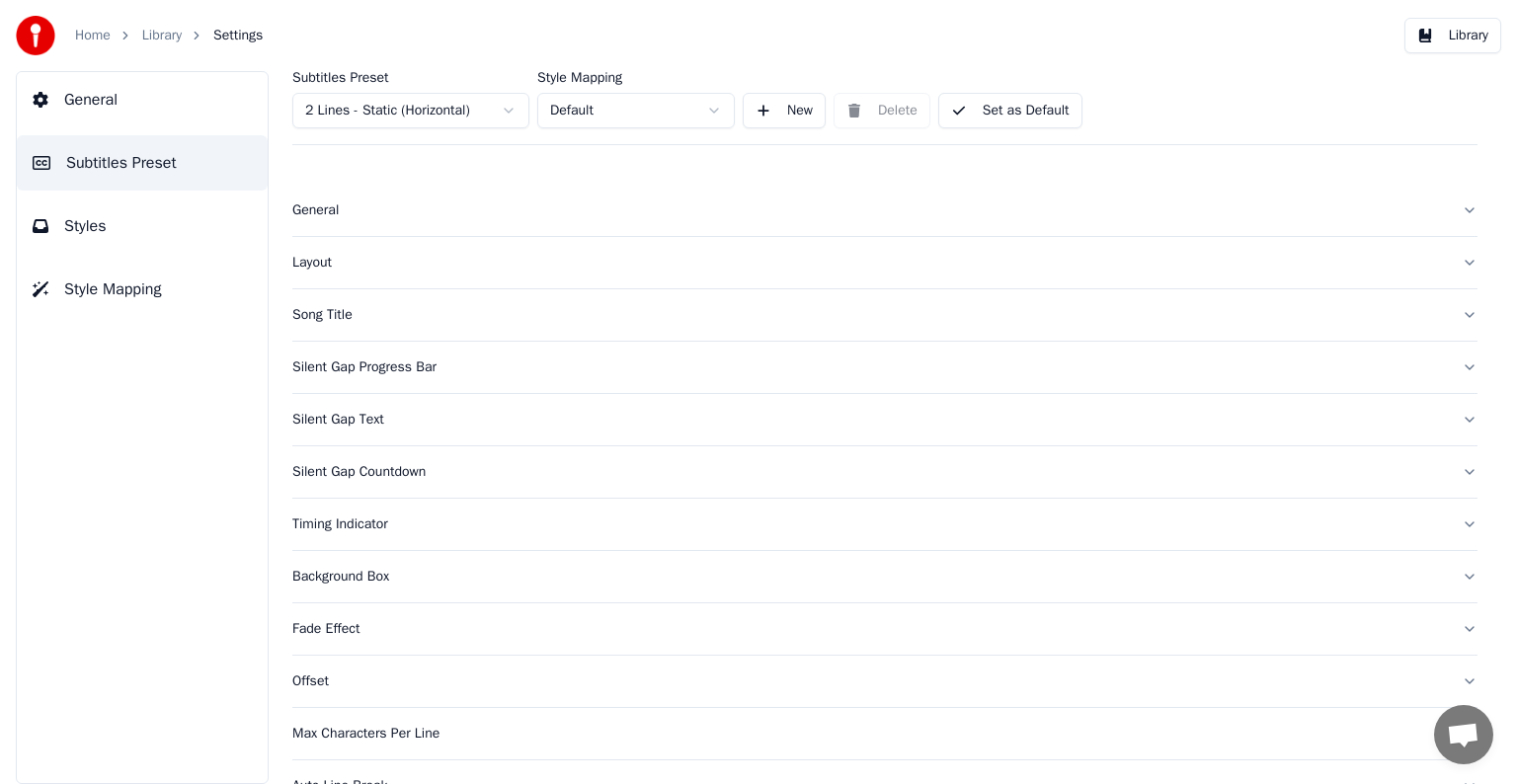 click on "Youka Desktop Hello! How can I help you? Sunday, 20 July Hi! I'Its me again. The lyrics are not appearing. Even editing to add lyrics again, it's not appearing. I already spent 22 credits for this please check 7/20/[YEAR] Monday, 21 July Adam Hey, credits should refunded automatically in case of failure, please let me check 7/21/[YEAR] yeah but credits are used again in adding the lyrics in the song that supposed to be good in the first place 7/21/[YEAR] Read Adam I added 22 more credits to your account. 7/21/[YEAR]" at bounding box center (758, 392) 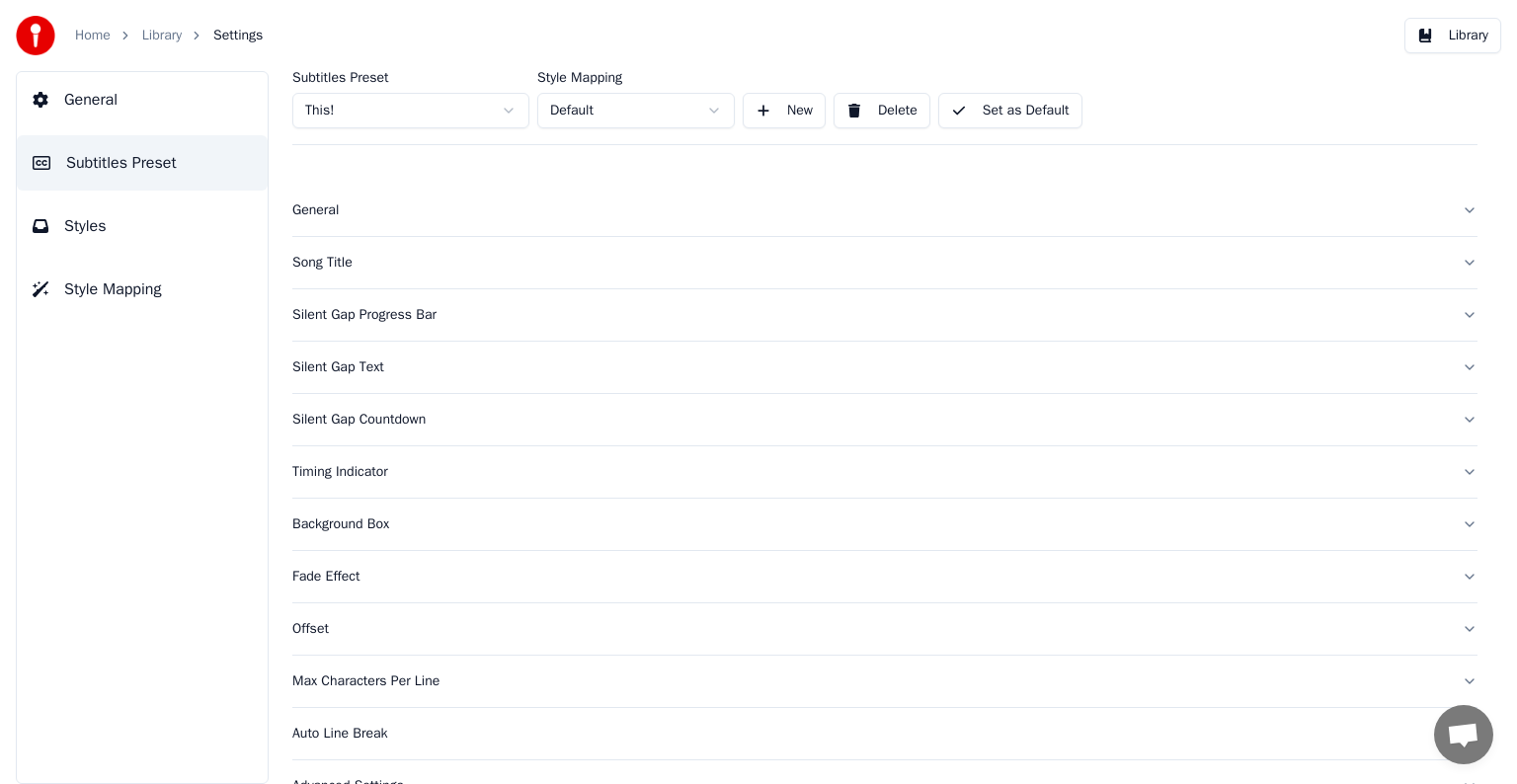 click on "Song Title" at bounding box center (869, 263) 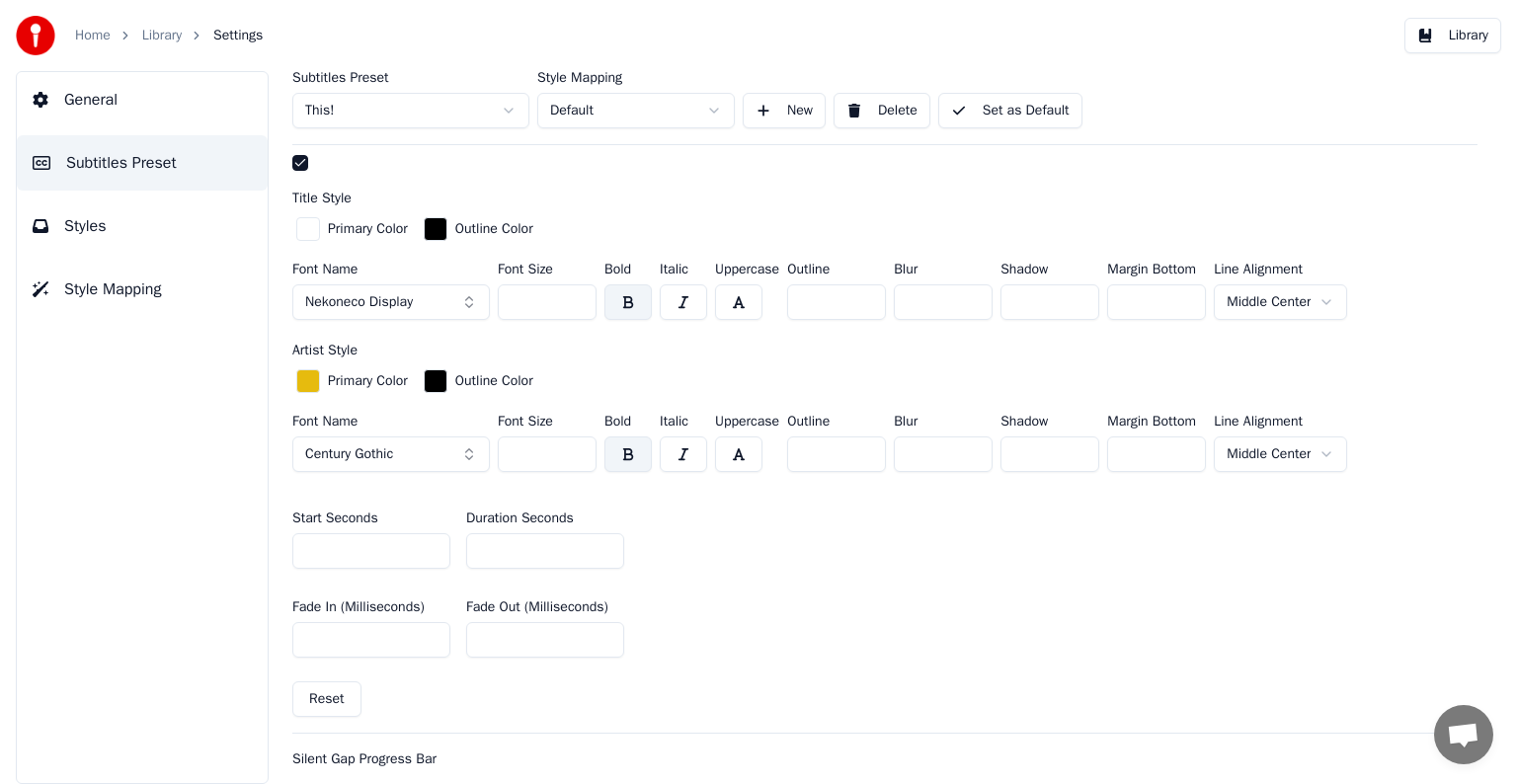 scroll, scrollTop: 691, scrollLeft: 0, axis: vertical 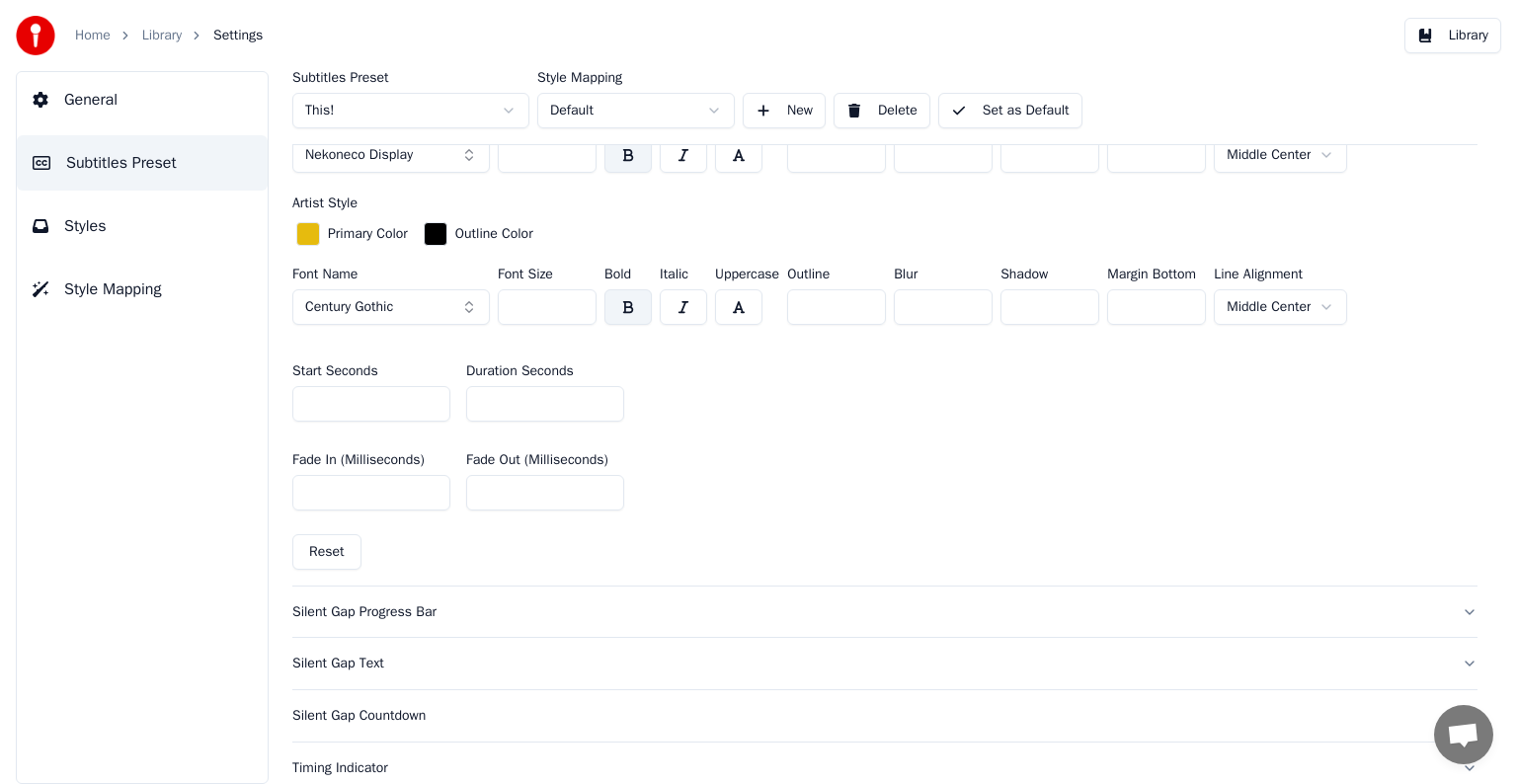 click on "*" at bounding box center (545, 404) 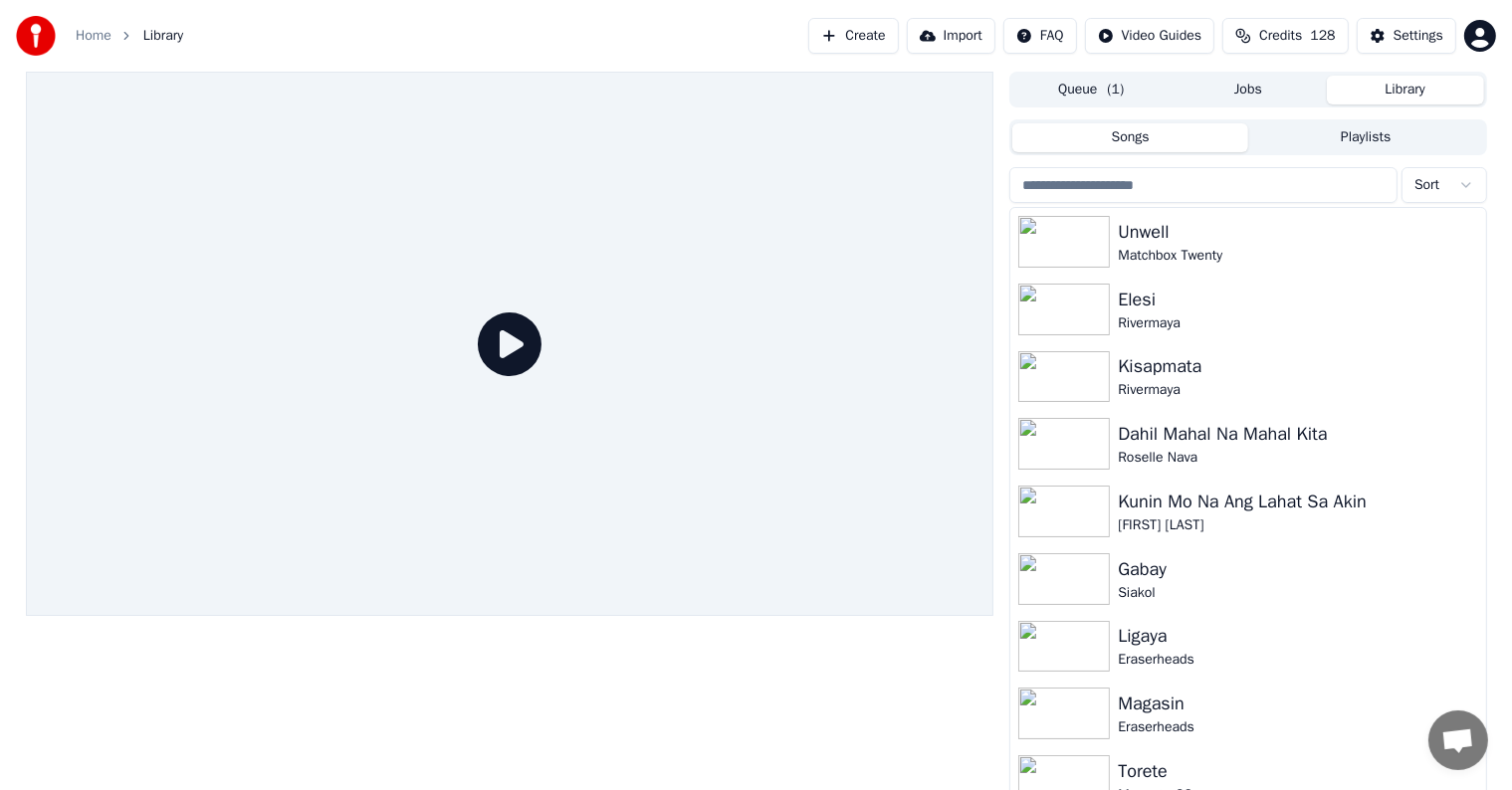 click at bounding box center [1203, 185] 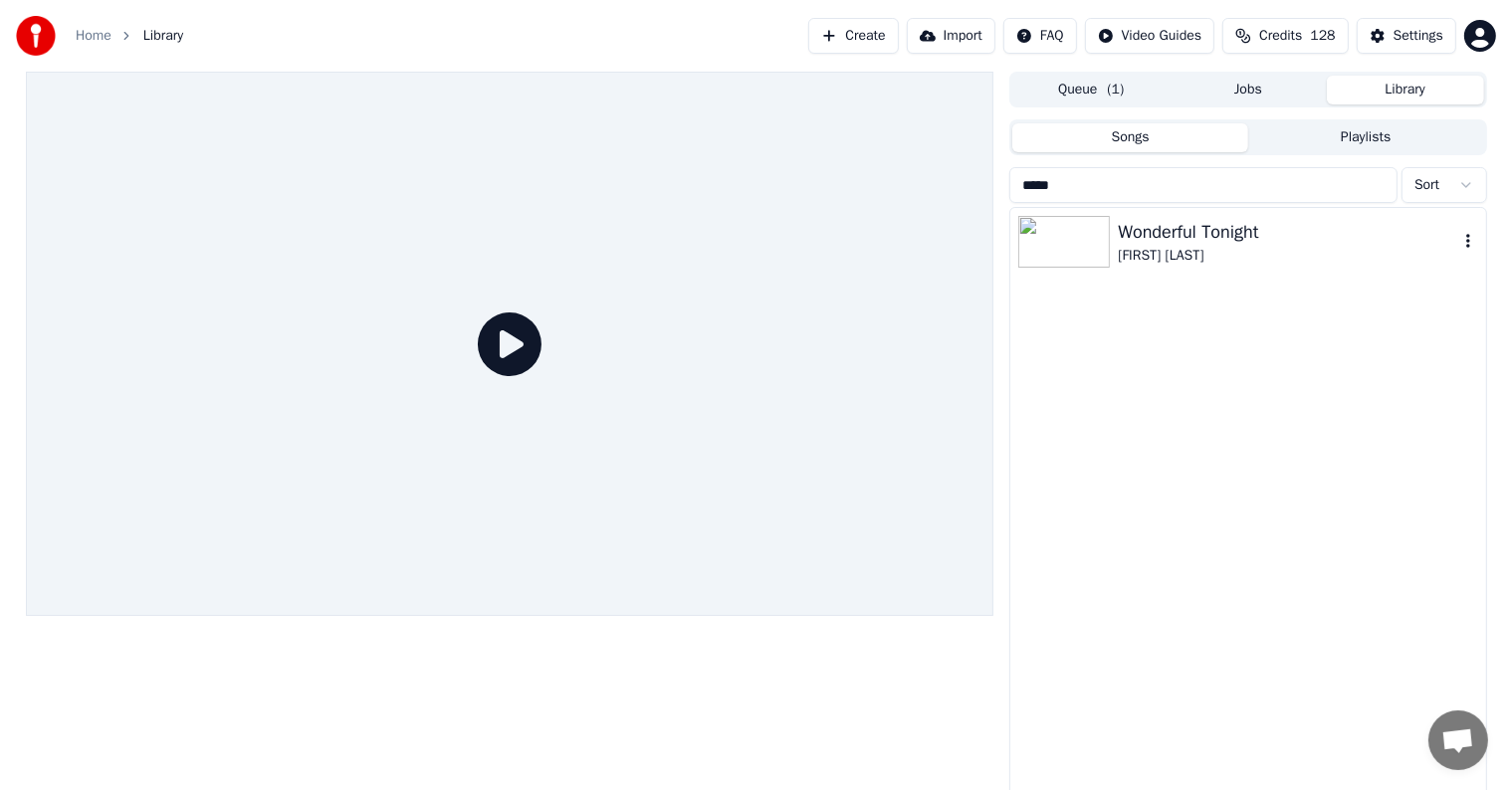type on "*****" 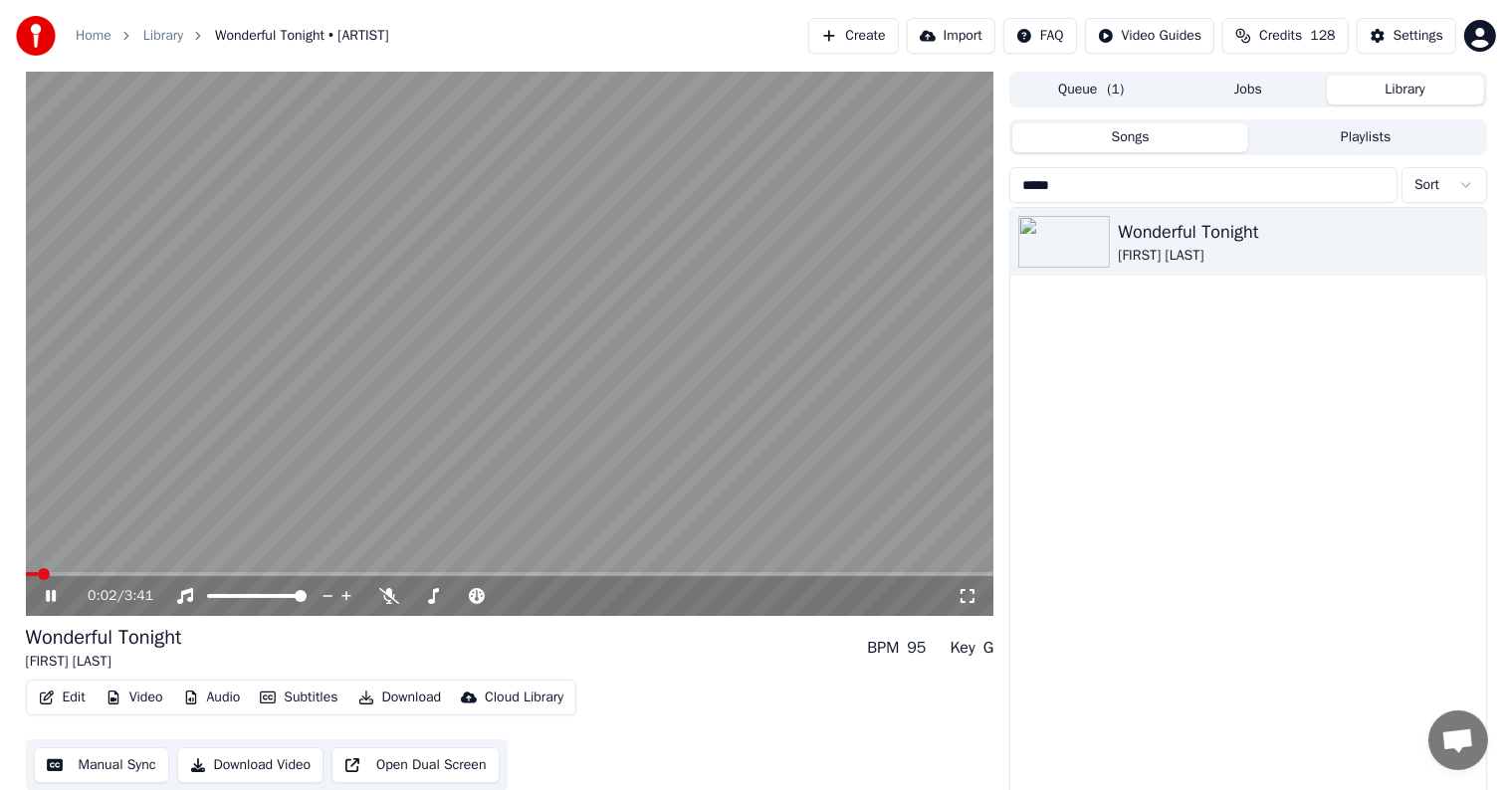 click 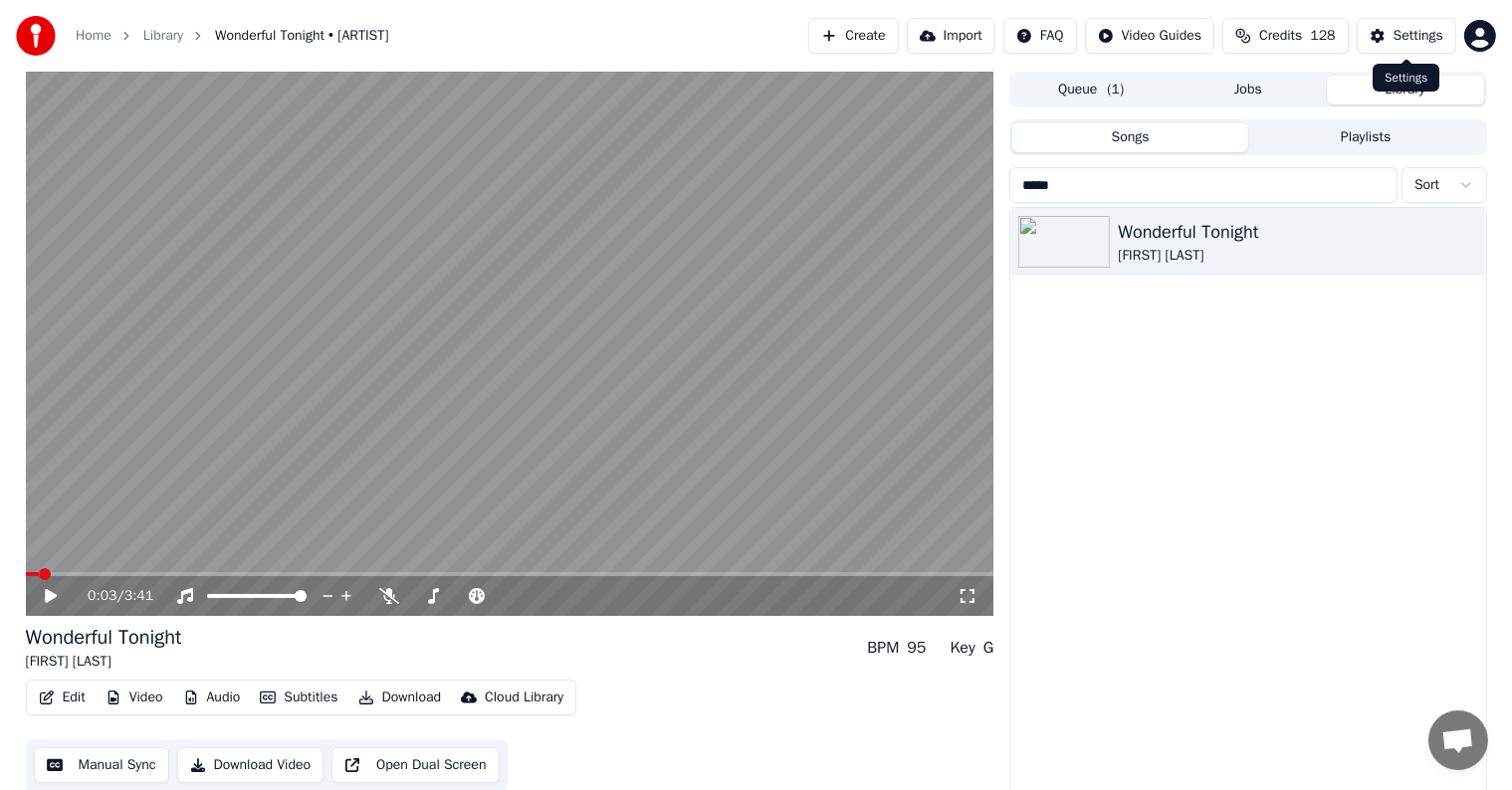 click on "Home Library Wonderful Tonight • [ARTIST] Create Import FAQ Video Guides Credits 128 Settings" at bounding box center [756, 36] 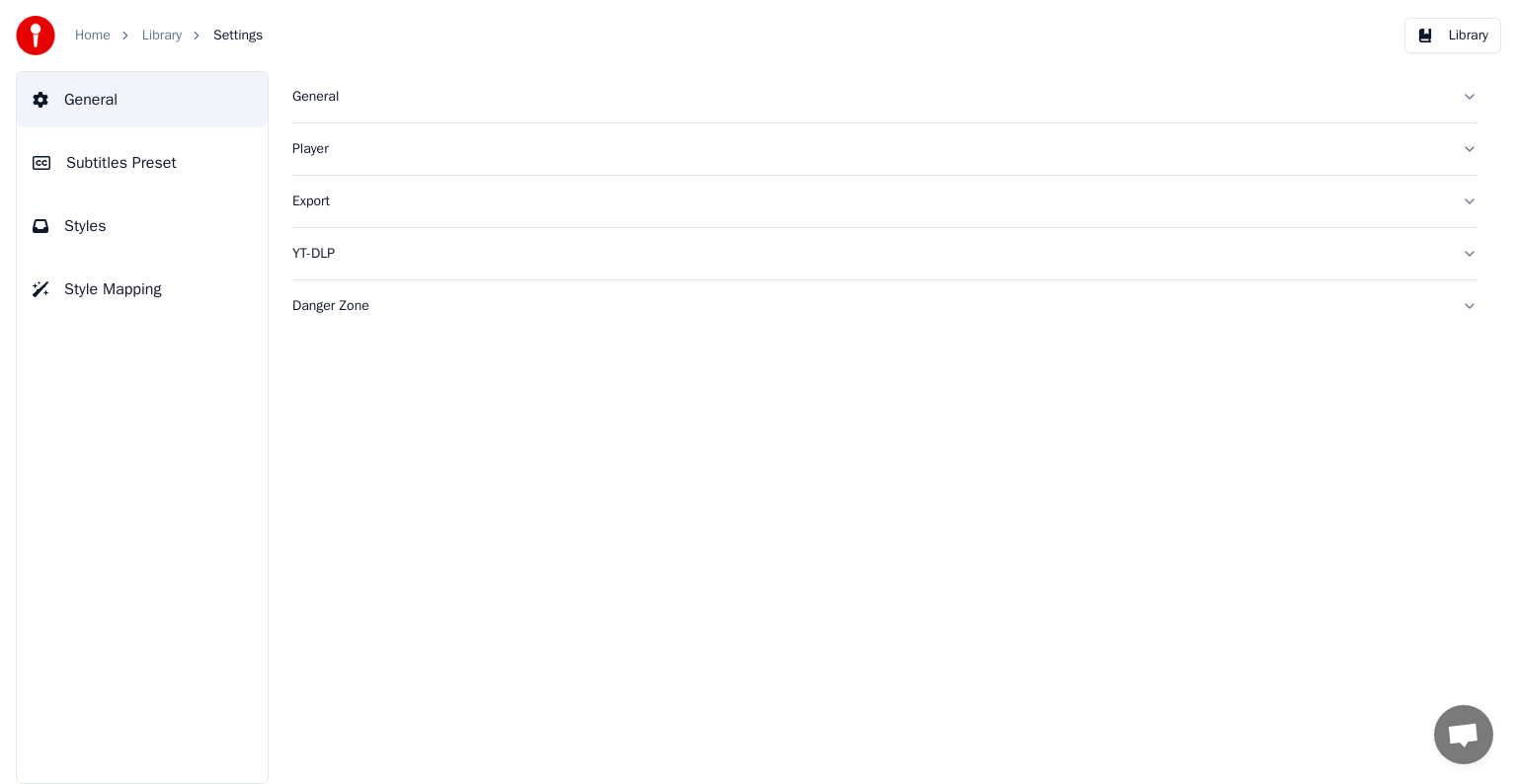 click on "Subtitles Preset" at bounding box center [142, 163] 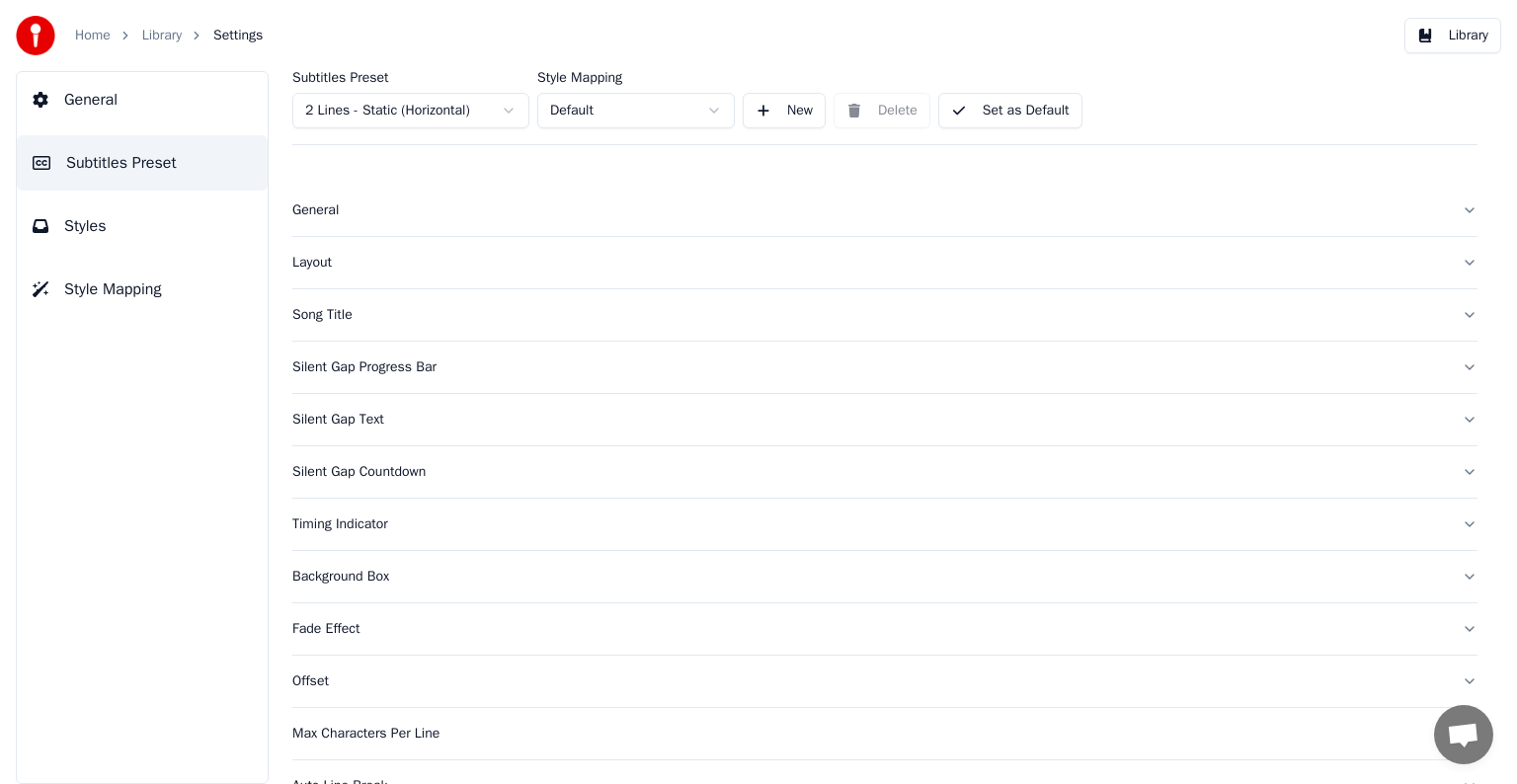 click on "Subtitles Preset 2 Lines - Static (Horizontal)" at bounding box center (411, 100) 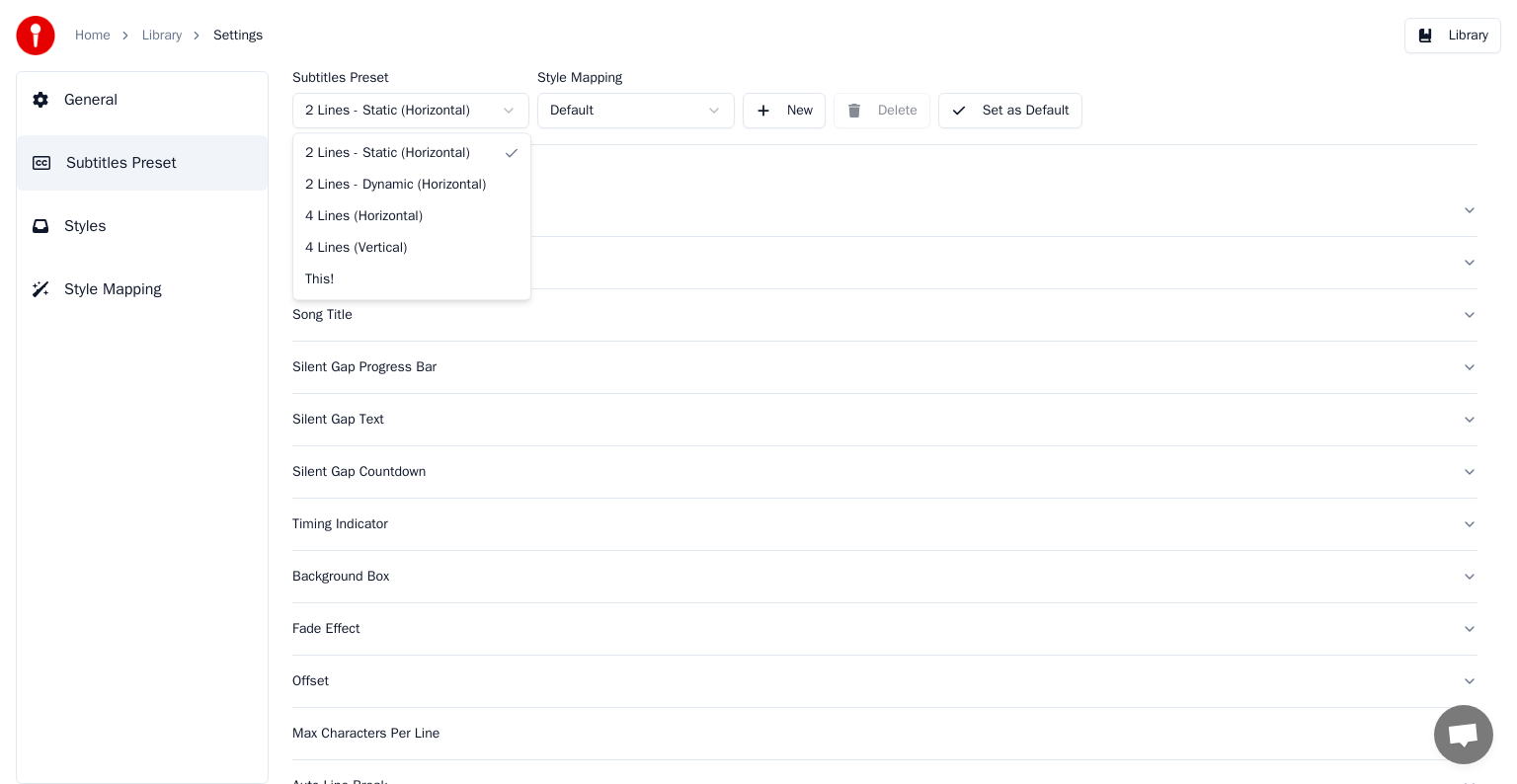 click on "Youka Desktop Hello! How can I help you? Sunday, 20 July Hi! I'Its me again. The lyrics are not appearing. Even editing to add lyrics again, it's not appearing. I already spent 22 credits for this please check 7/20/[YEAR] Monday, 21 July Adam Hey, credits should refunded automatically in case of failure, please let me check 7/21/[YEAR] yeah but credits are used again in adding the lyrics in the song that supposed to be good in the first place 7/21/[YEAR] Read Adam I added 22 more credits to your account. 7/21/[YEAR]" at bounding box center (758, 392) 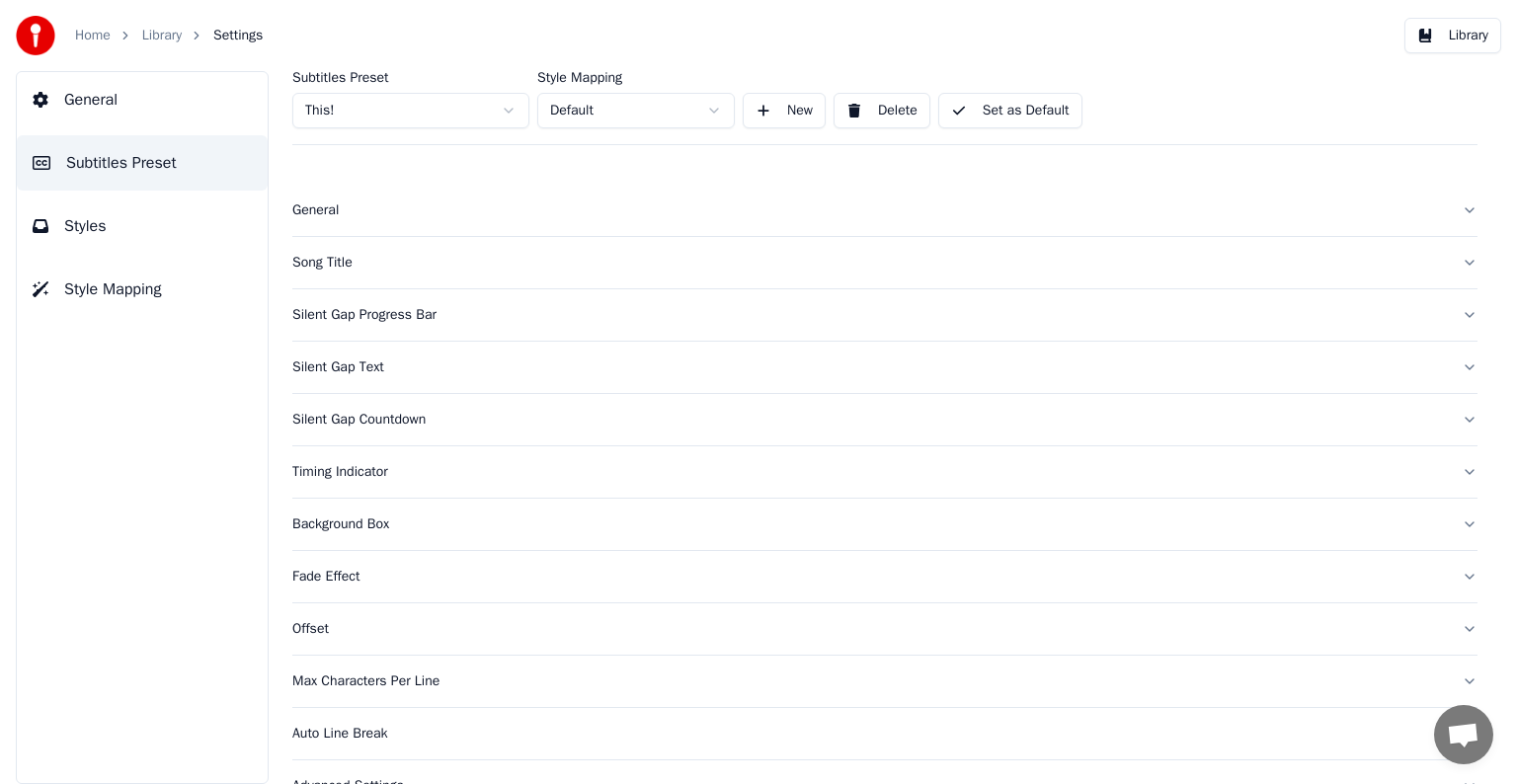 click on "Song Title" at bounding box center (869, 263) 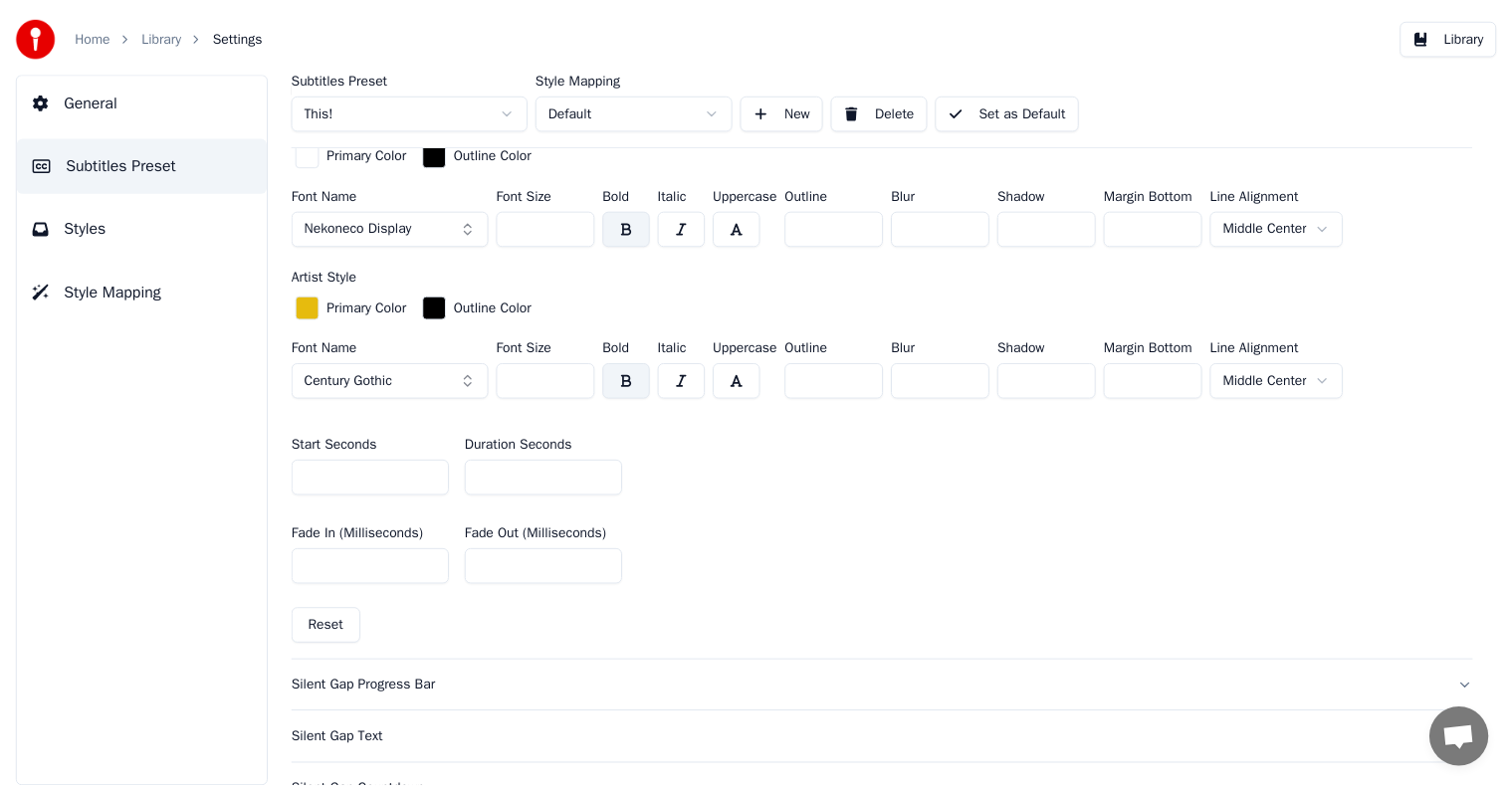 scroll, scrollTop: 597, scrollLeft: 0, axis: vertical 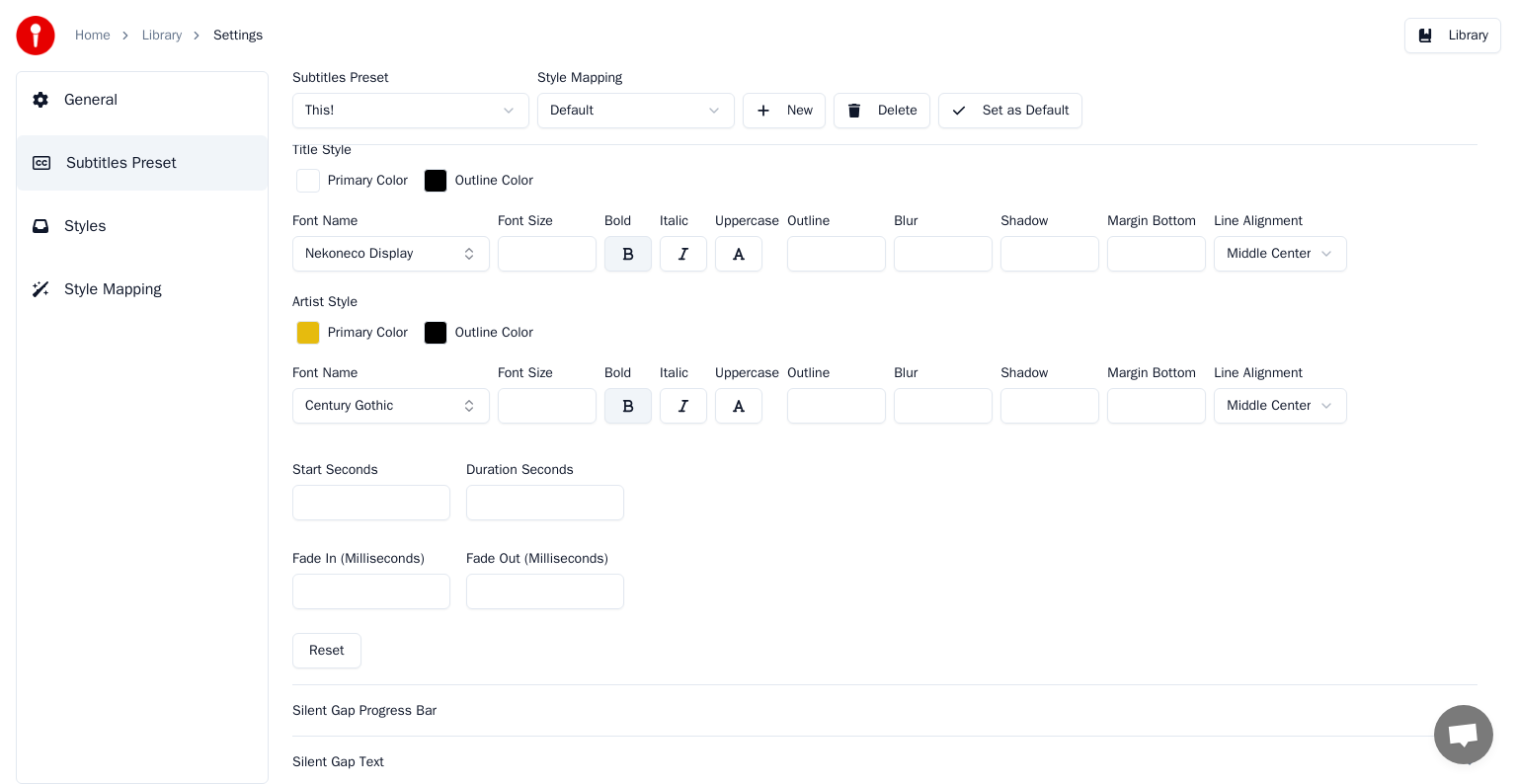 drag, startPoint x: 507, startPoint y: 252, endPoint x: 549, endPoint y: 254, distance: 42.047592 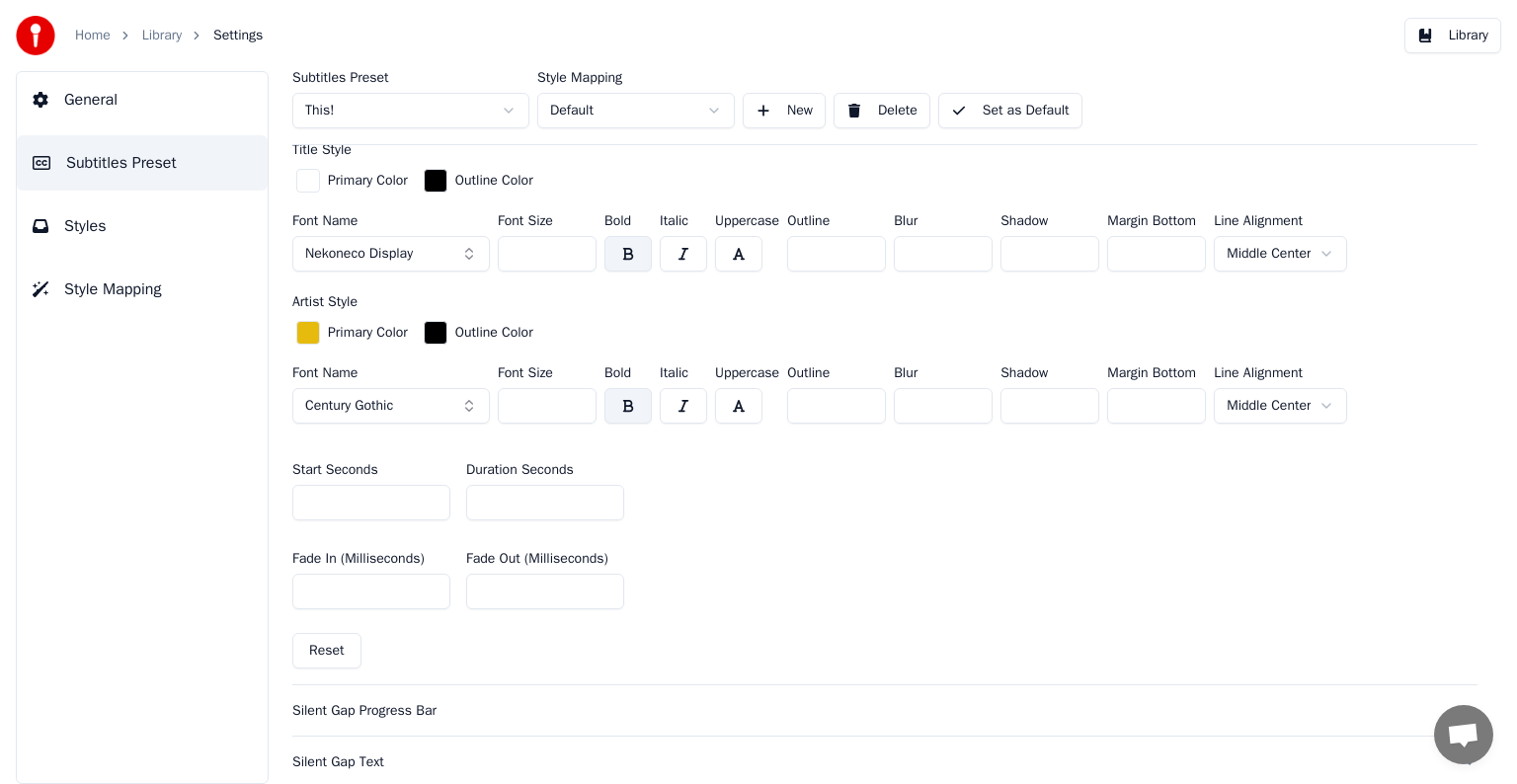 type on "***" 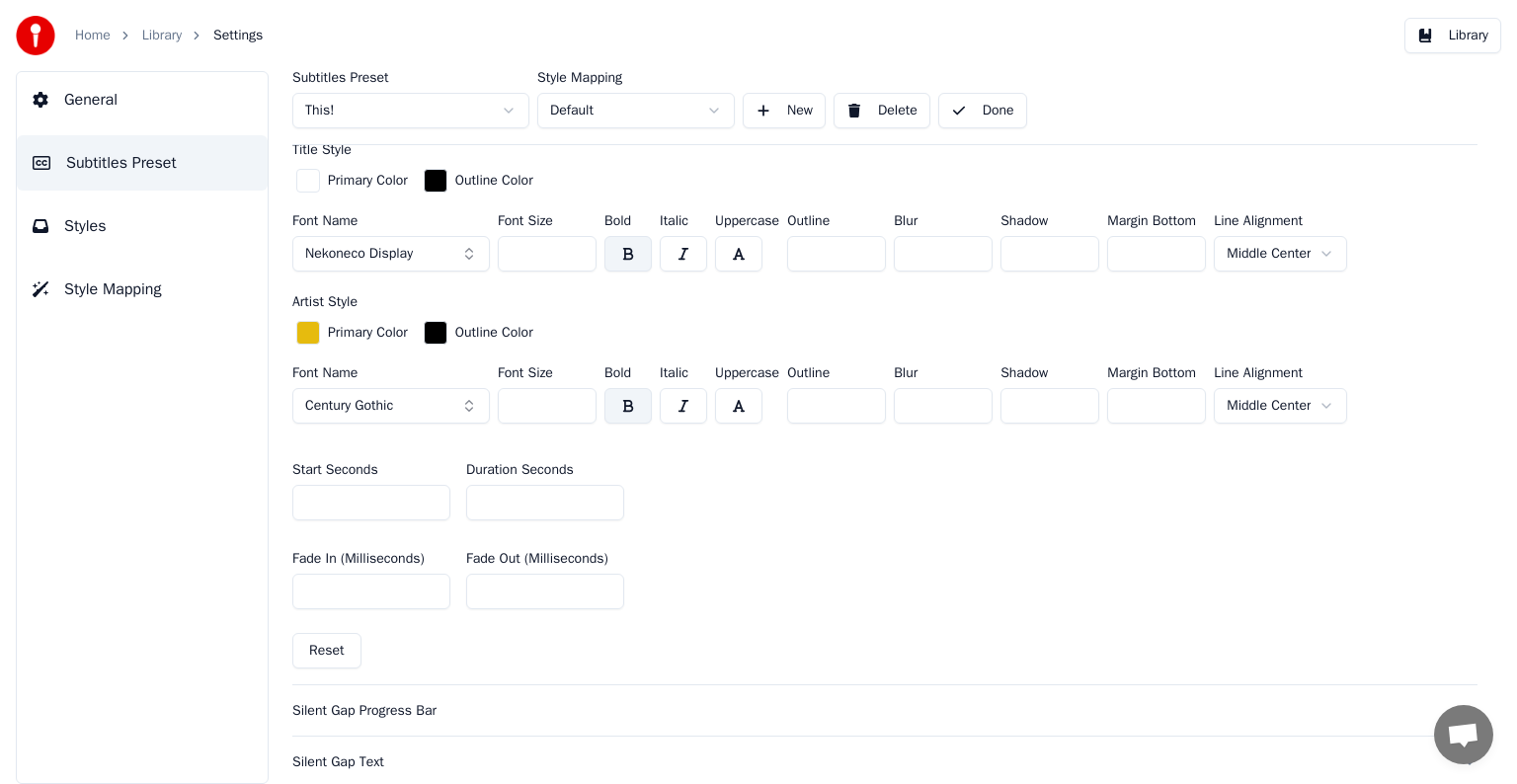 click on "Library" at bounding box center [162, 36] 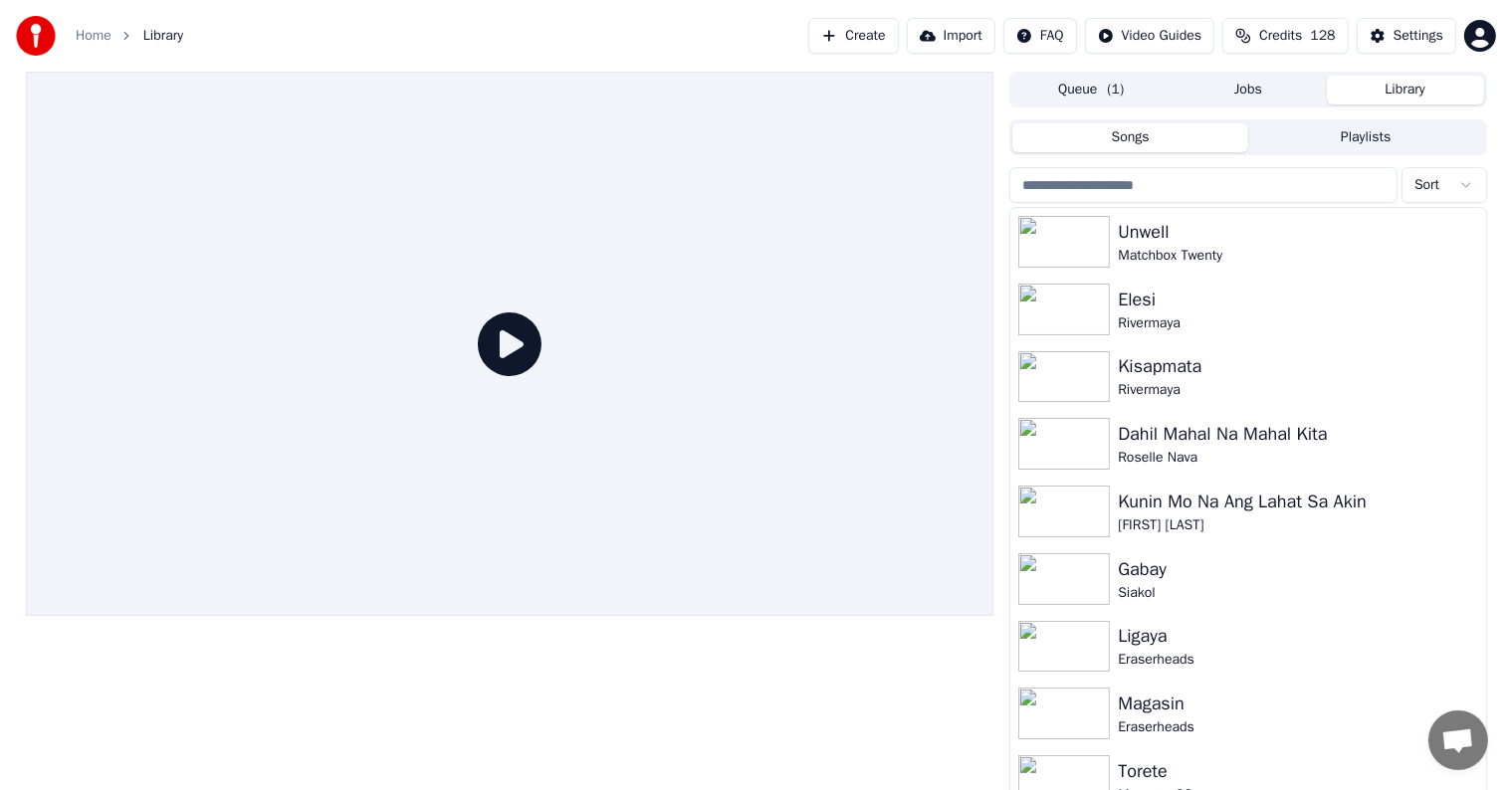 click at bounding box center [1203, 185] 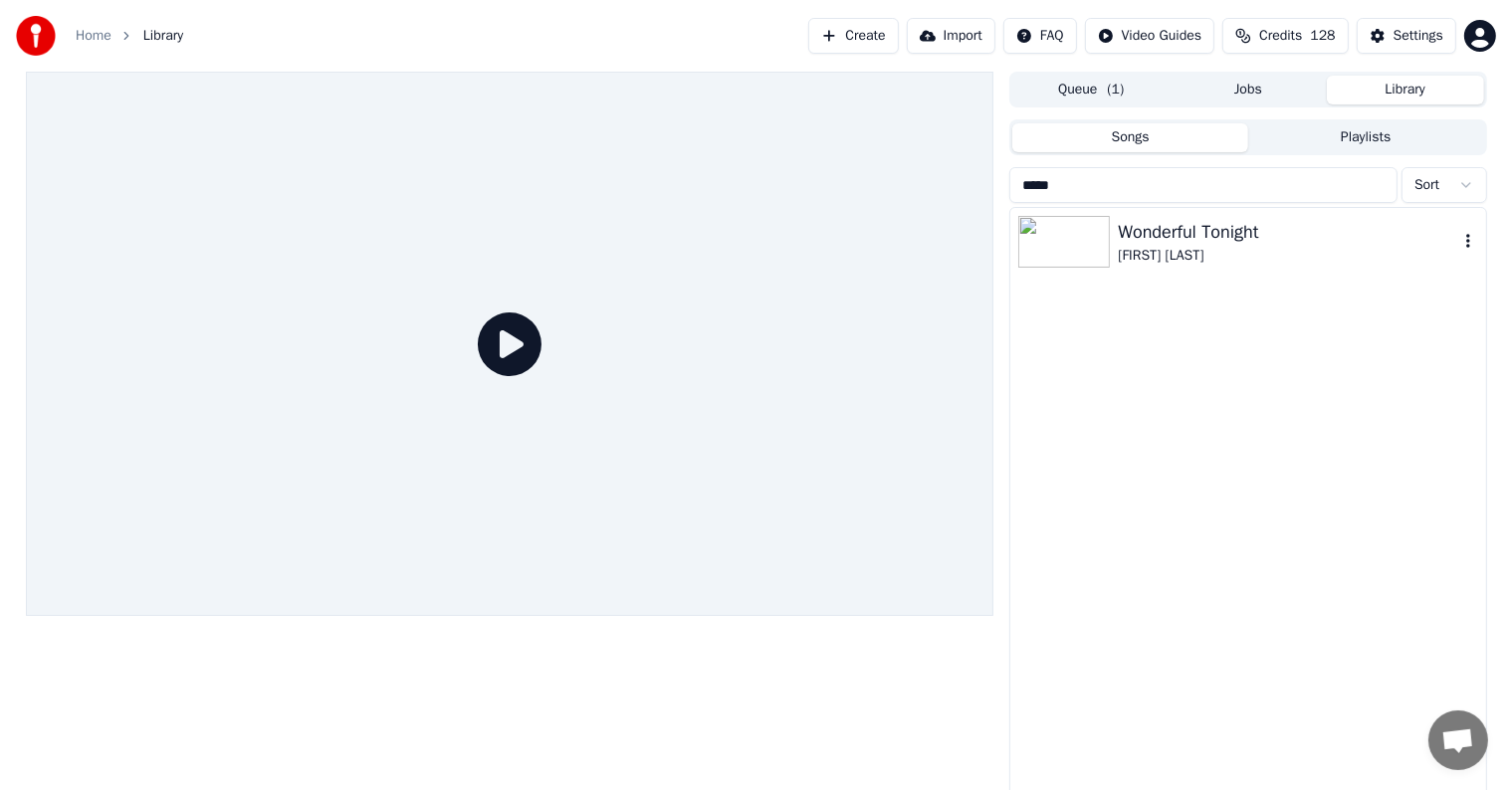 type on "*****" 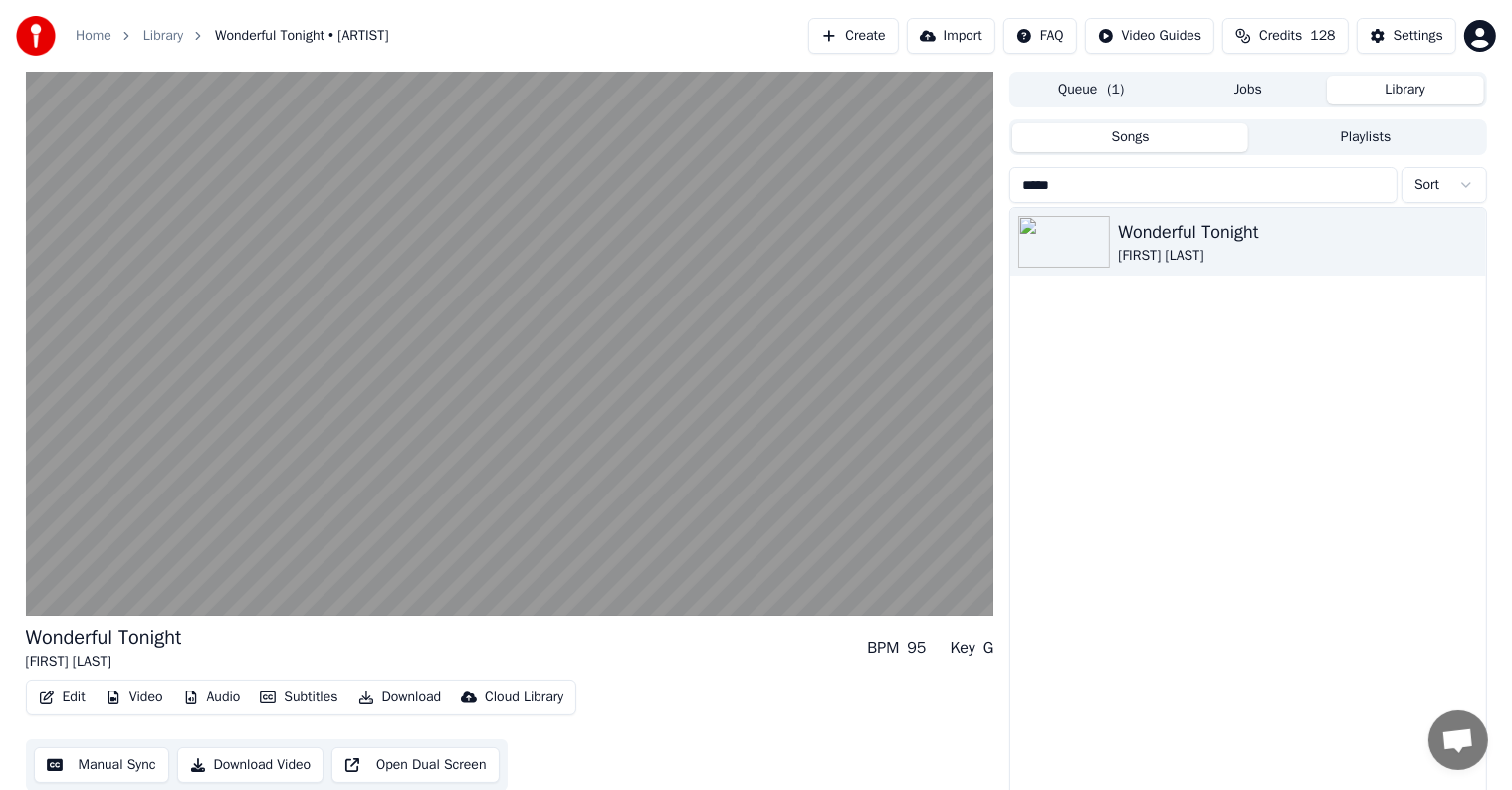 scroll, scrollTop: 9, scrollLeft: 0, axis: vertical 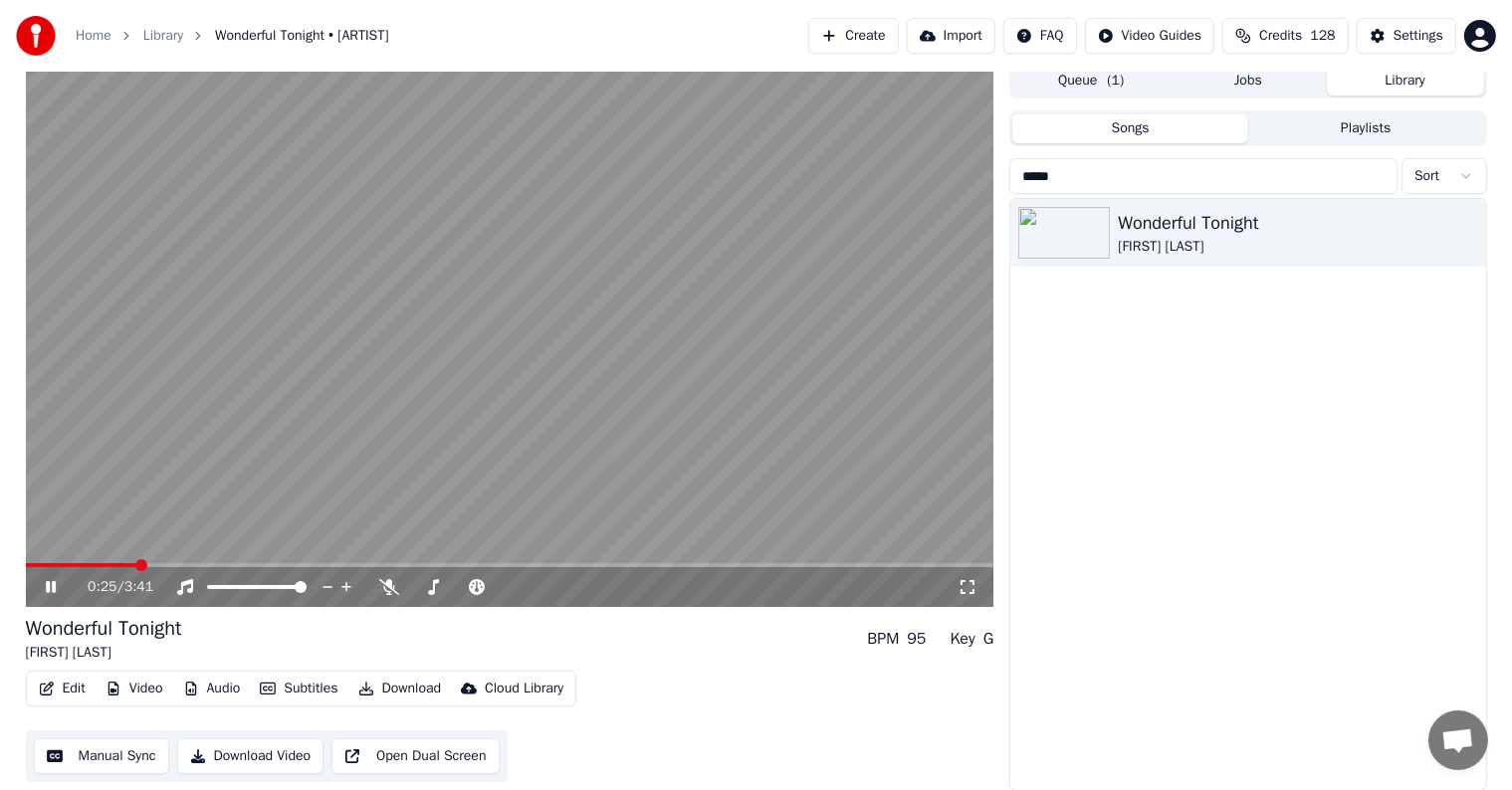 click at bounding box center (141, 565) 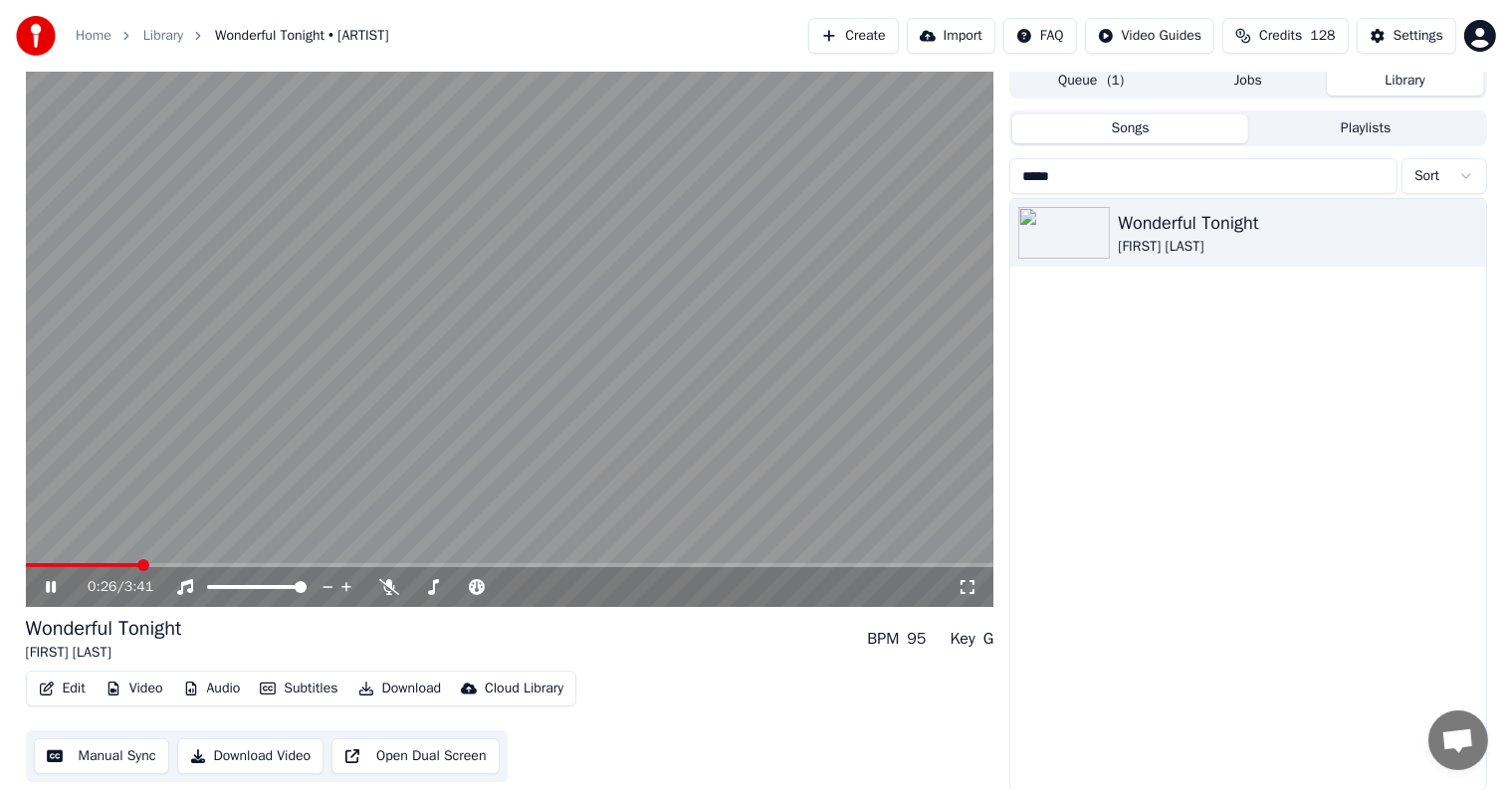 click at bounding box center [510, 565] 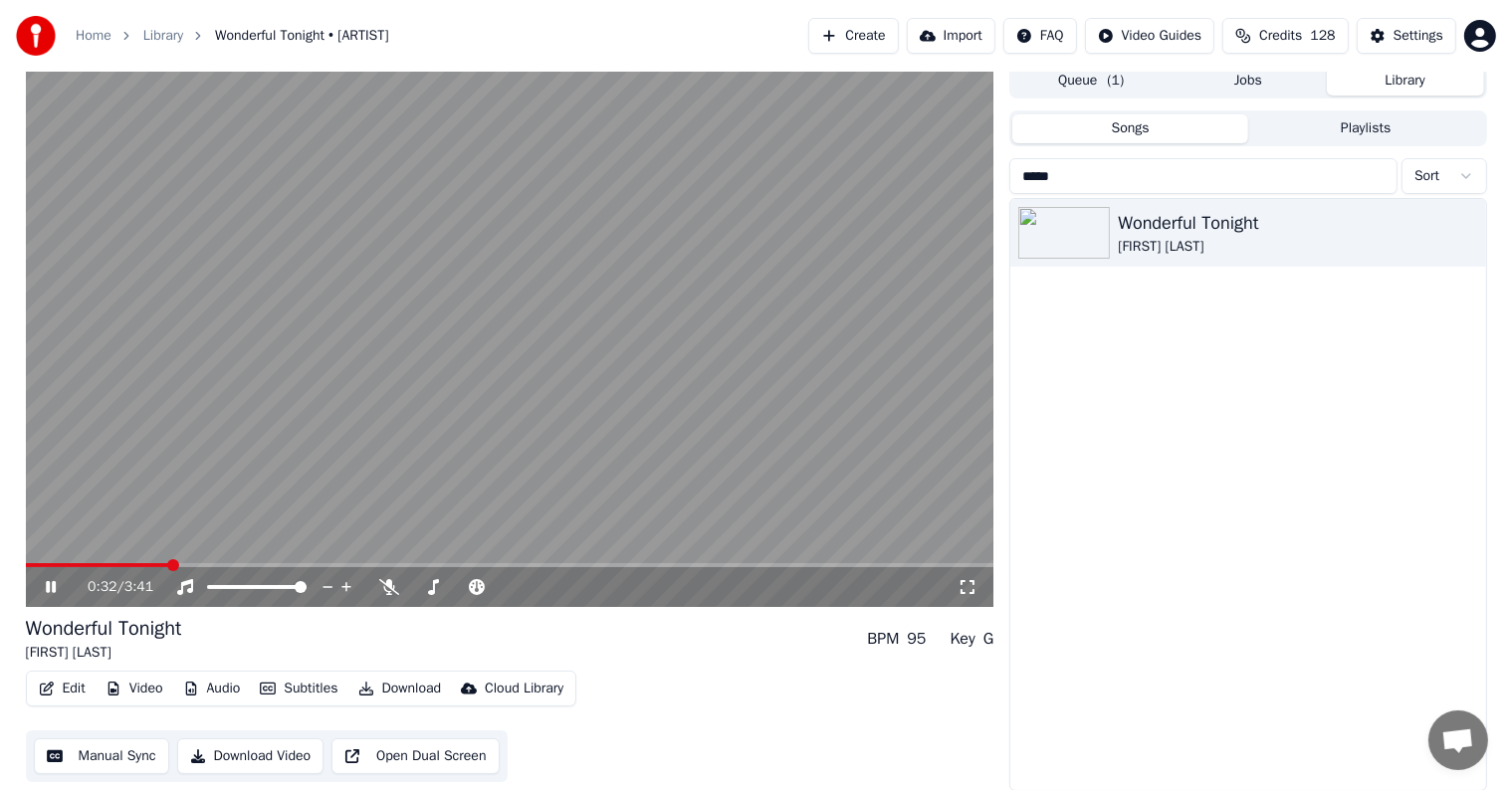 click at bounding box center [173, 565] 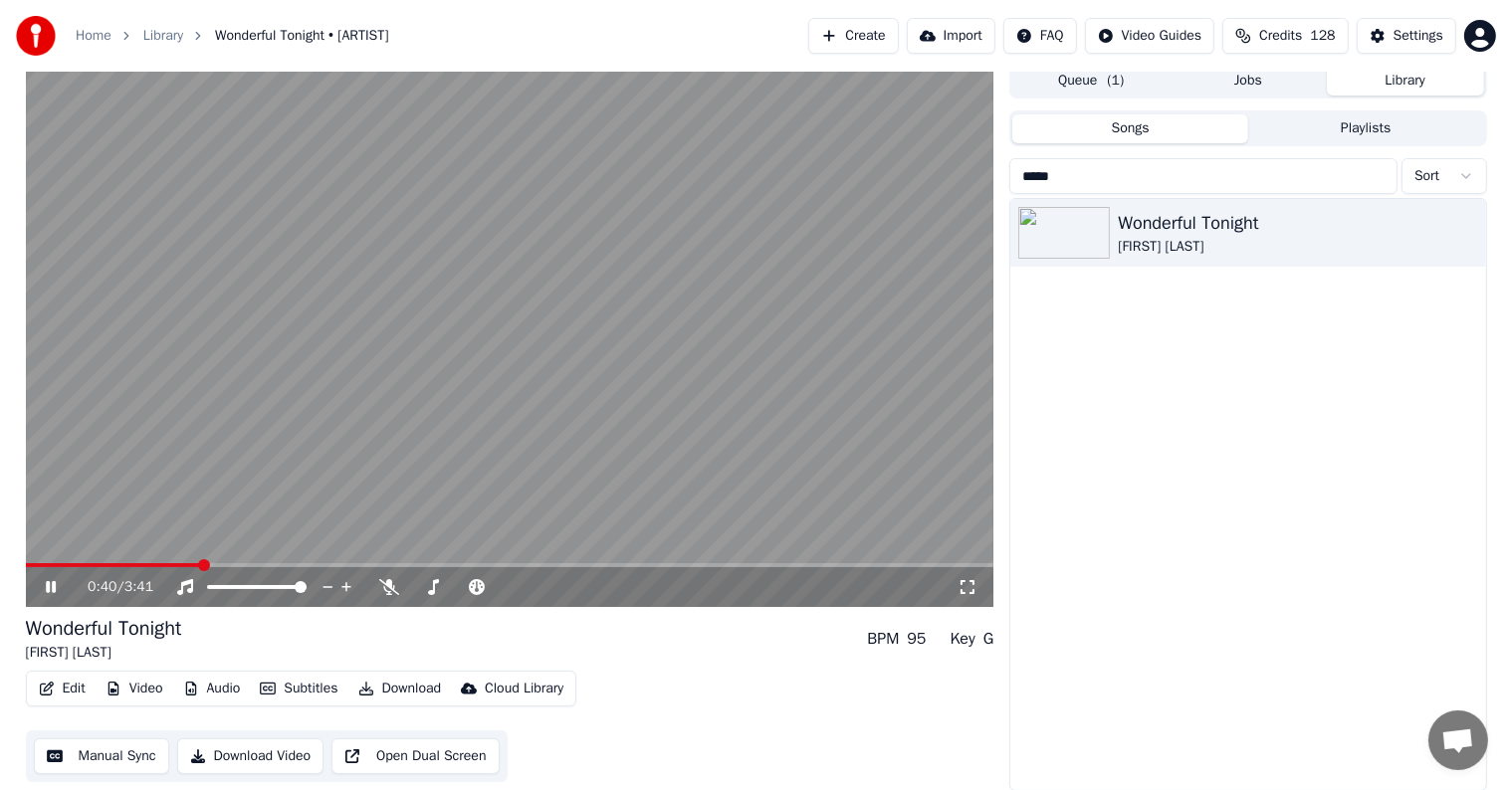 click at bounding box center [510, 565] 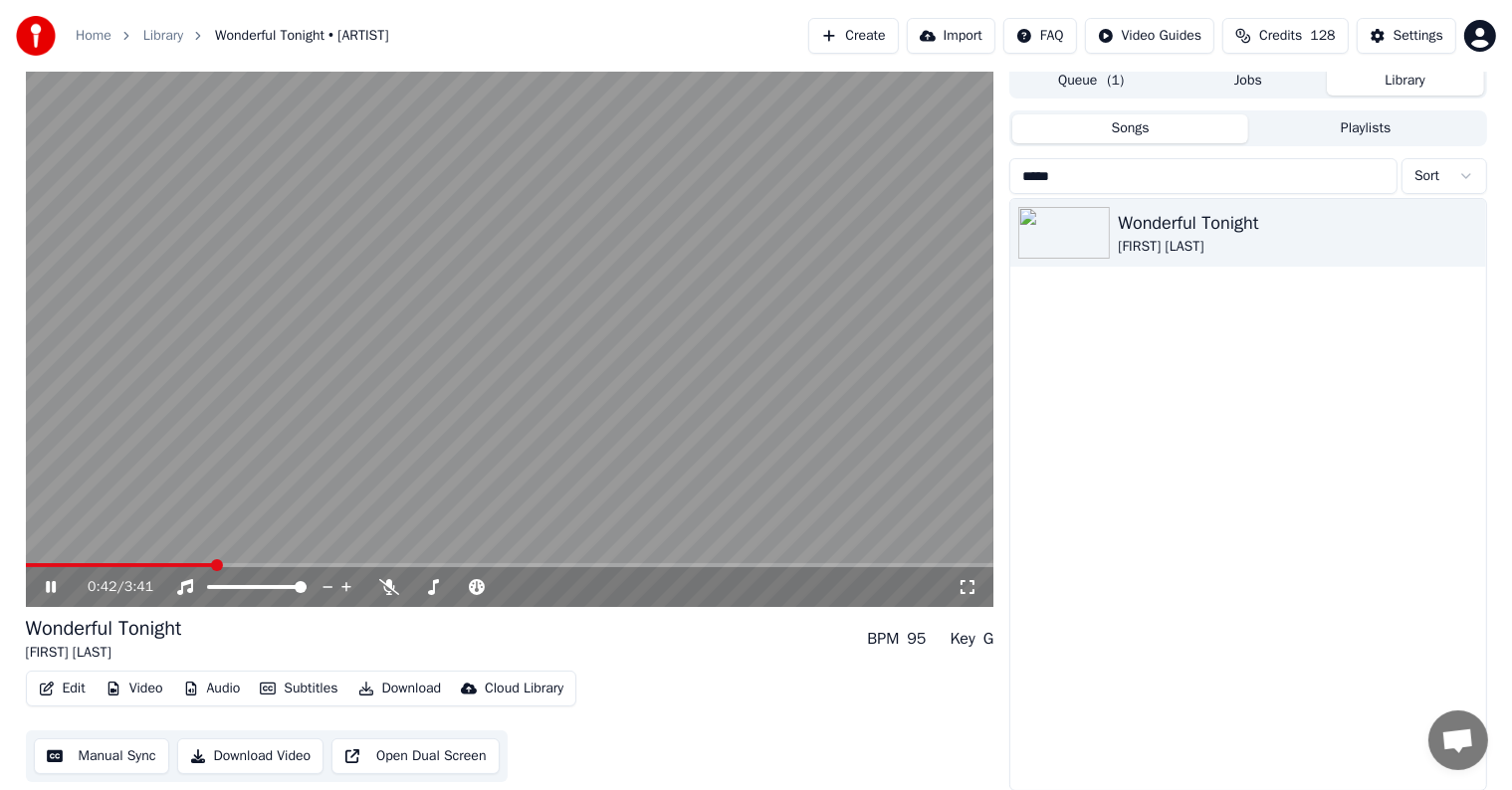 click at bounding box center (510, 565) 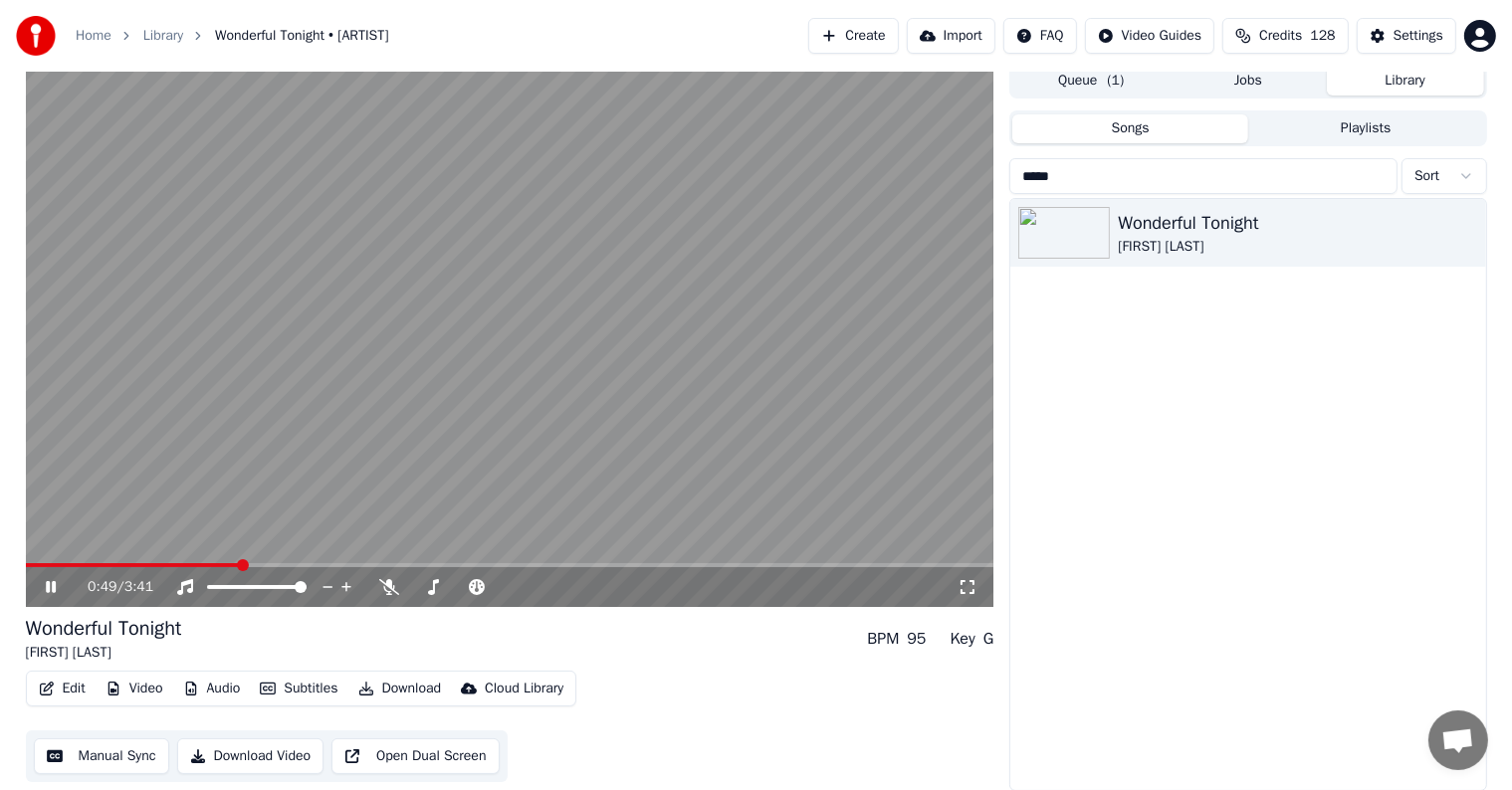 click at bounding box center [510, 334] 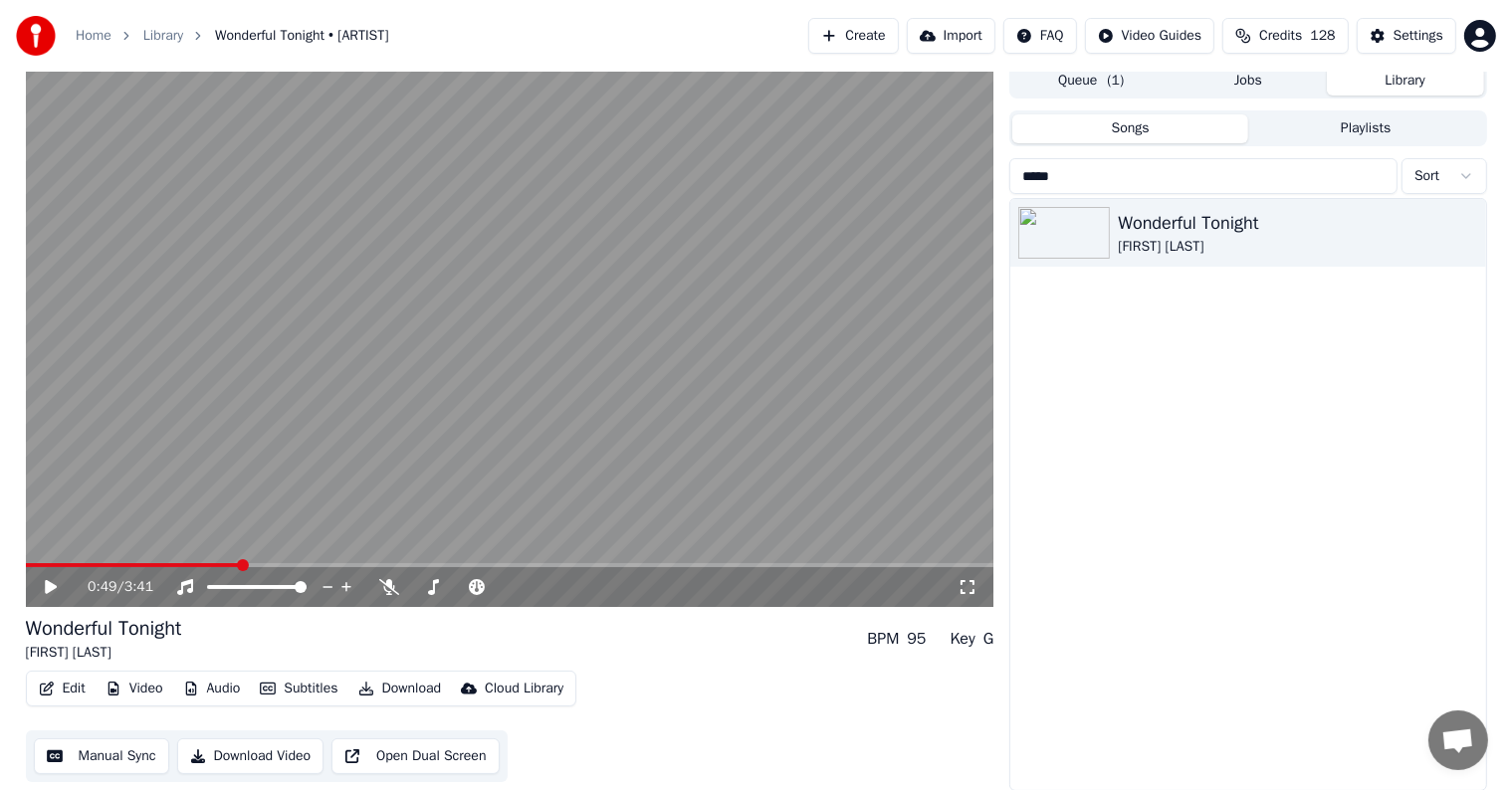 click at bounding box center [510, 334] 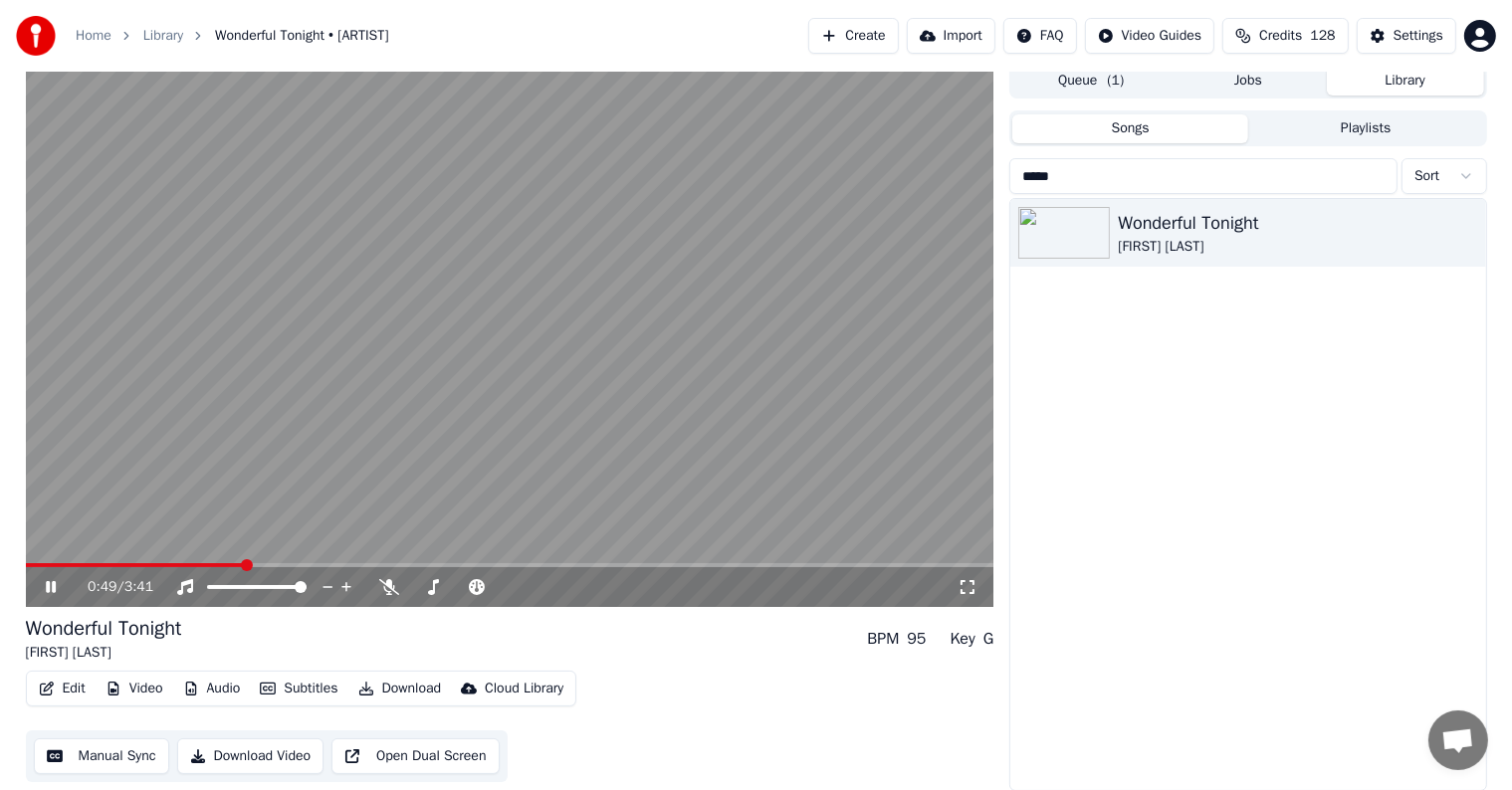 click at bounding box center [510, 565] 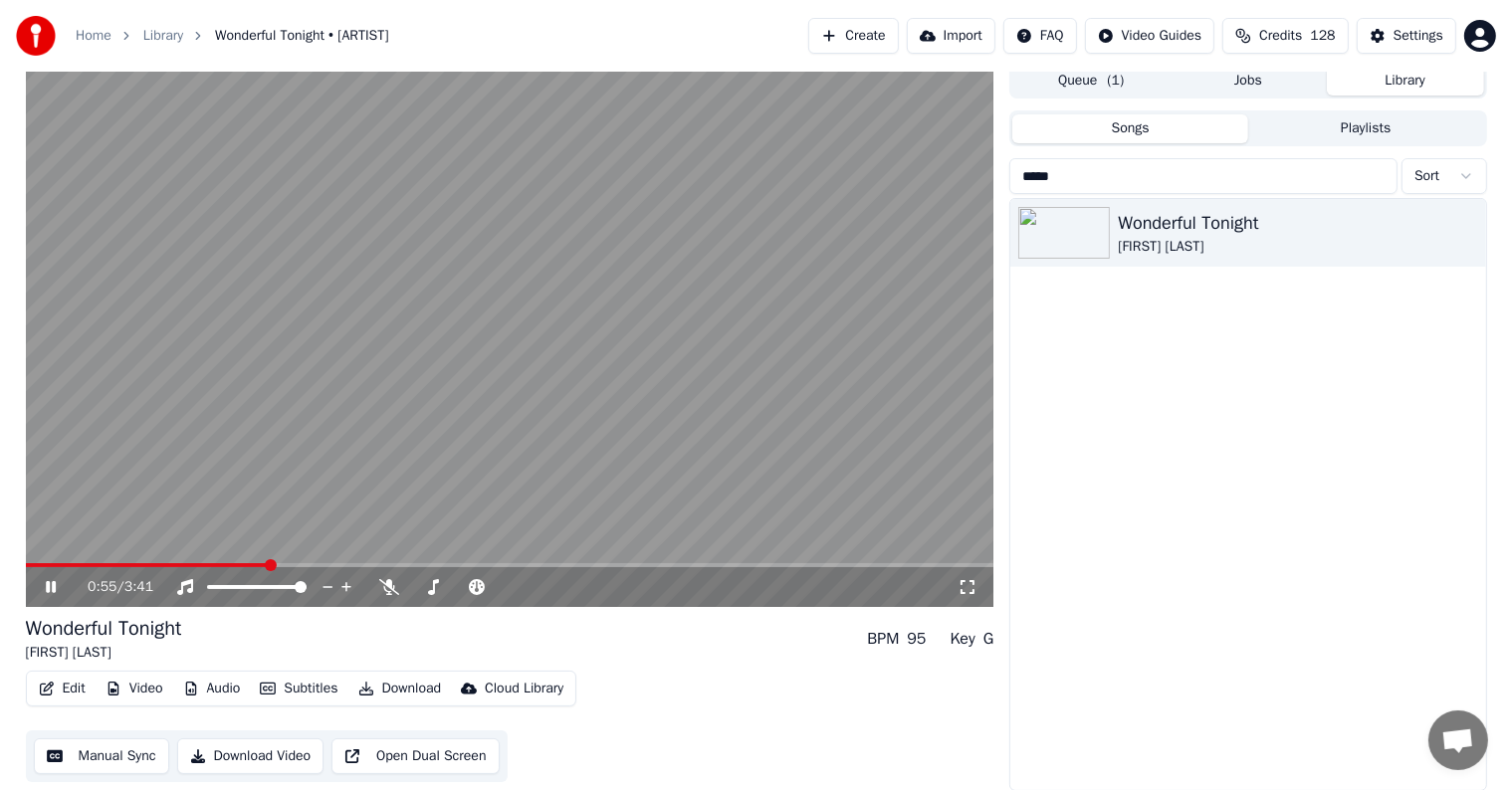click at bounding box center [271, 565] 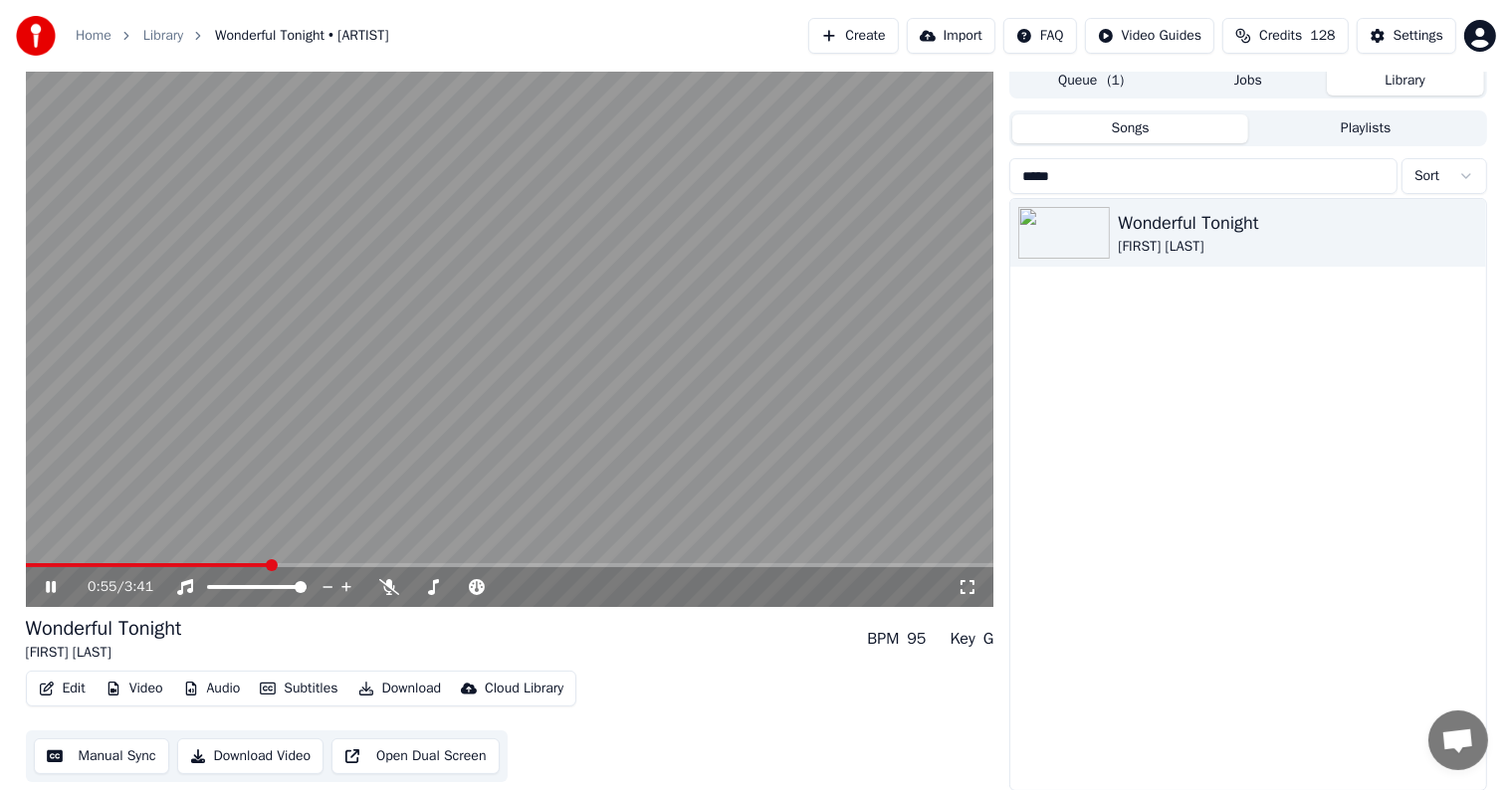 click at bounding box center [510, 565] 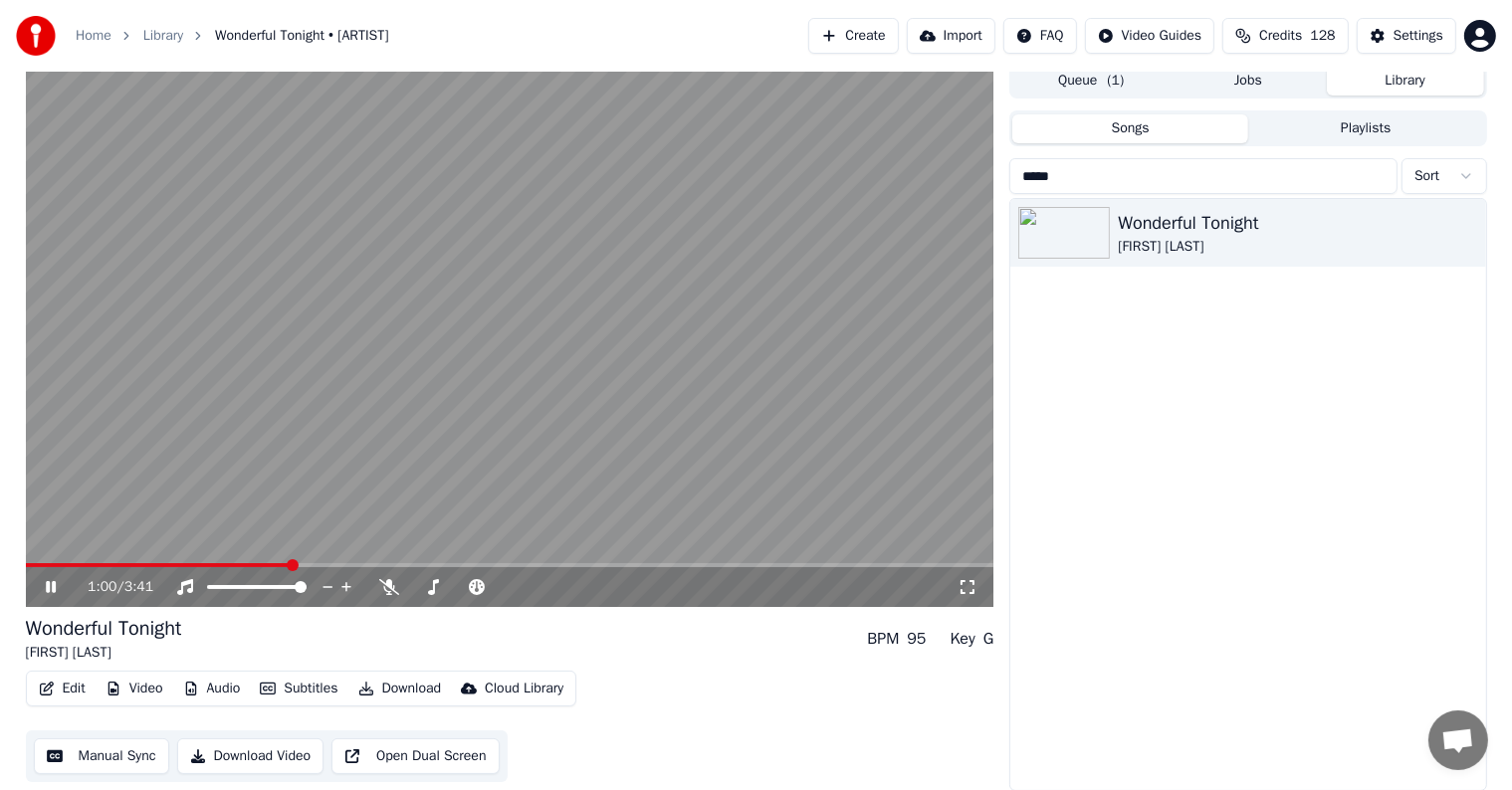 click at bounding box center [510, 565] 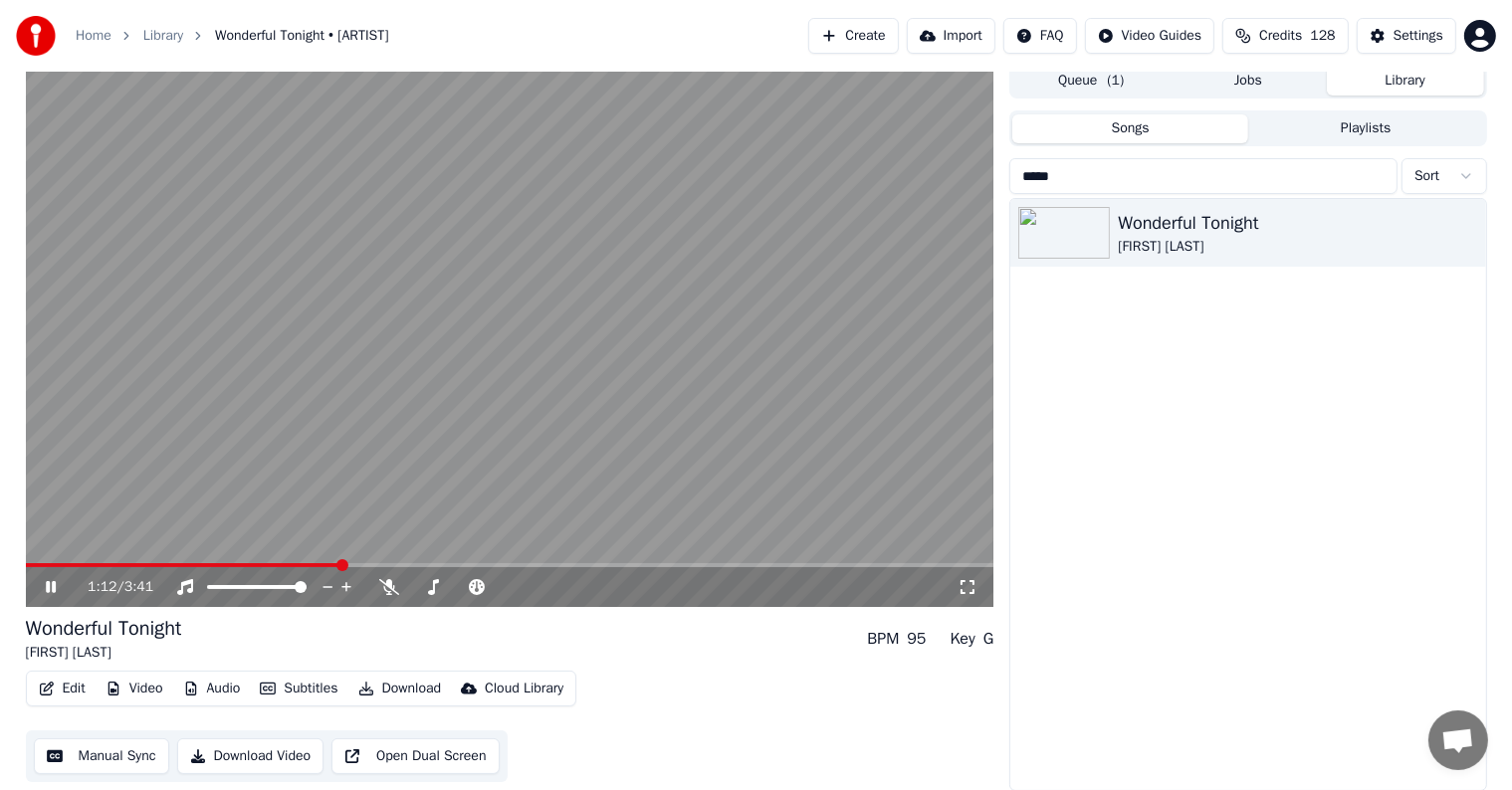click at bounding box center [510, 565] 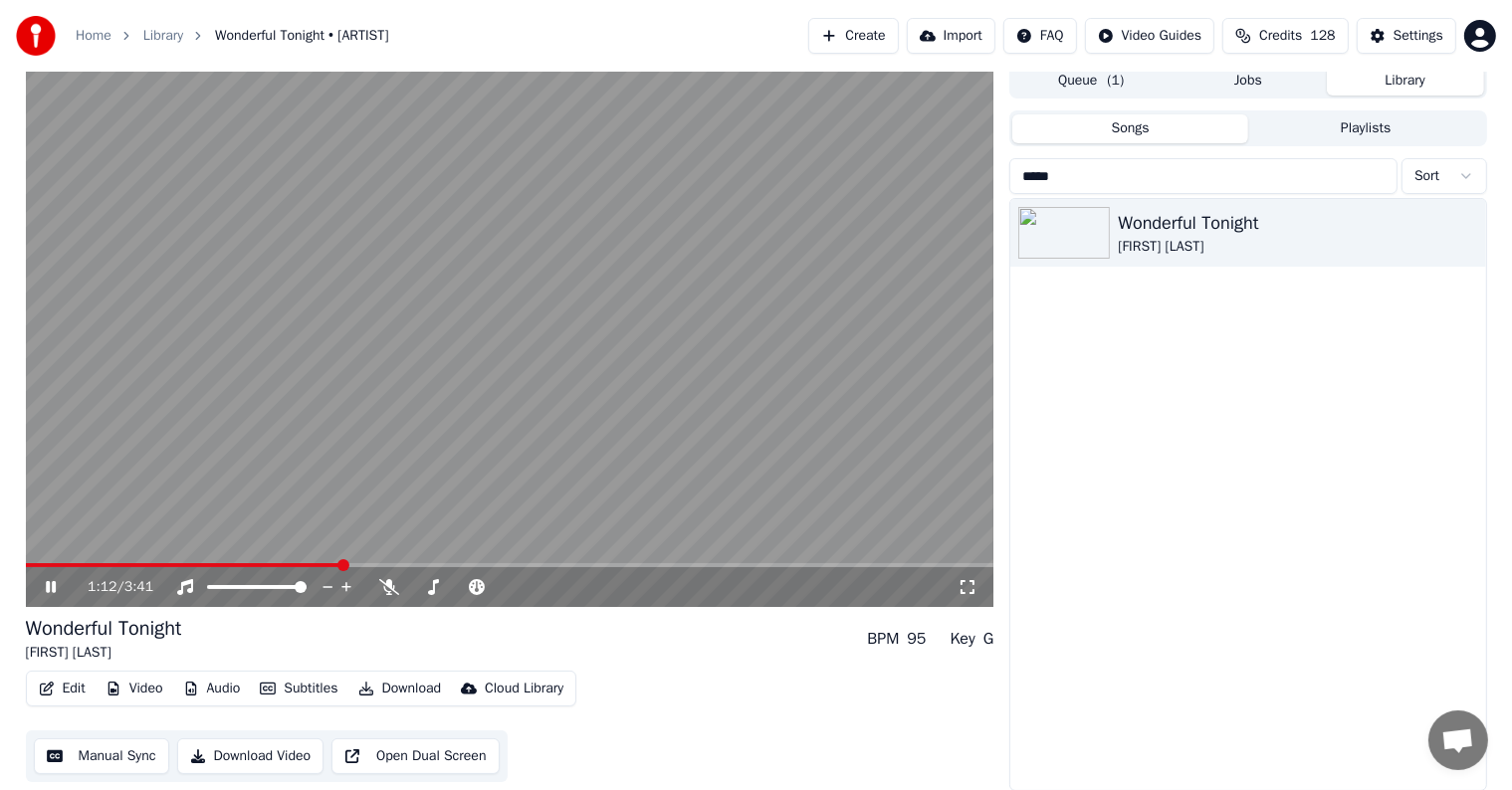 click at bounding box center (510, 565) 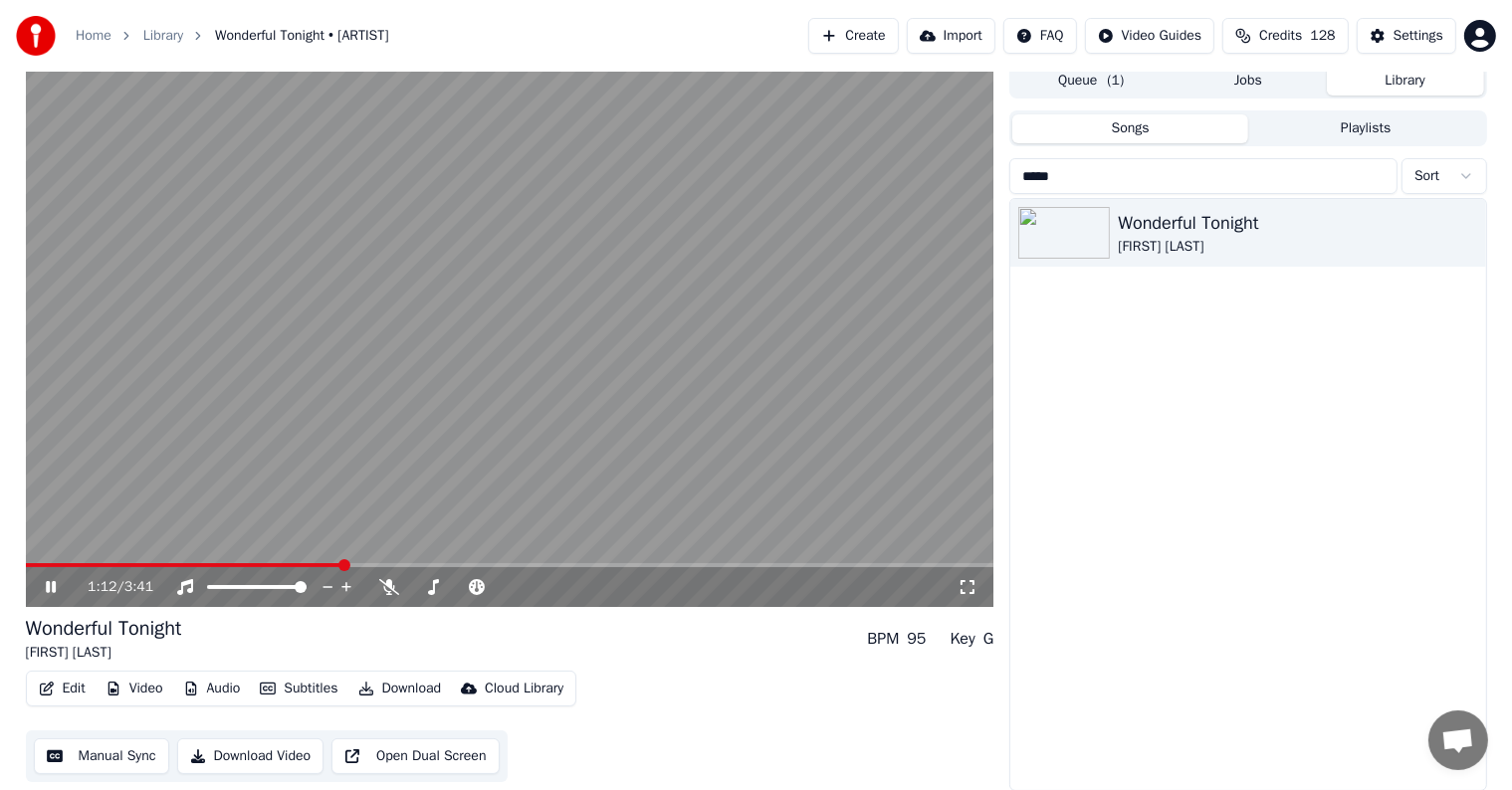 click at bounding box center [510, 565] 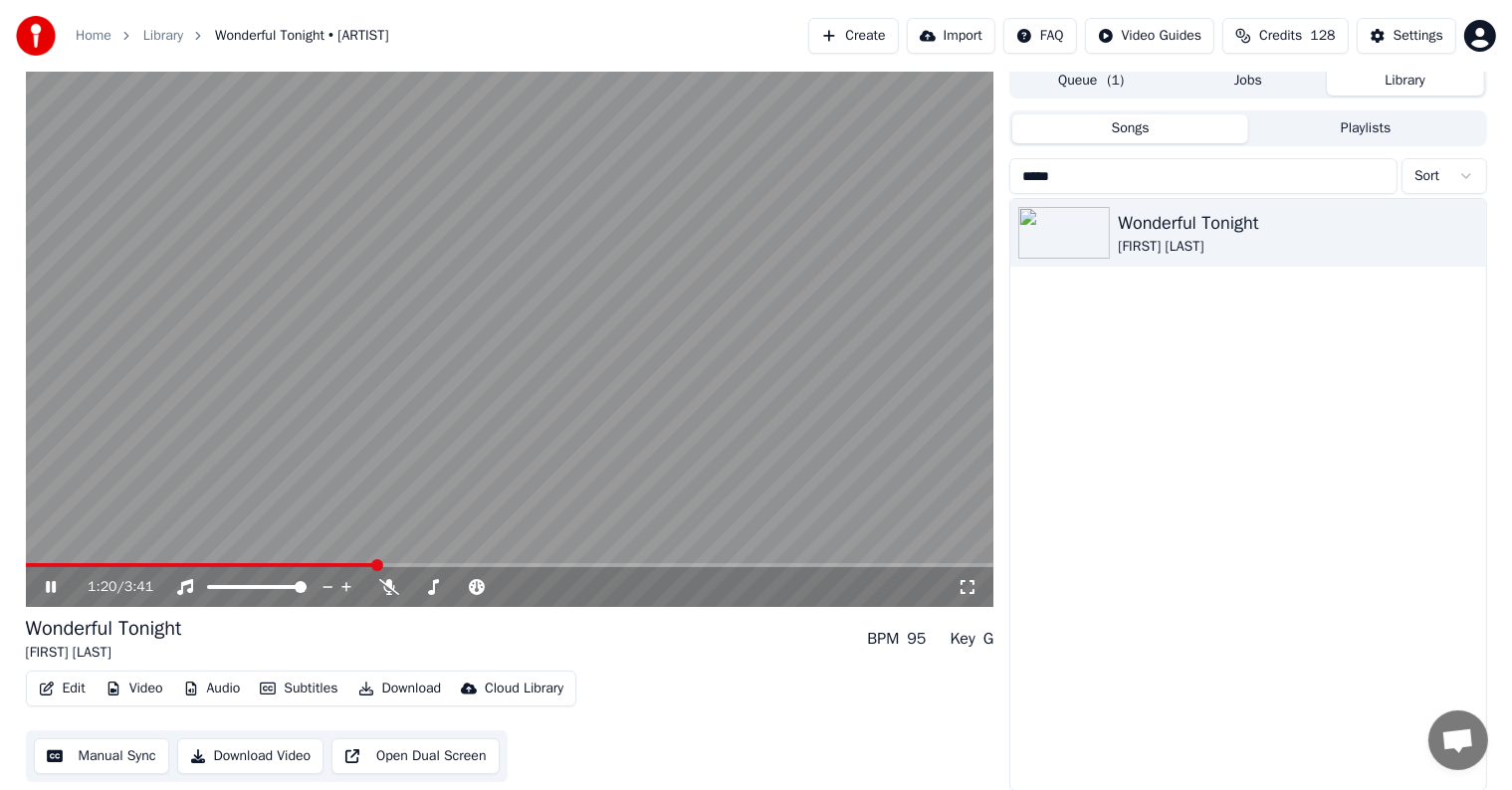 click at bounding box center (510, 565) 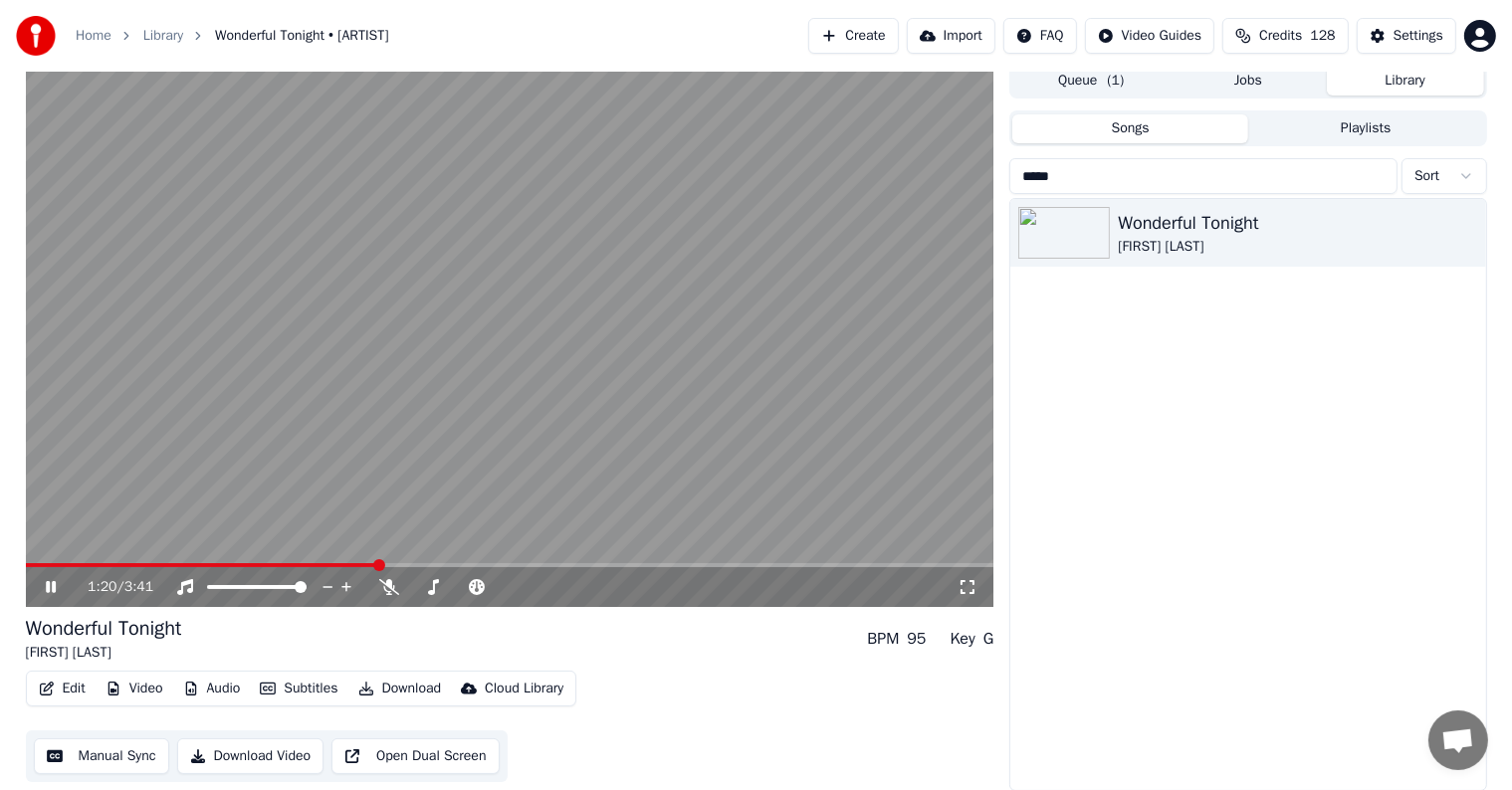 click at bounding box center [379, 565] 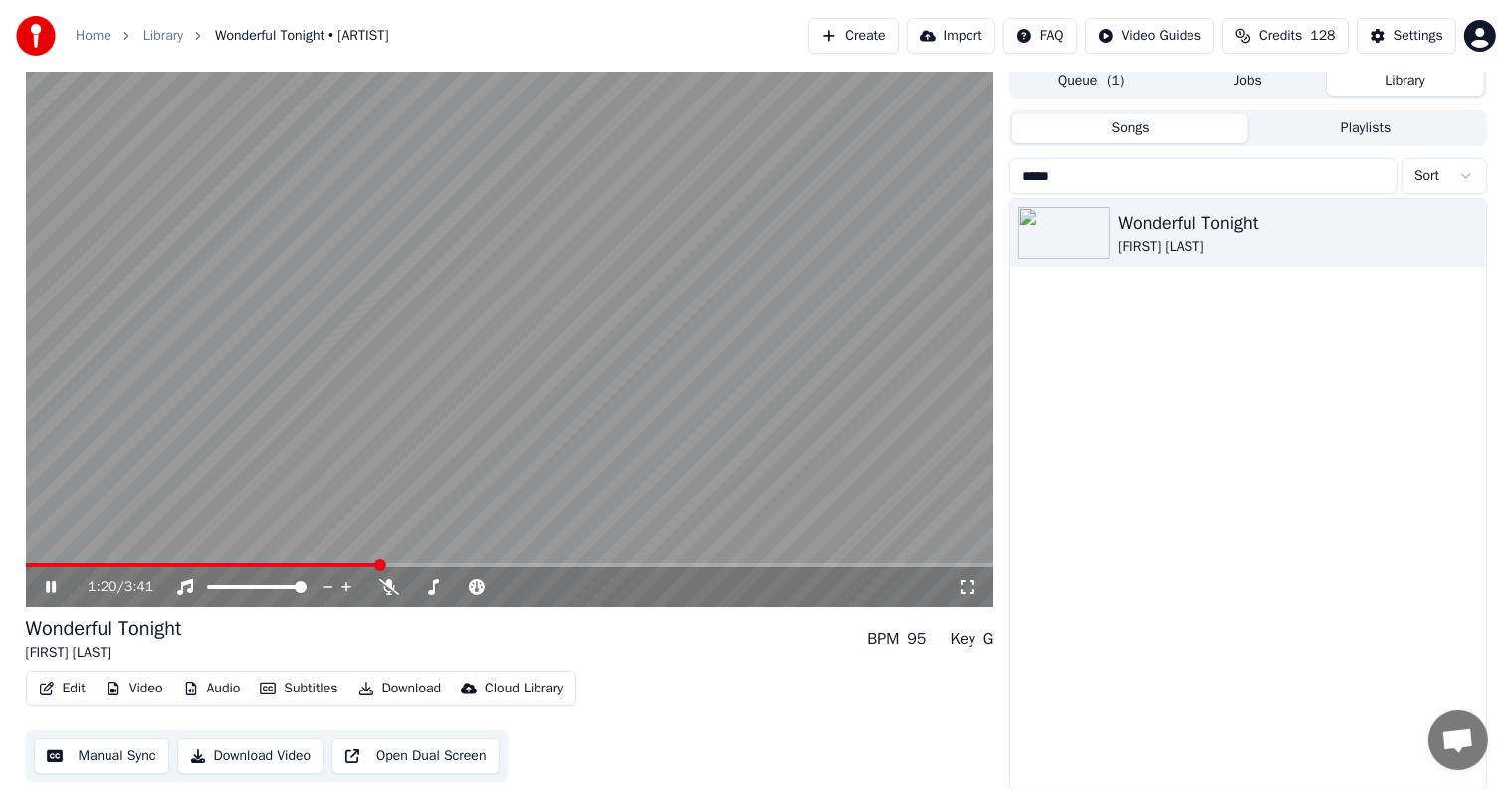 click at bounding box center [510, 565] 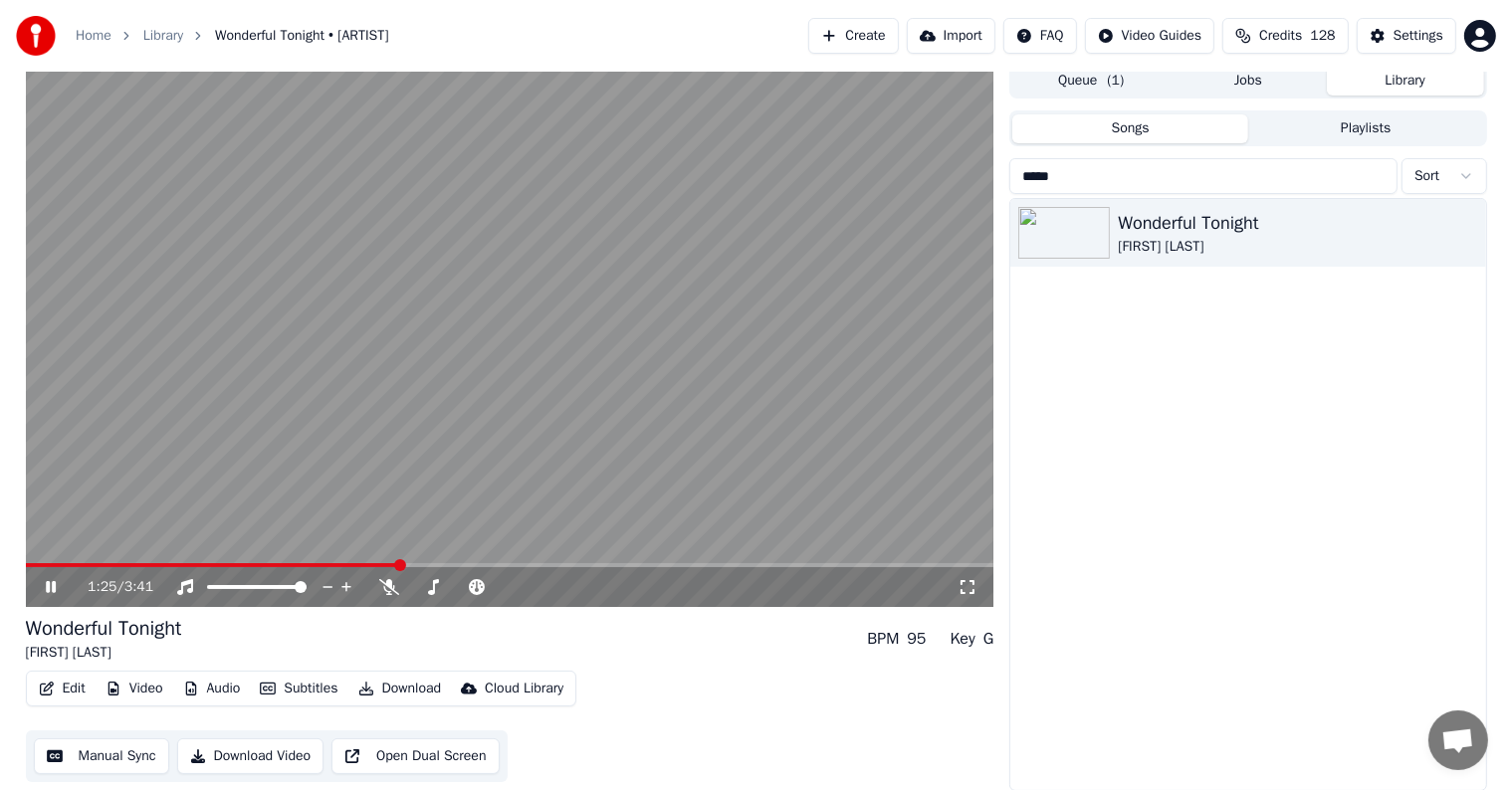click at bounding box center [510, 565] 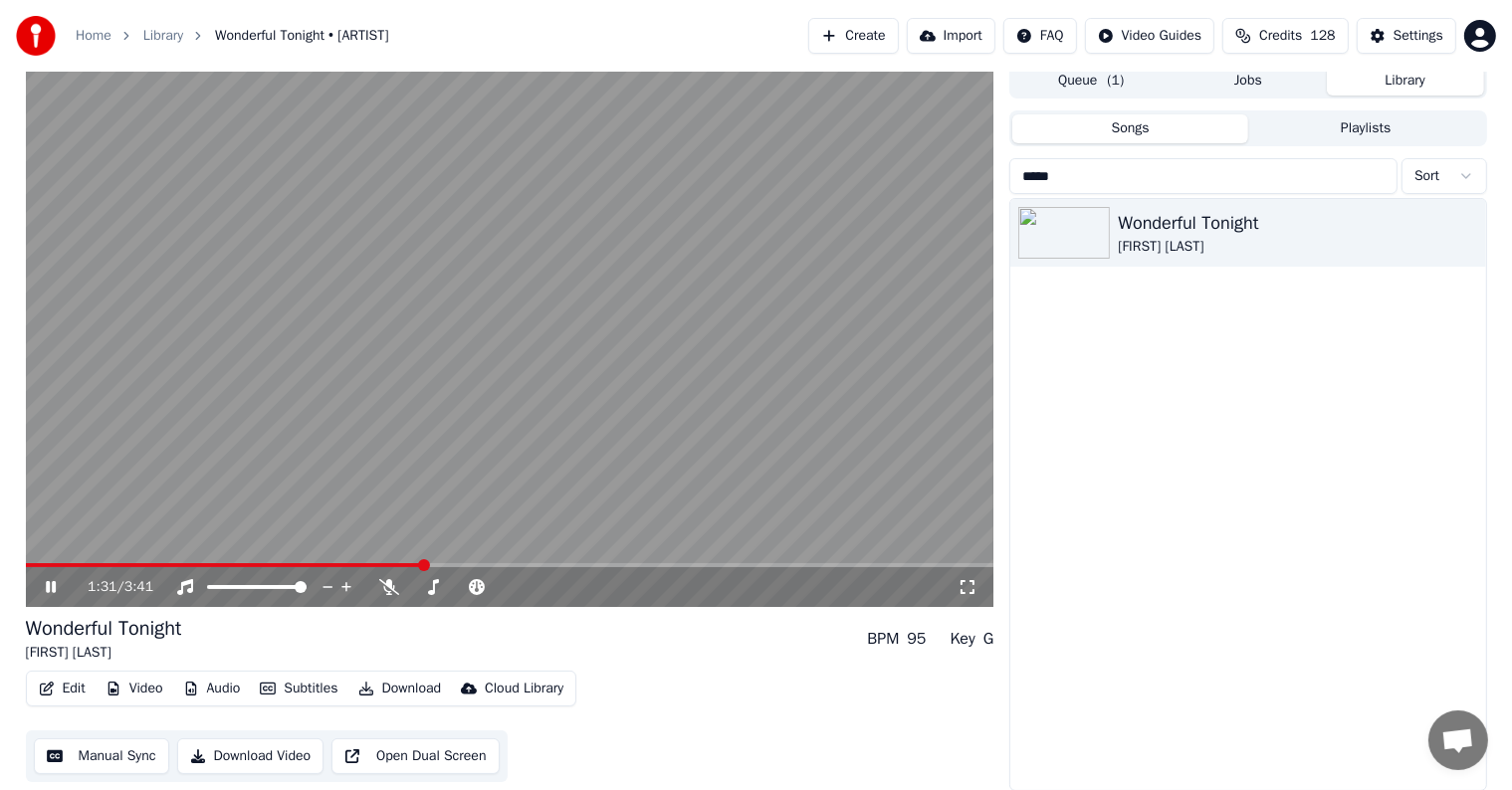 click at bounding box center (510, 565) 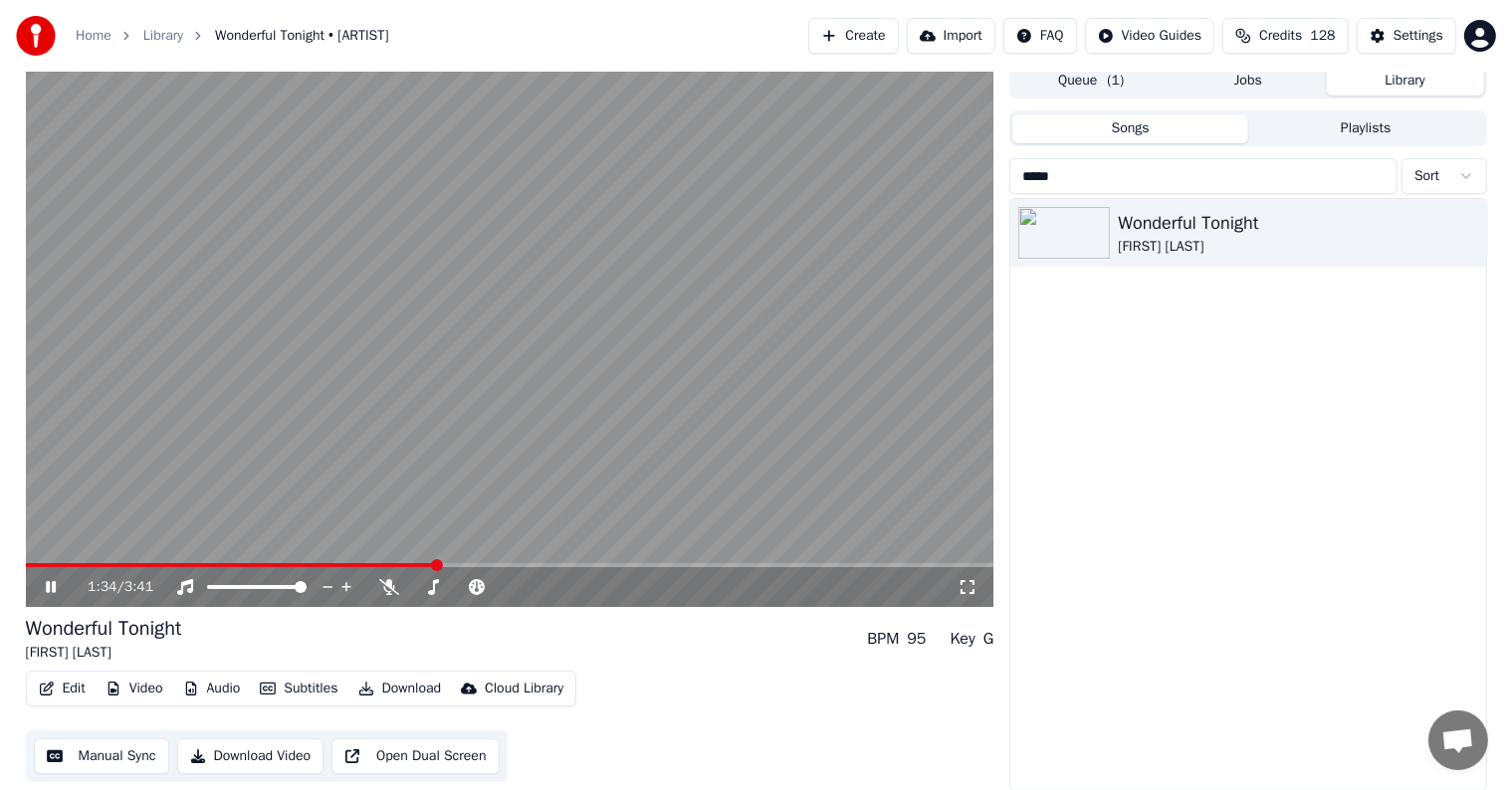 click at bounding box center (510, 565) 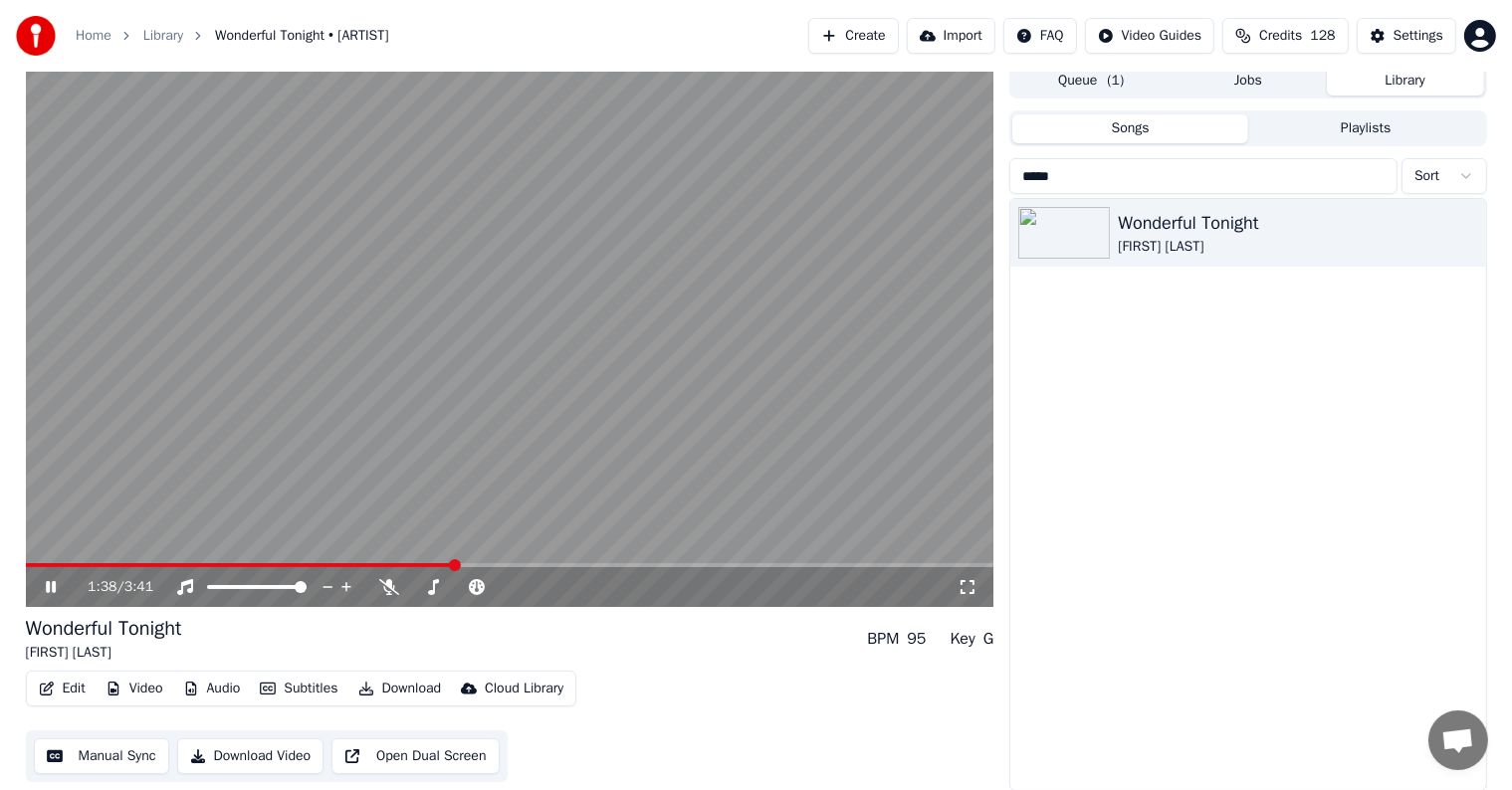 click at bounding box center [510, 565] 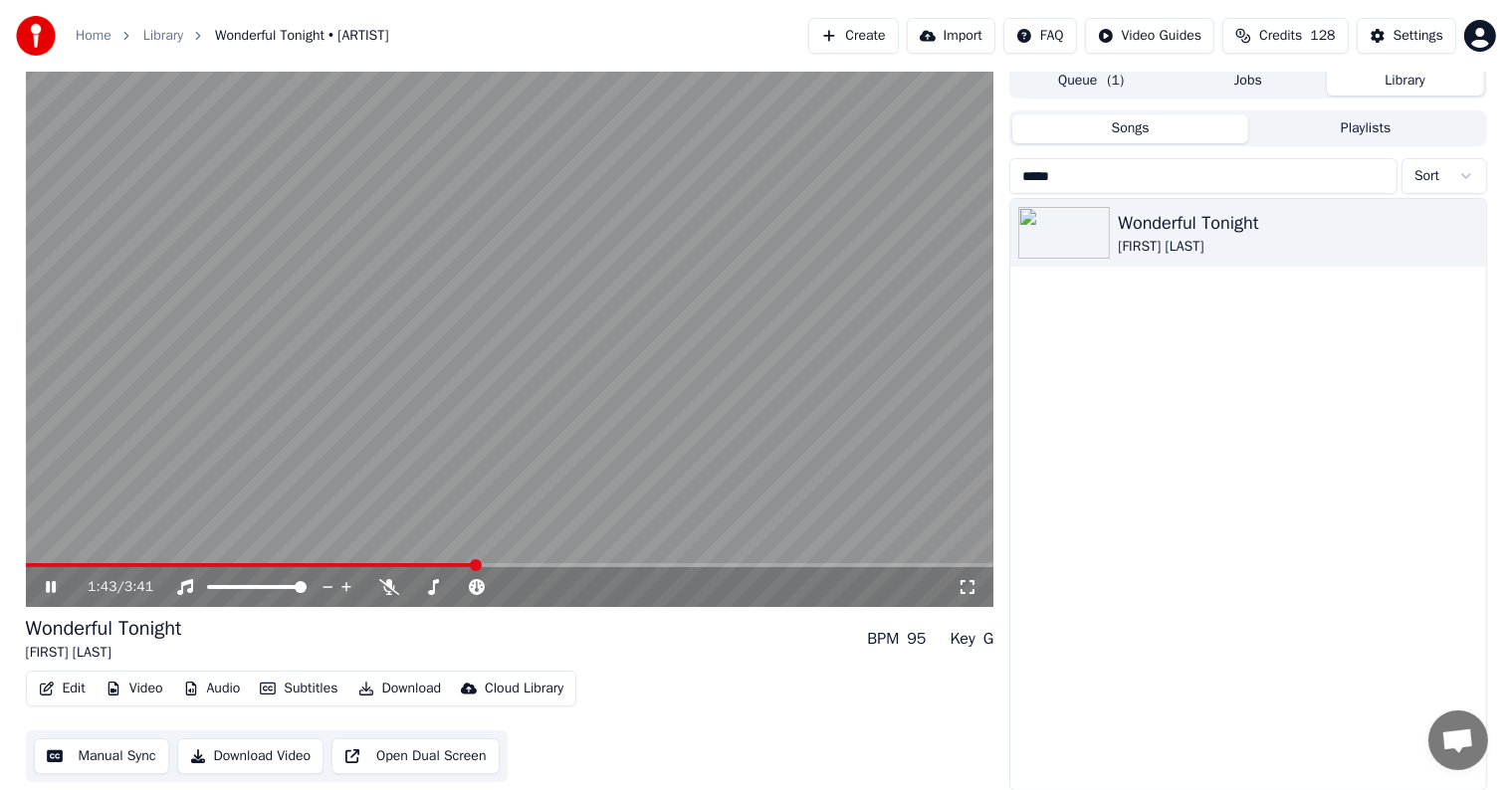 click at bounding box center (510, 565) 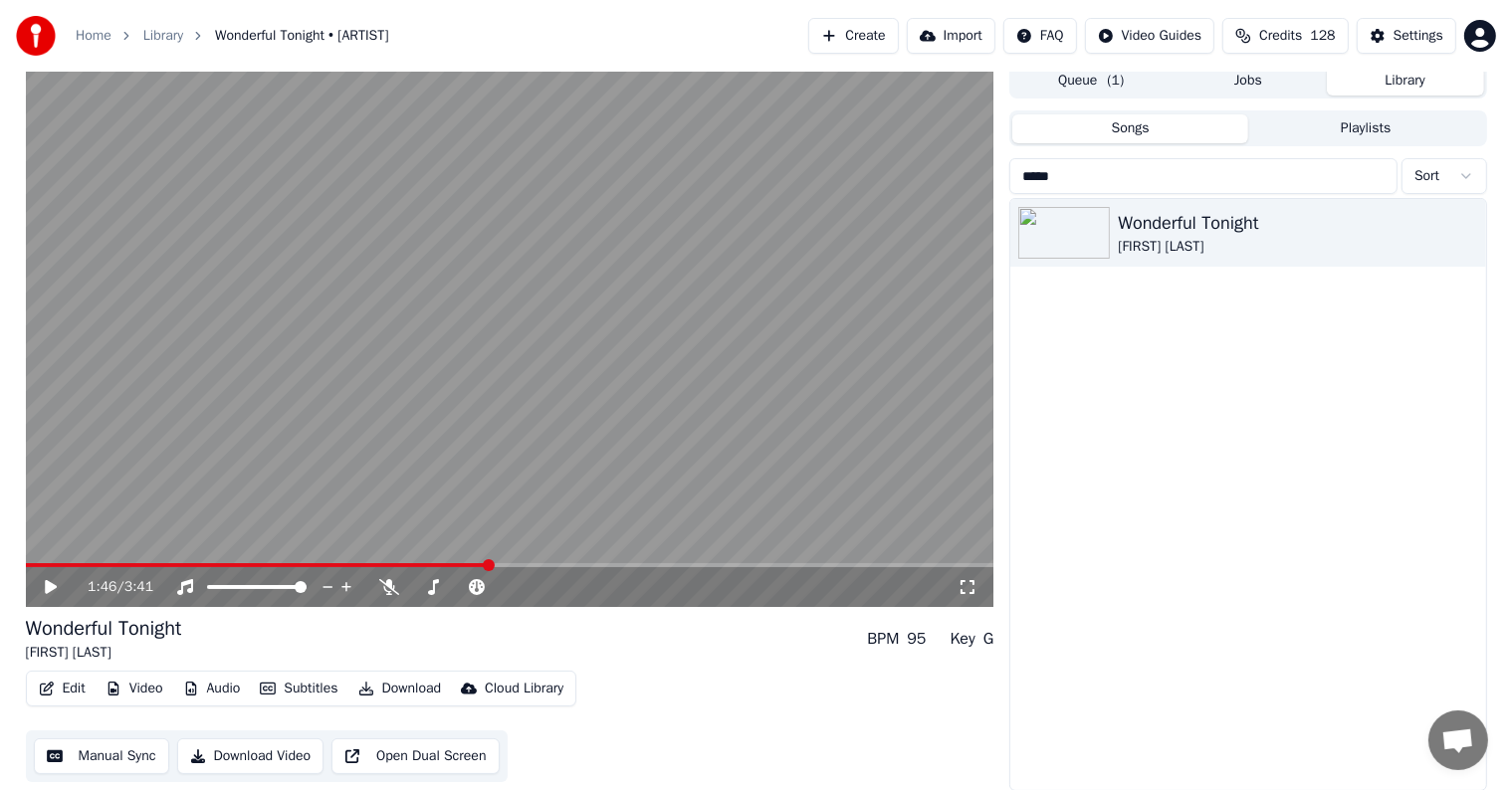 click at bounding box center [510, 565] 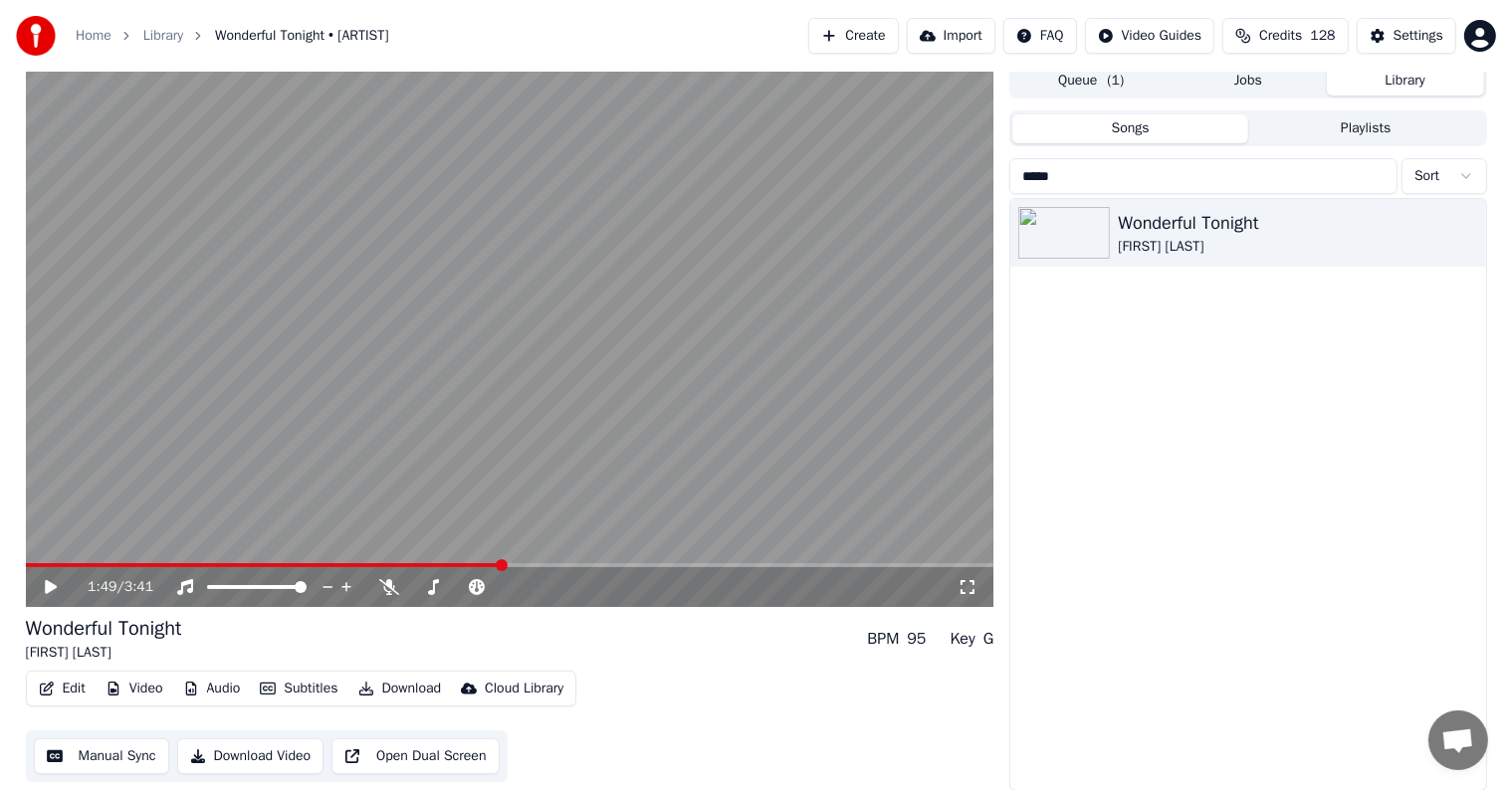 click at bounding box center [510, 565] 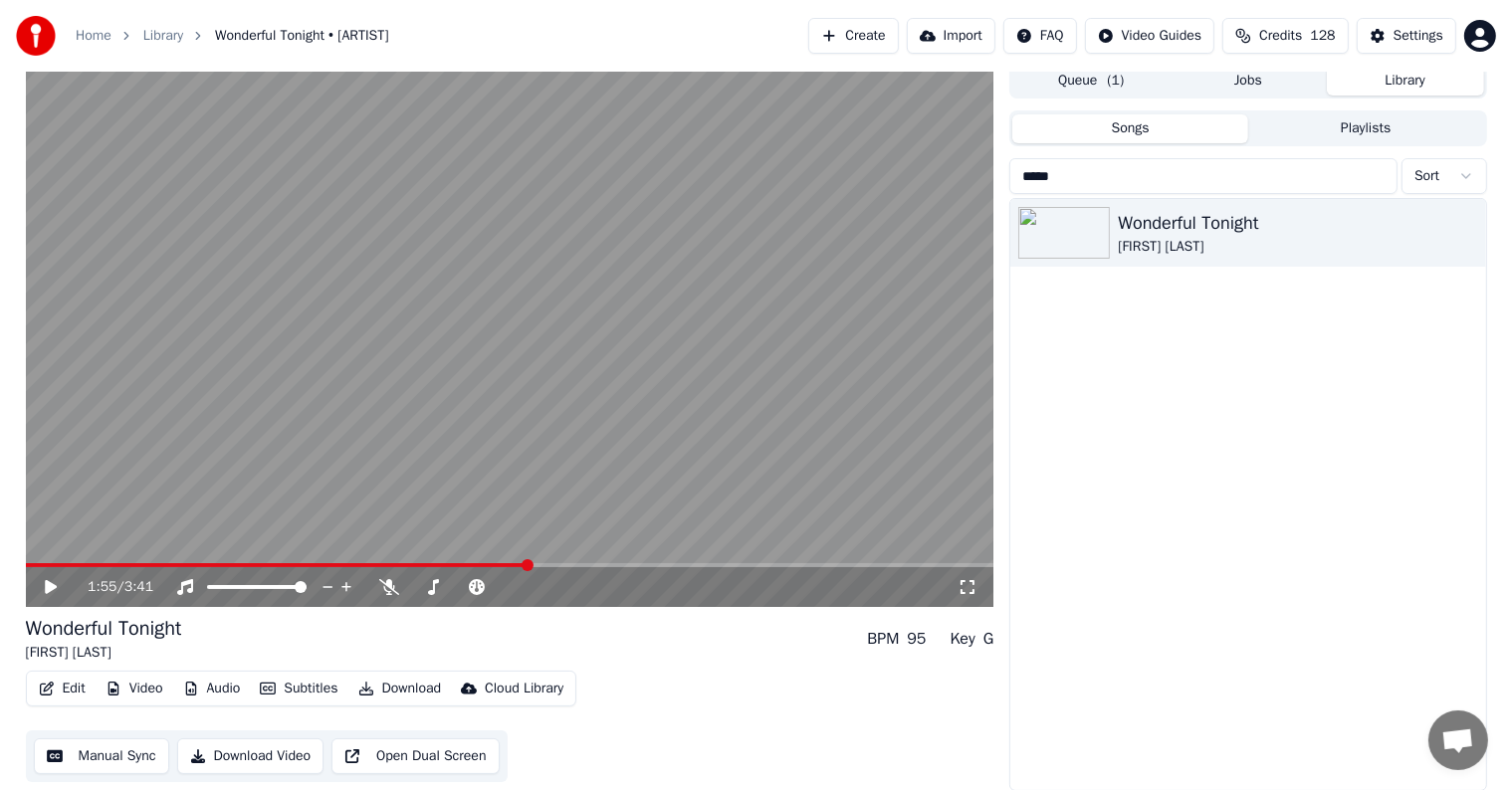 click at bounding box center (510, 565) 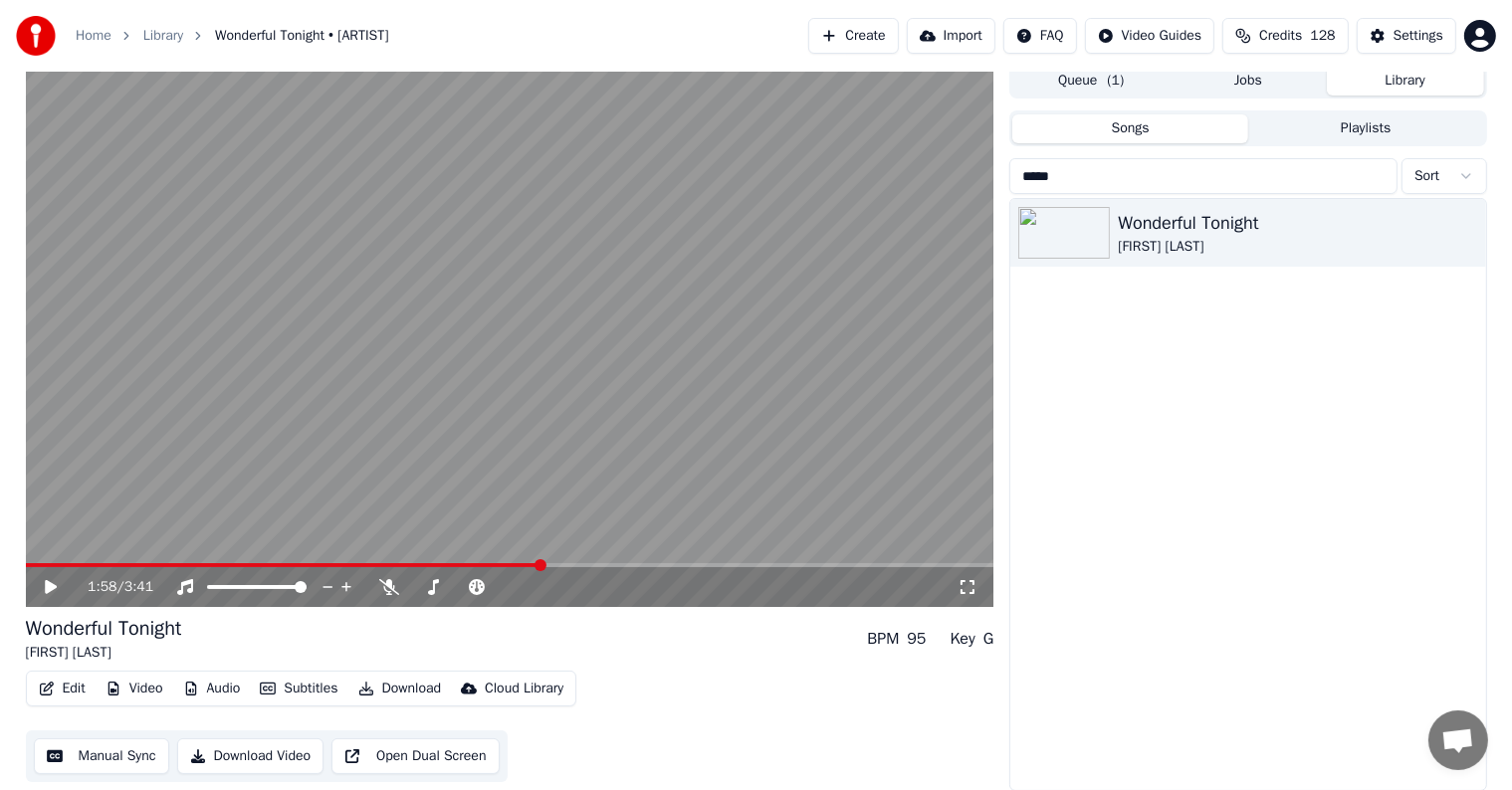 click at bounding box center (510, 565) 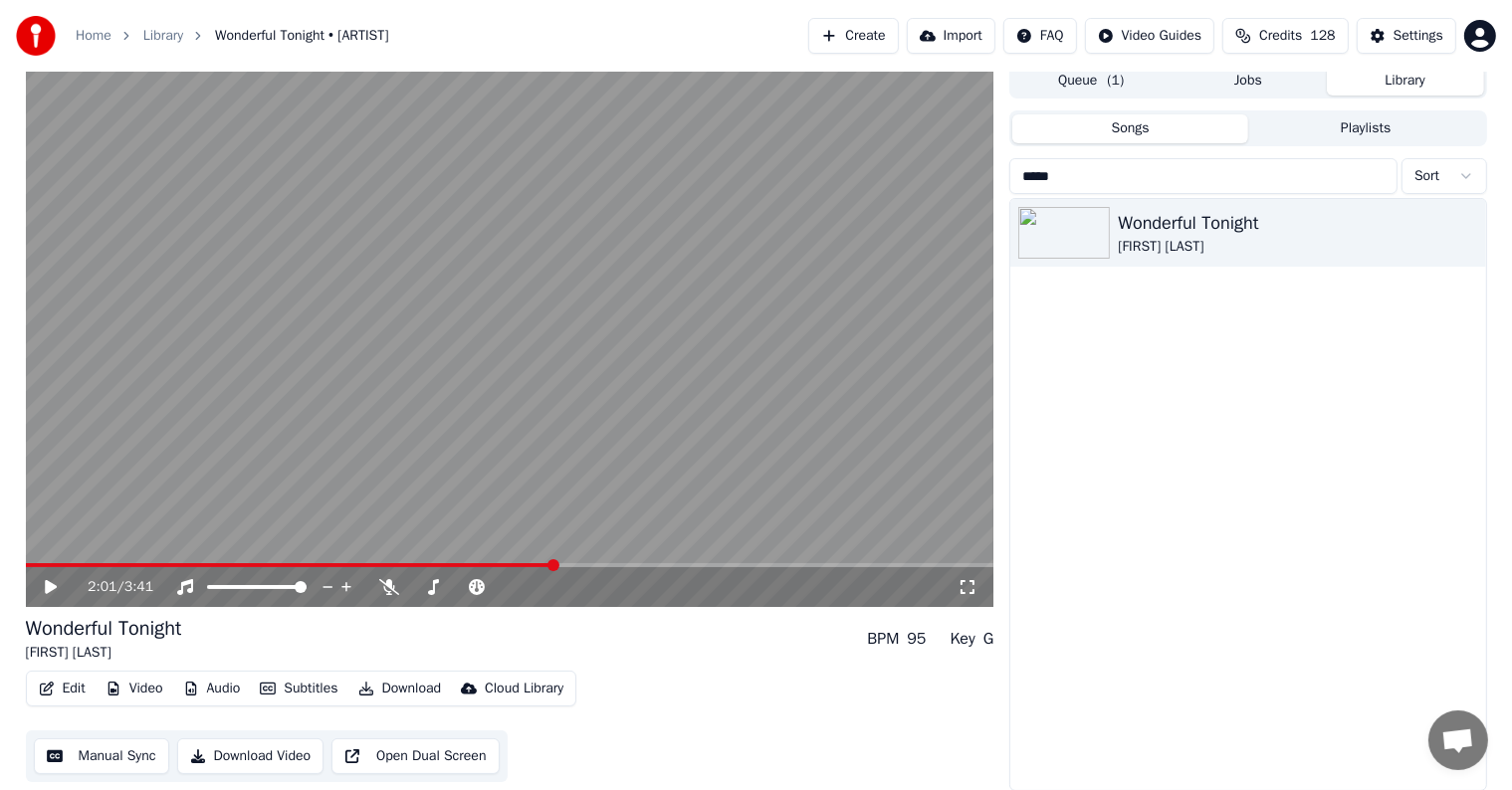 click at bounding box center (510, 565) 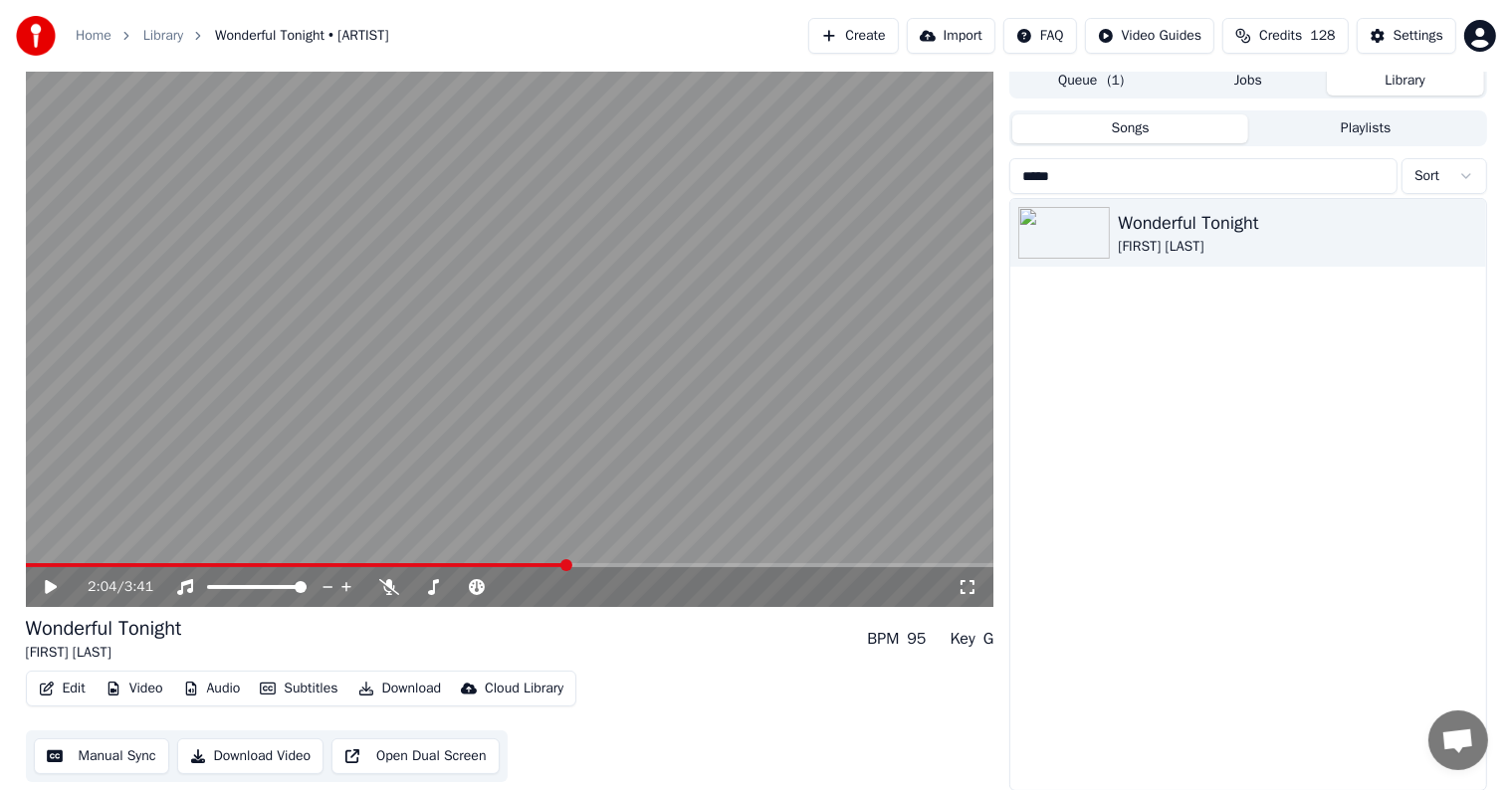 click at bounding box center (510, 565) 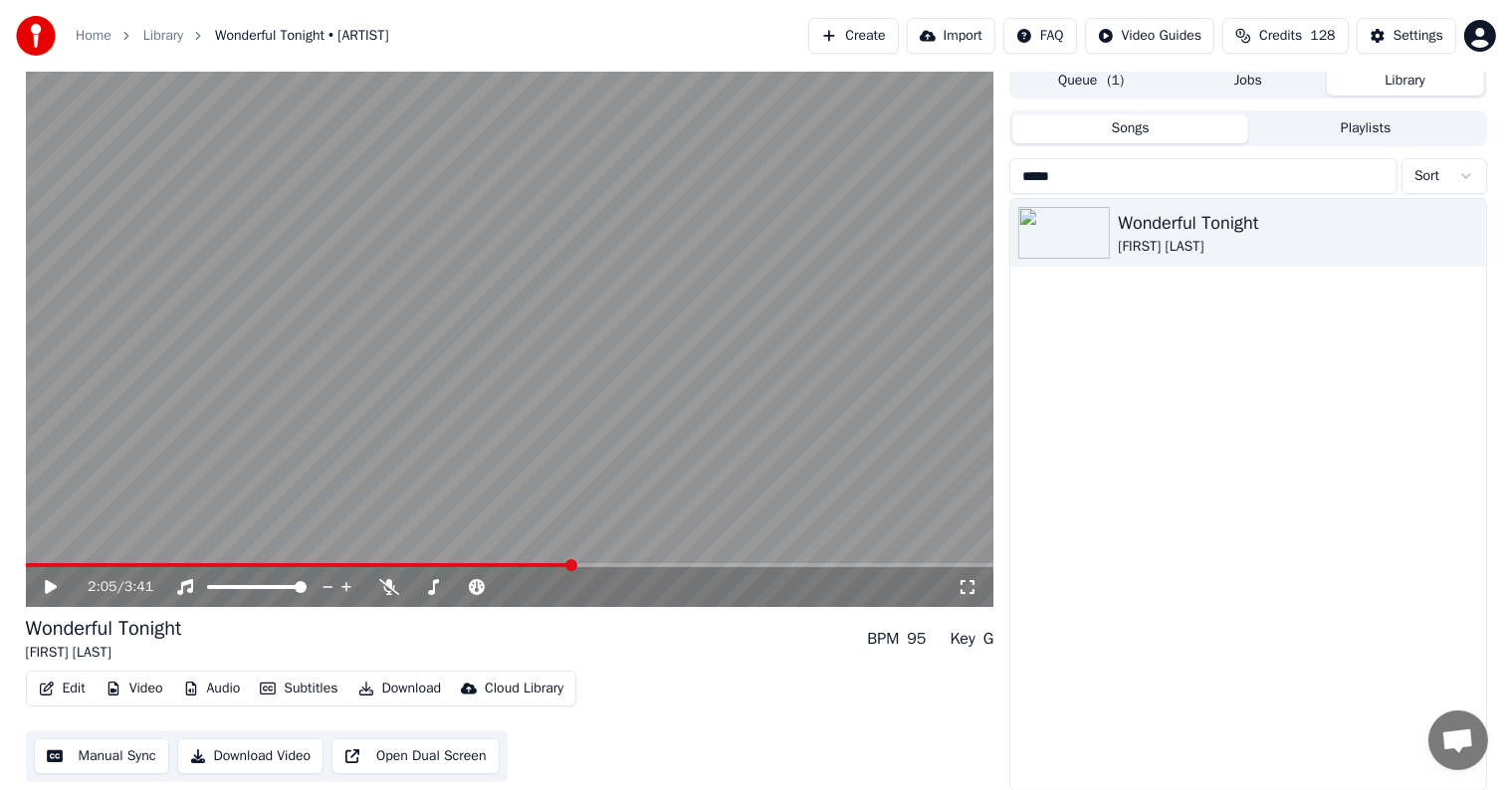 click at bounding box center [510, 565] 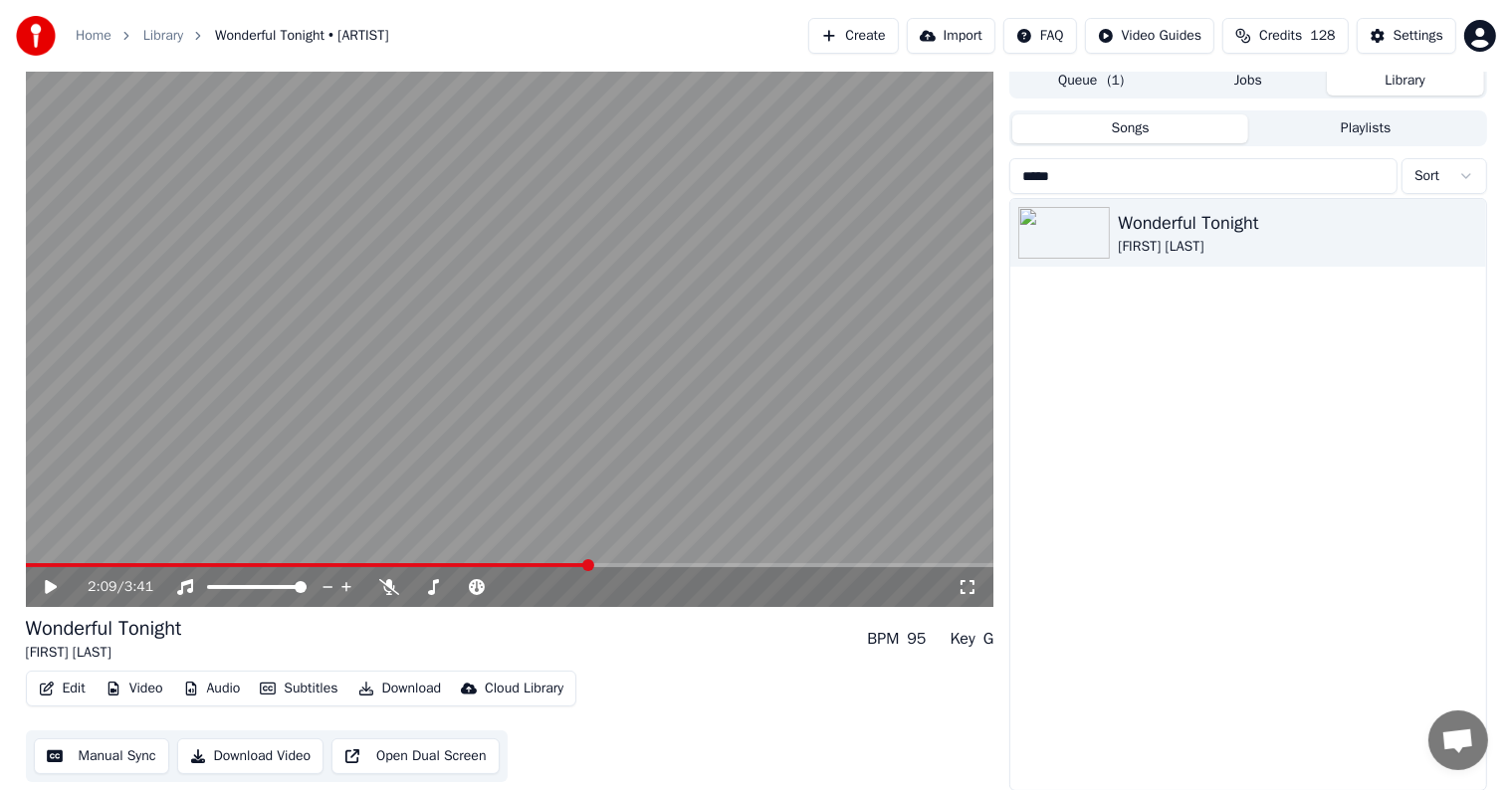 click at bounding box center (510, 565) 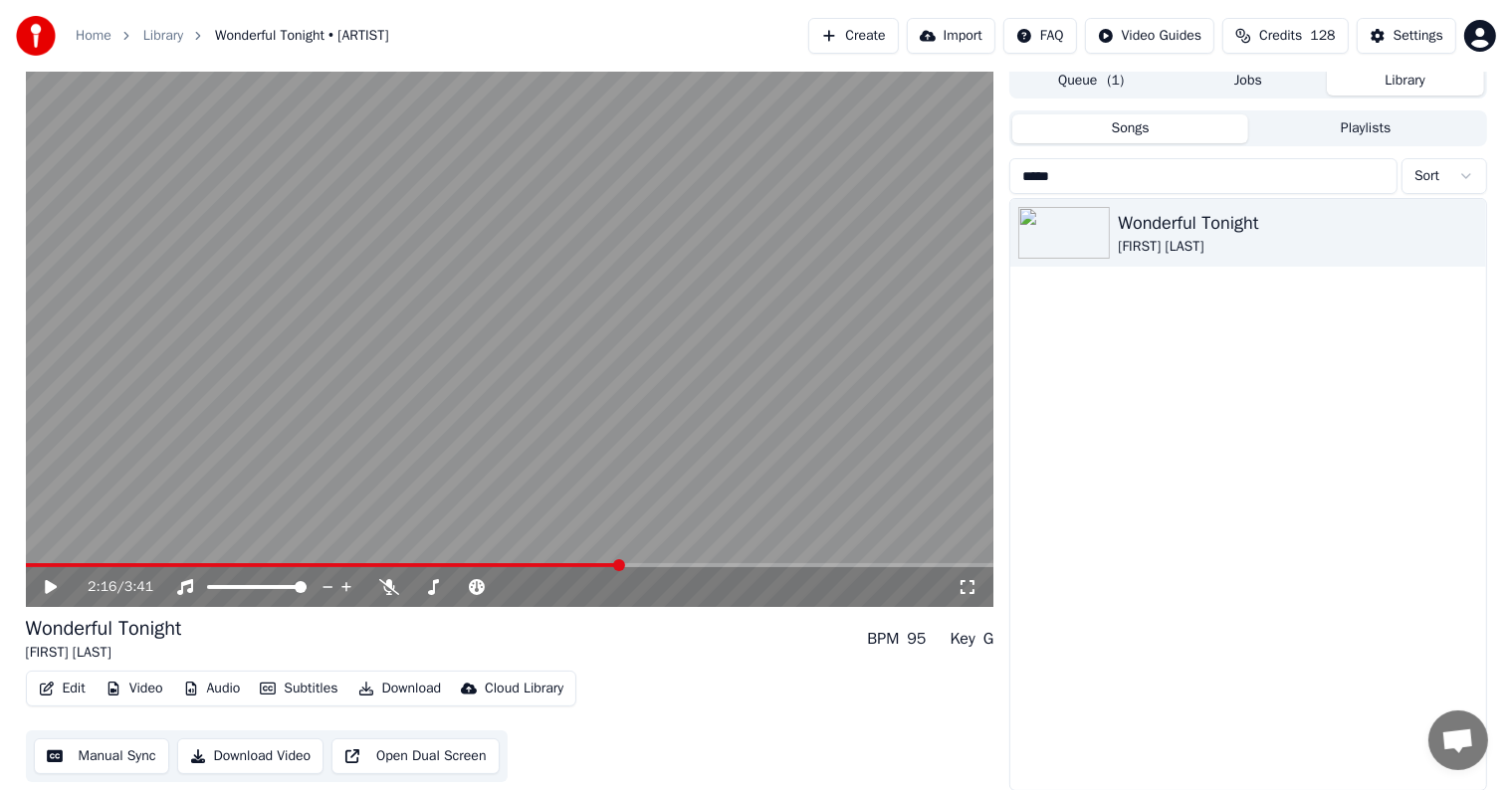 click at bounding box center [510, 565] 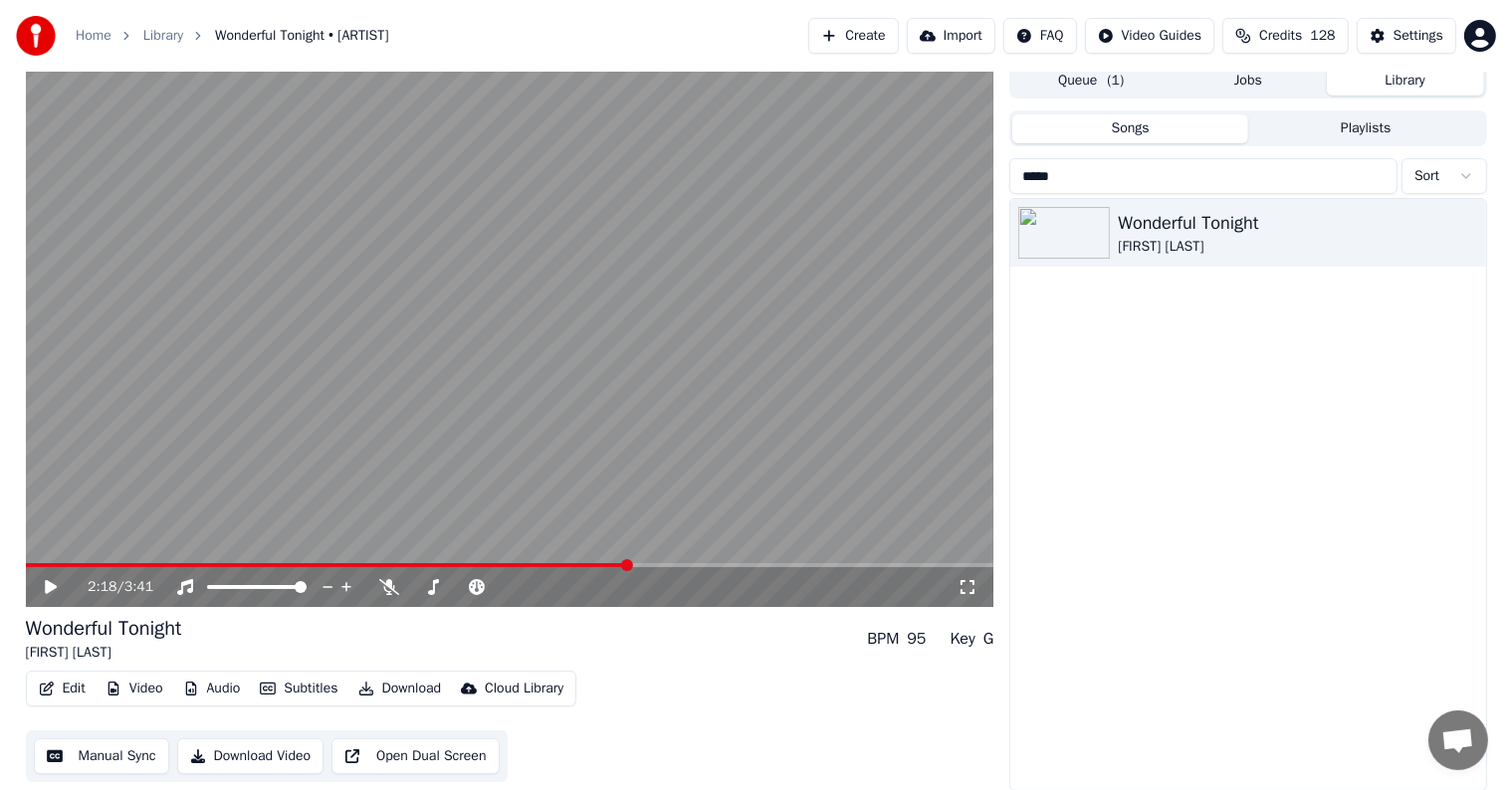 click at bounding box center [510, 565] 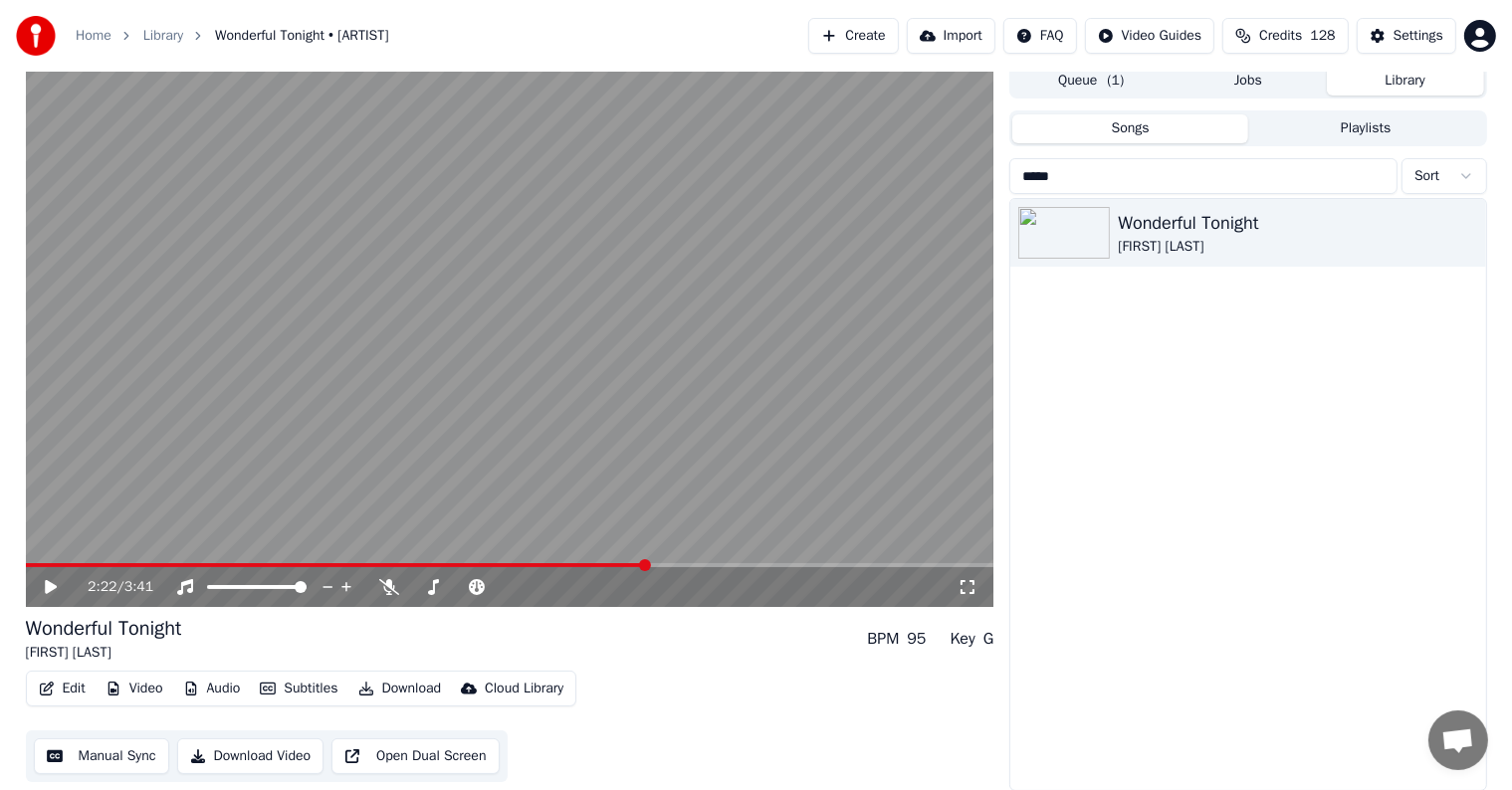 click at bounding box center [510, 565] 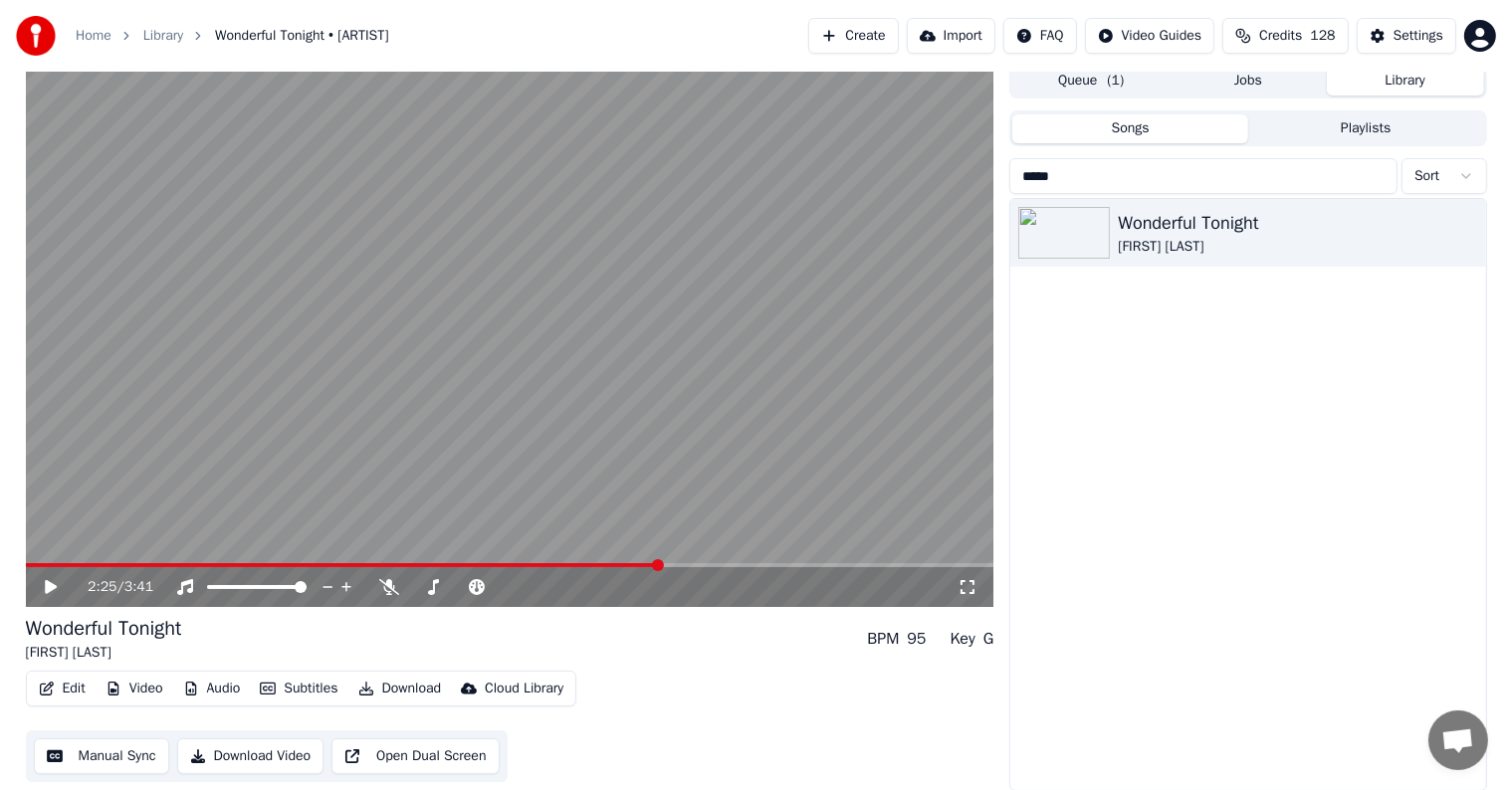 click at bounding box center [510, 565] 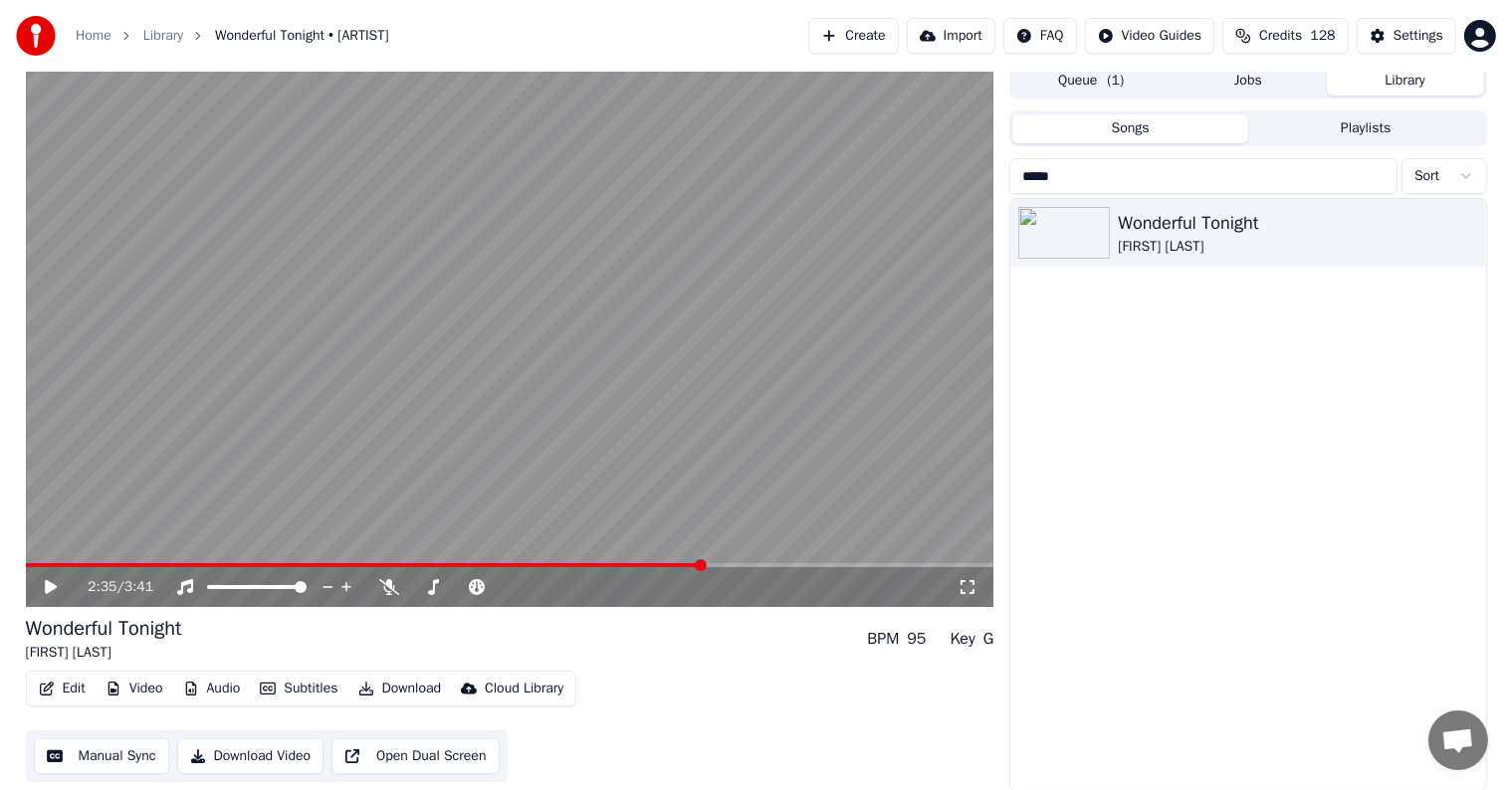 click at bounding box center [510, 565] 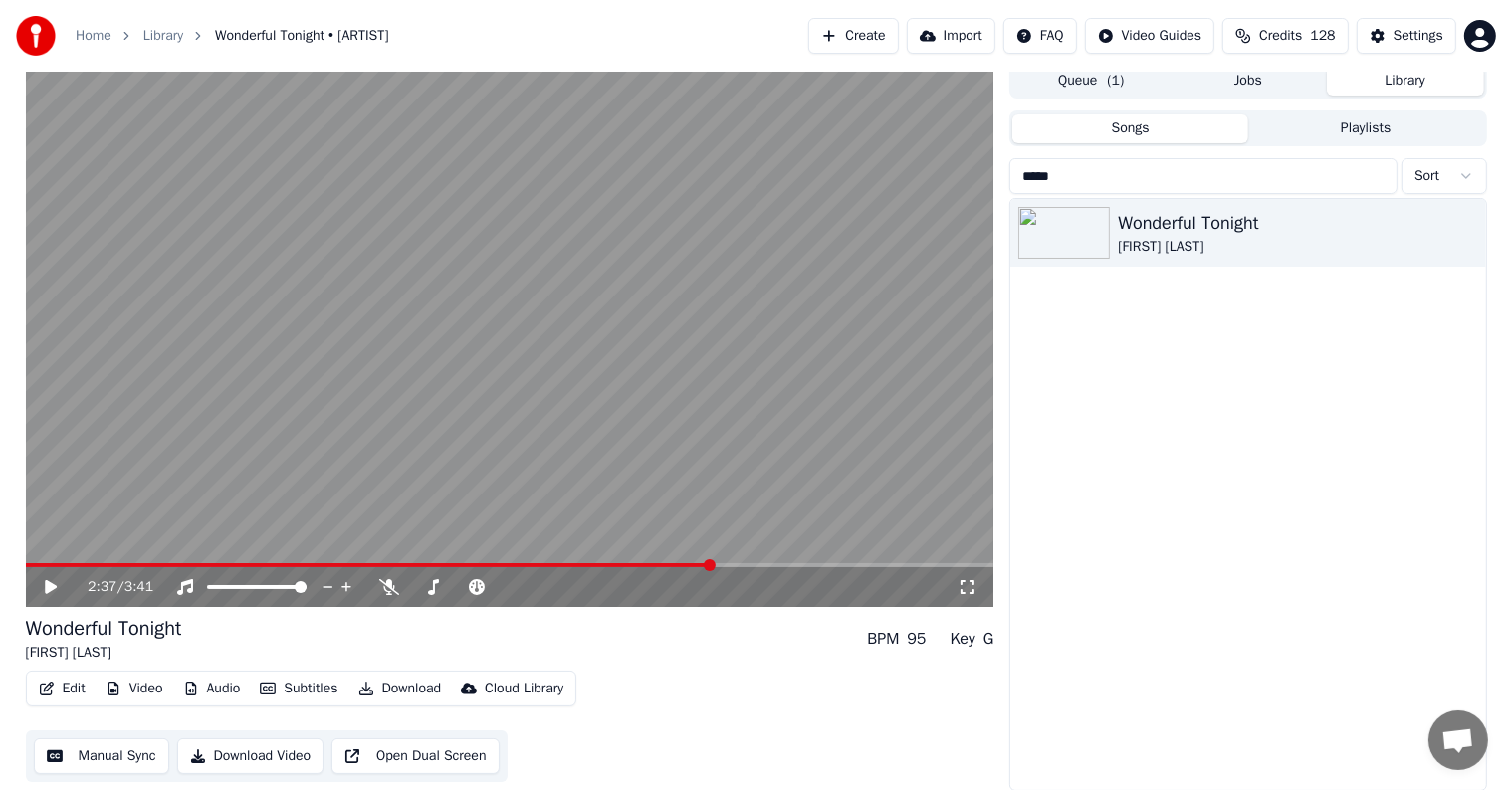 click at bounding box center (510, 565) 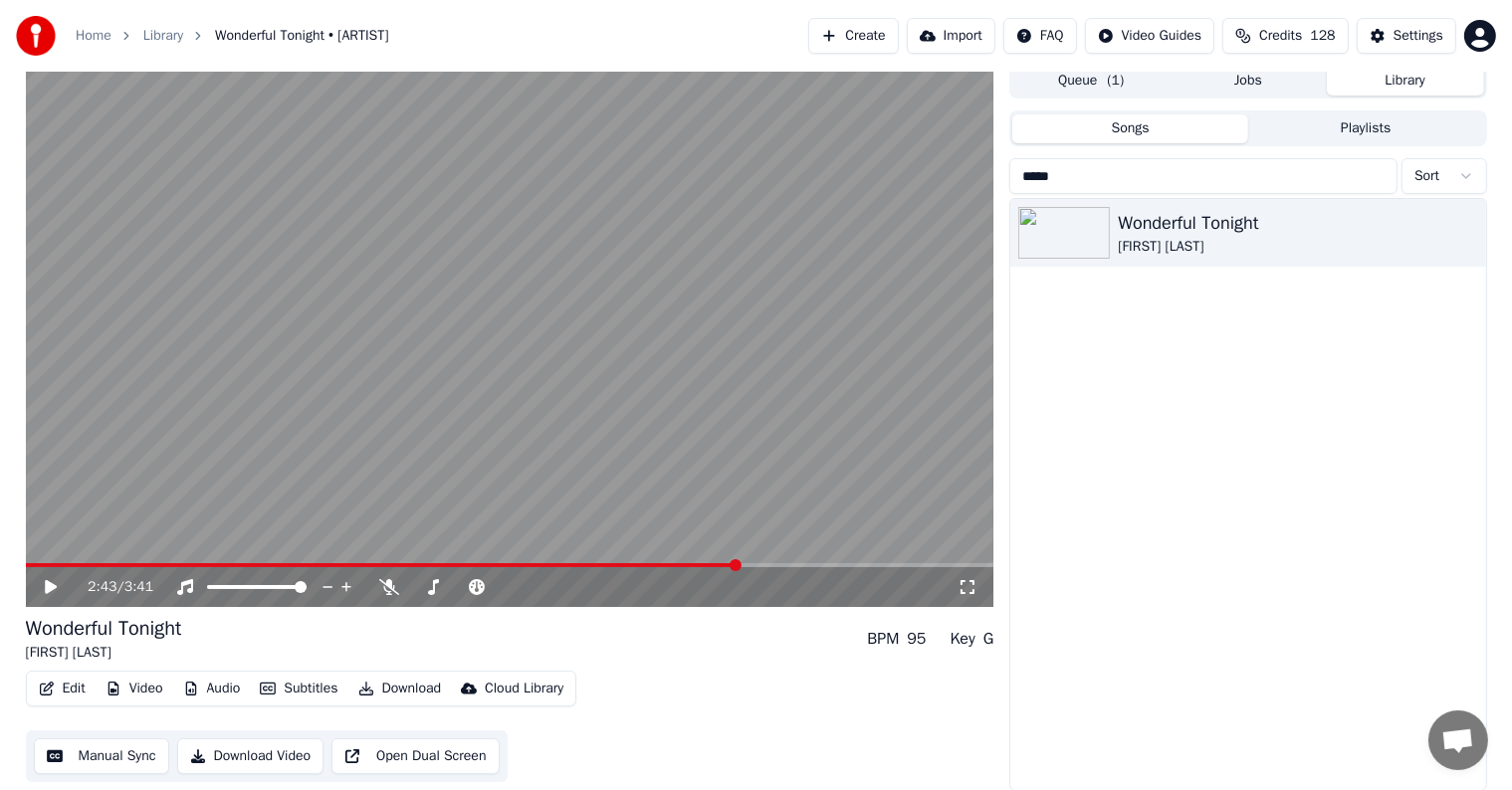 click at bounding box center [510, 565] 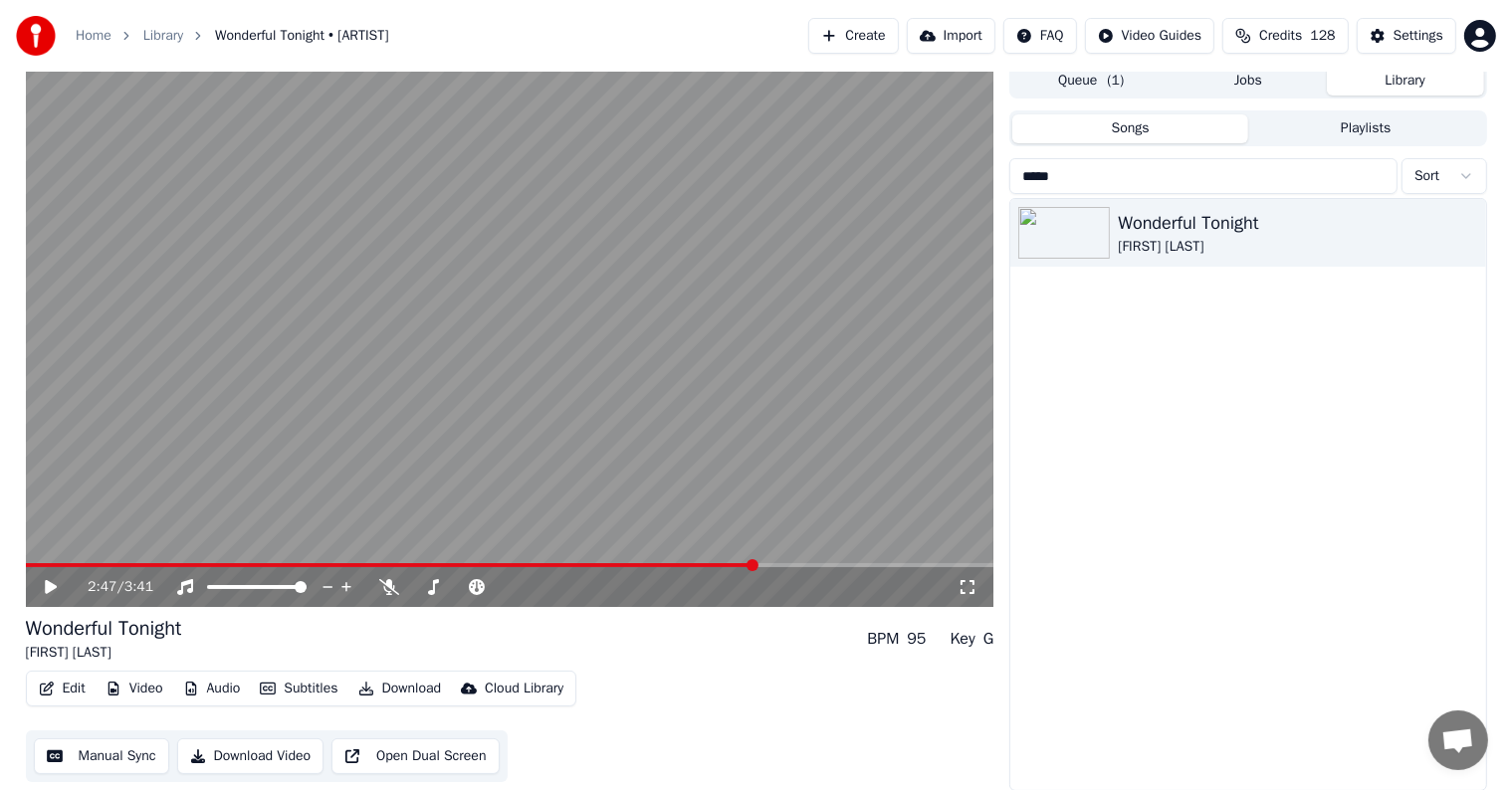 click at bounding box center (510, 565) 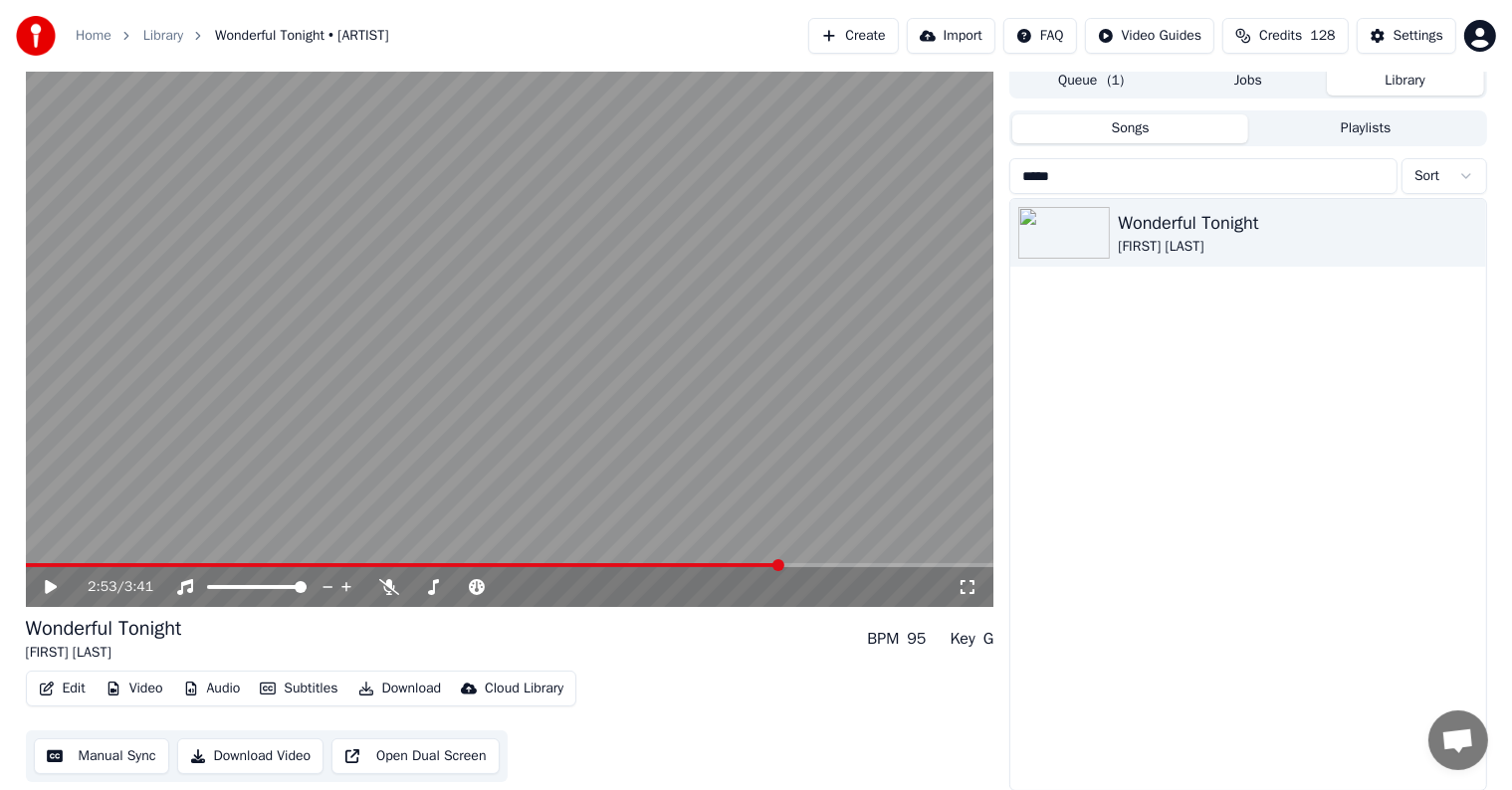 click at bounding box center [510, 565] 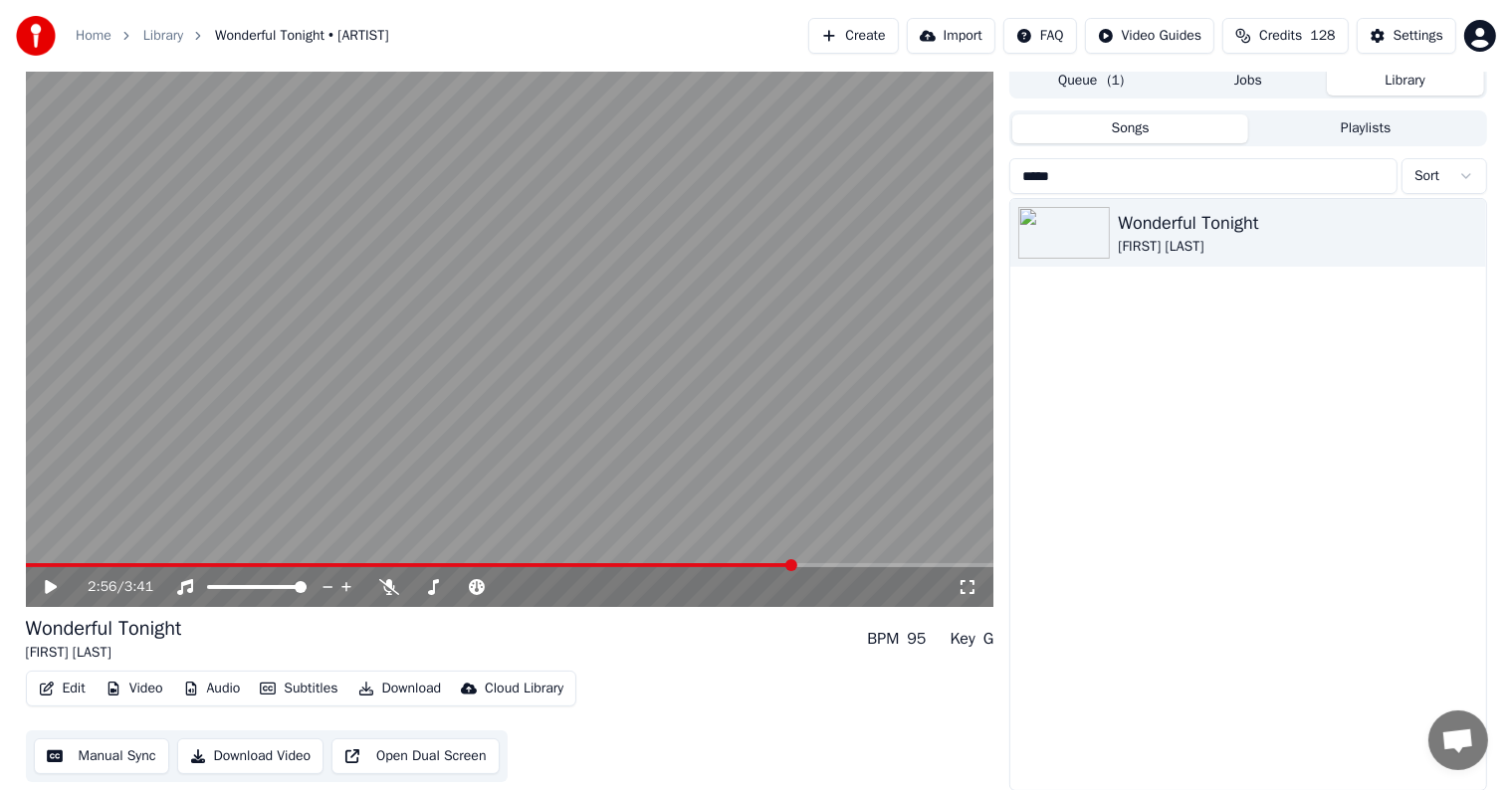 click at bounding box center (510, 565) 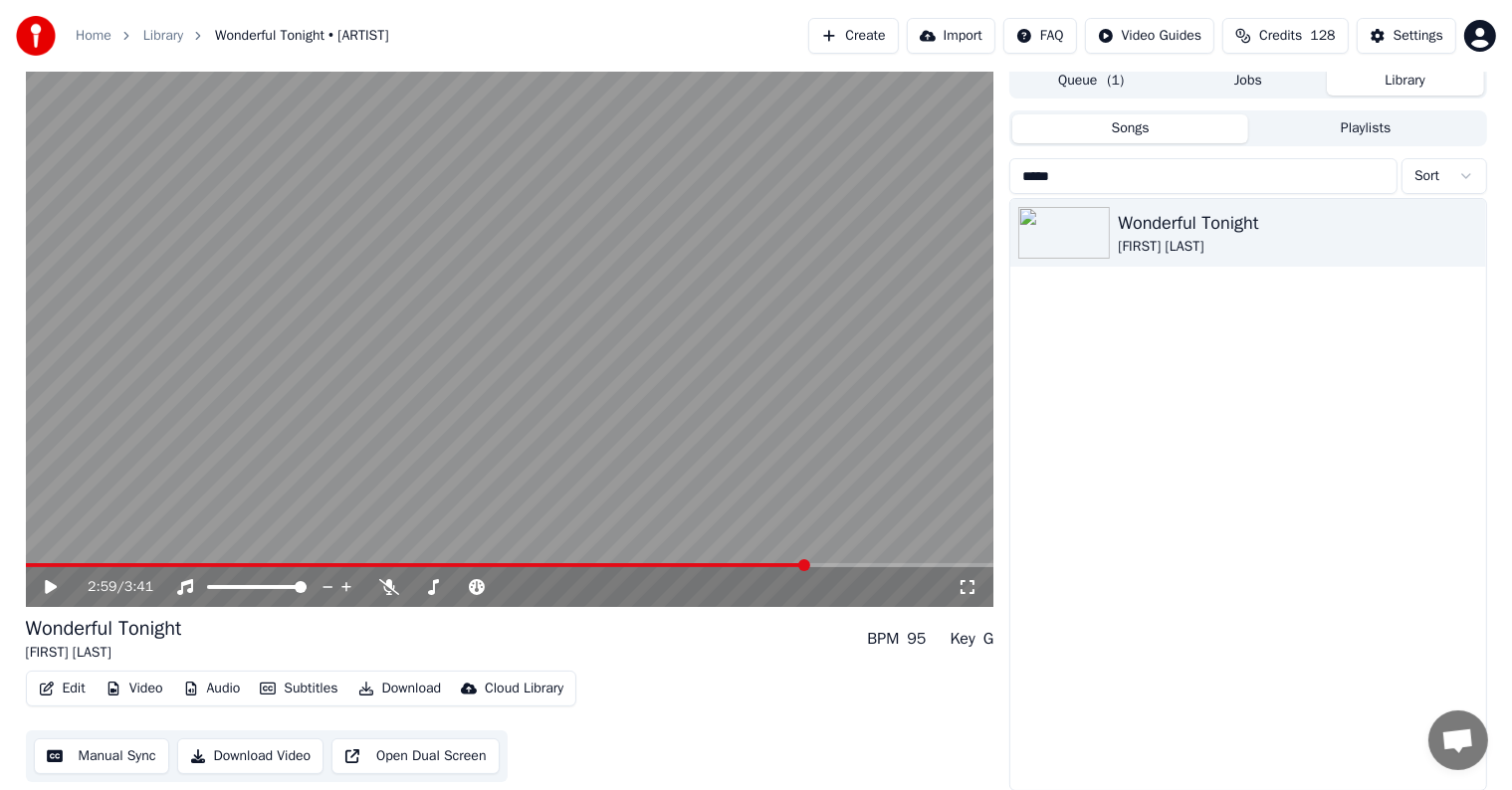 click at bounding box center [510, 565] 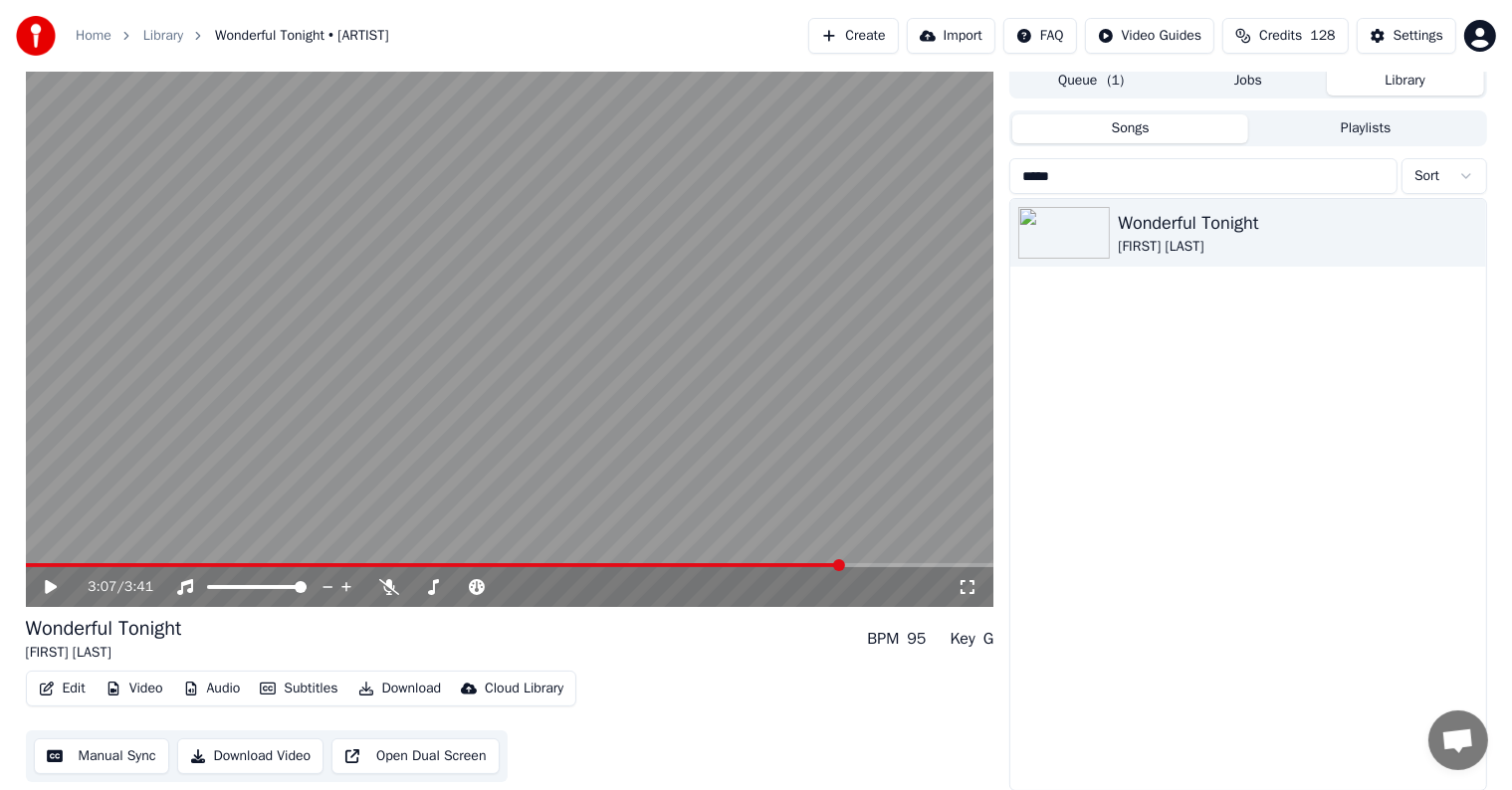 click at bounding box center [510, 565] 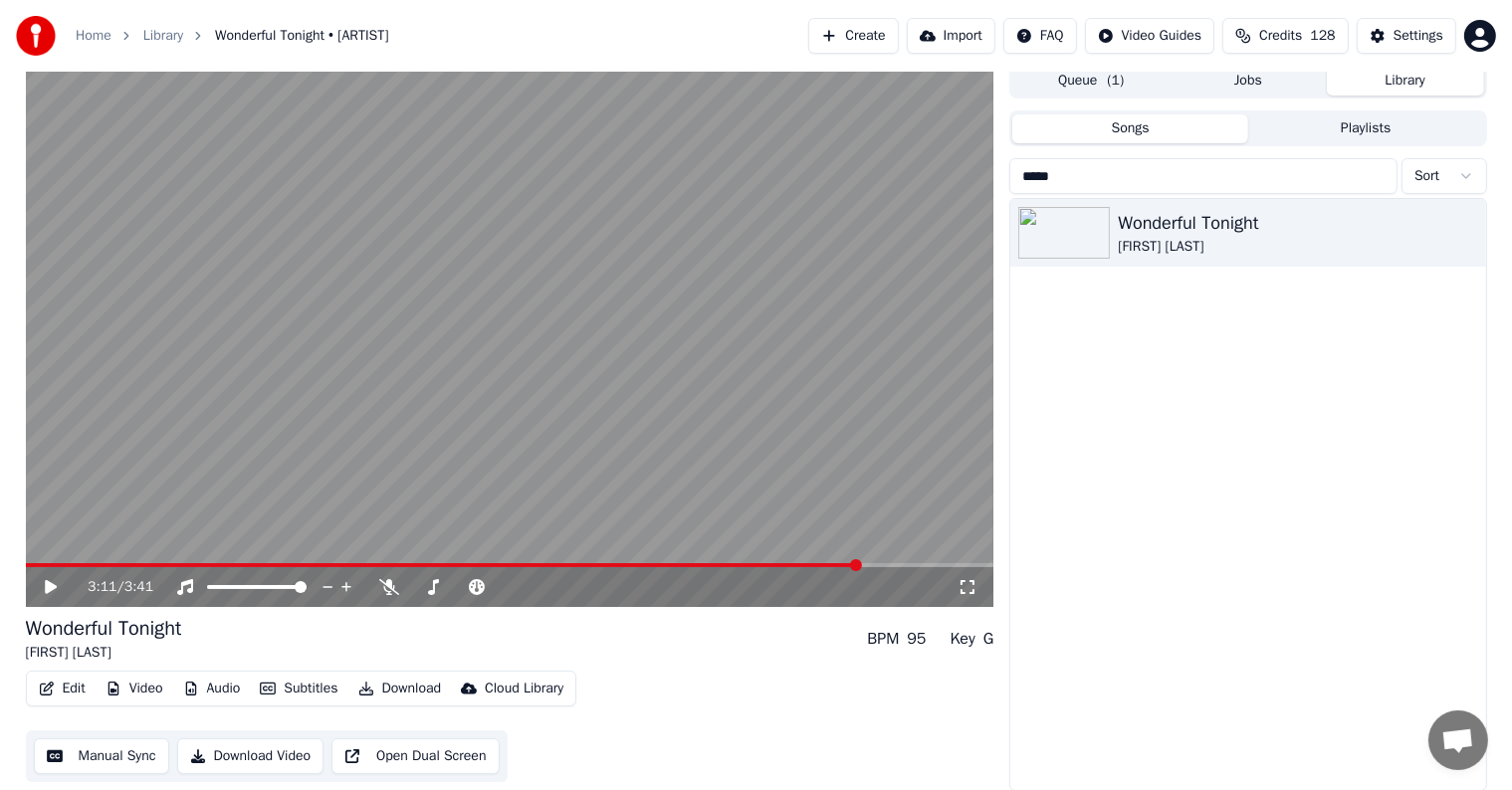 click at bounding box center (510, 565) 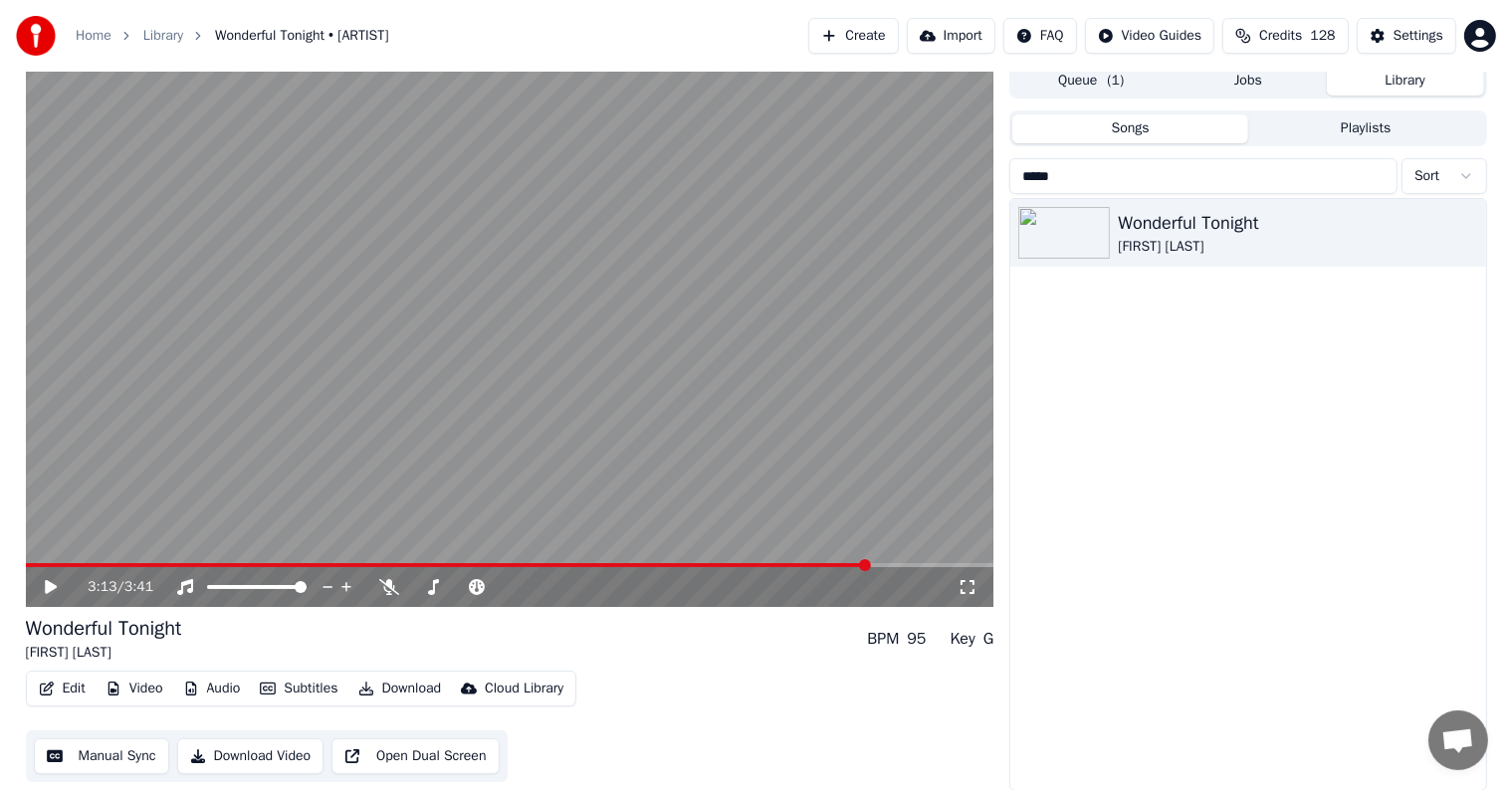click at bounding box center [510, 565] 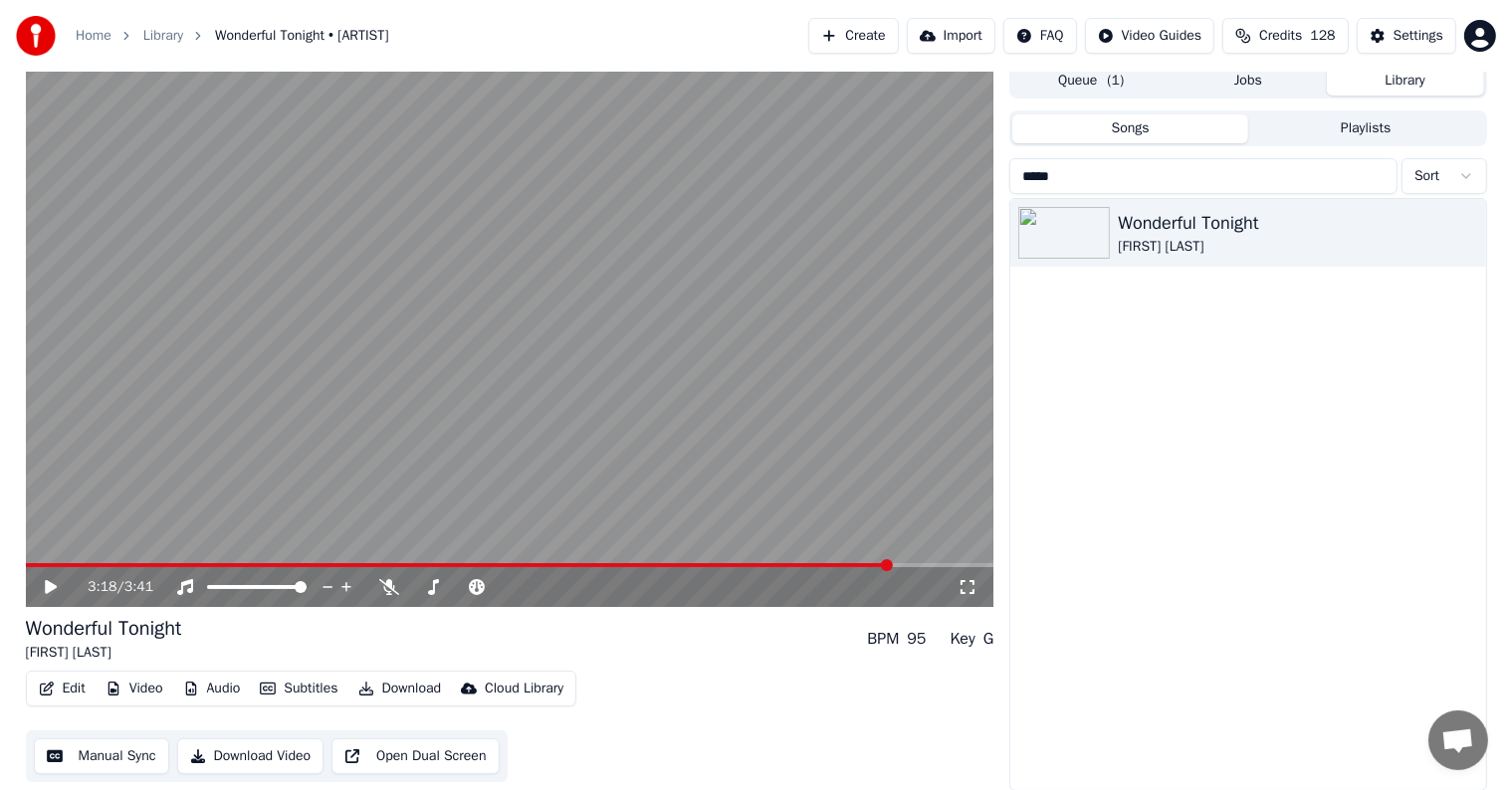 click at bounding box center [510, 565] 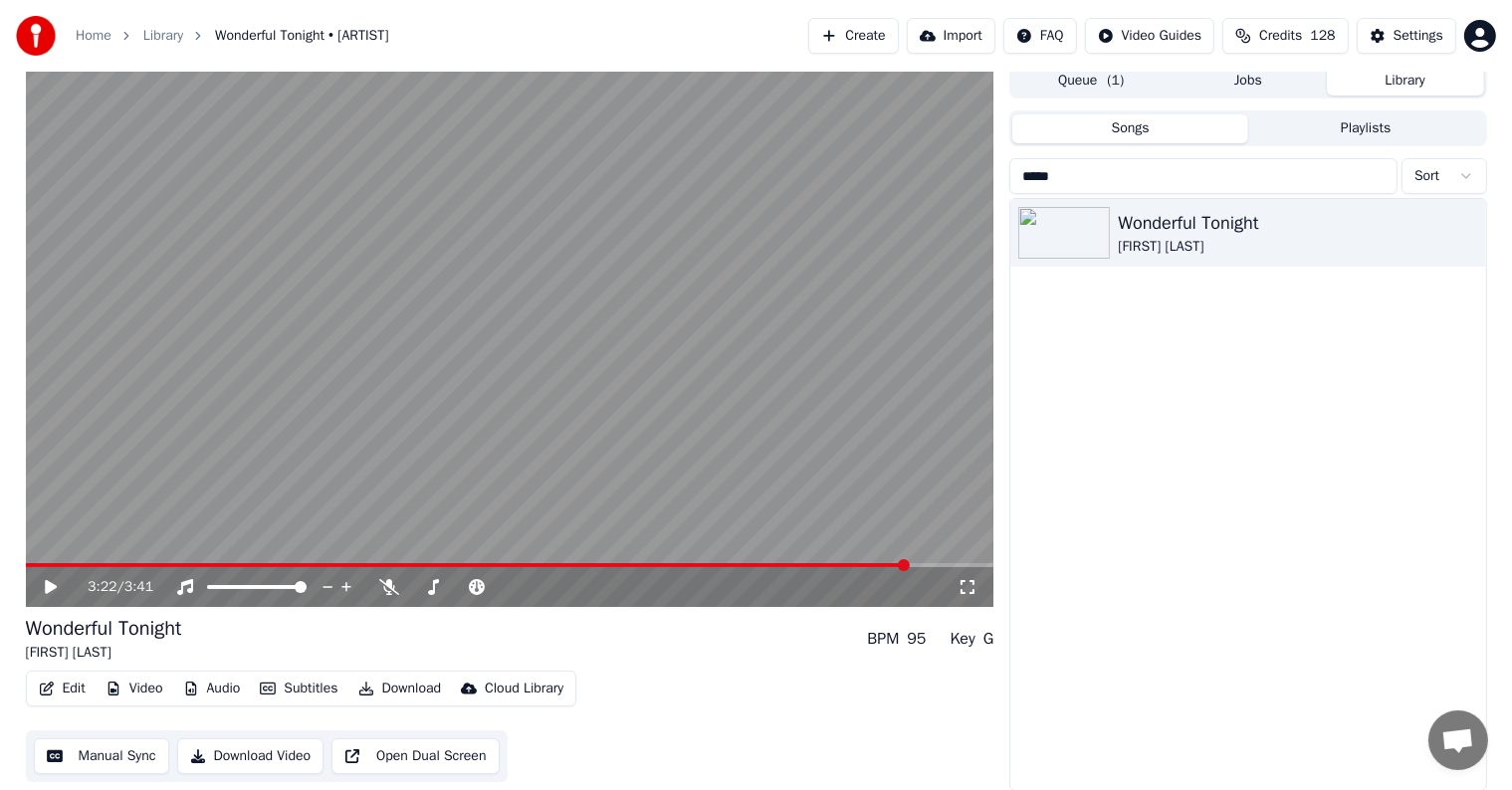 click on "Download" at bounding box center (400, 689) 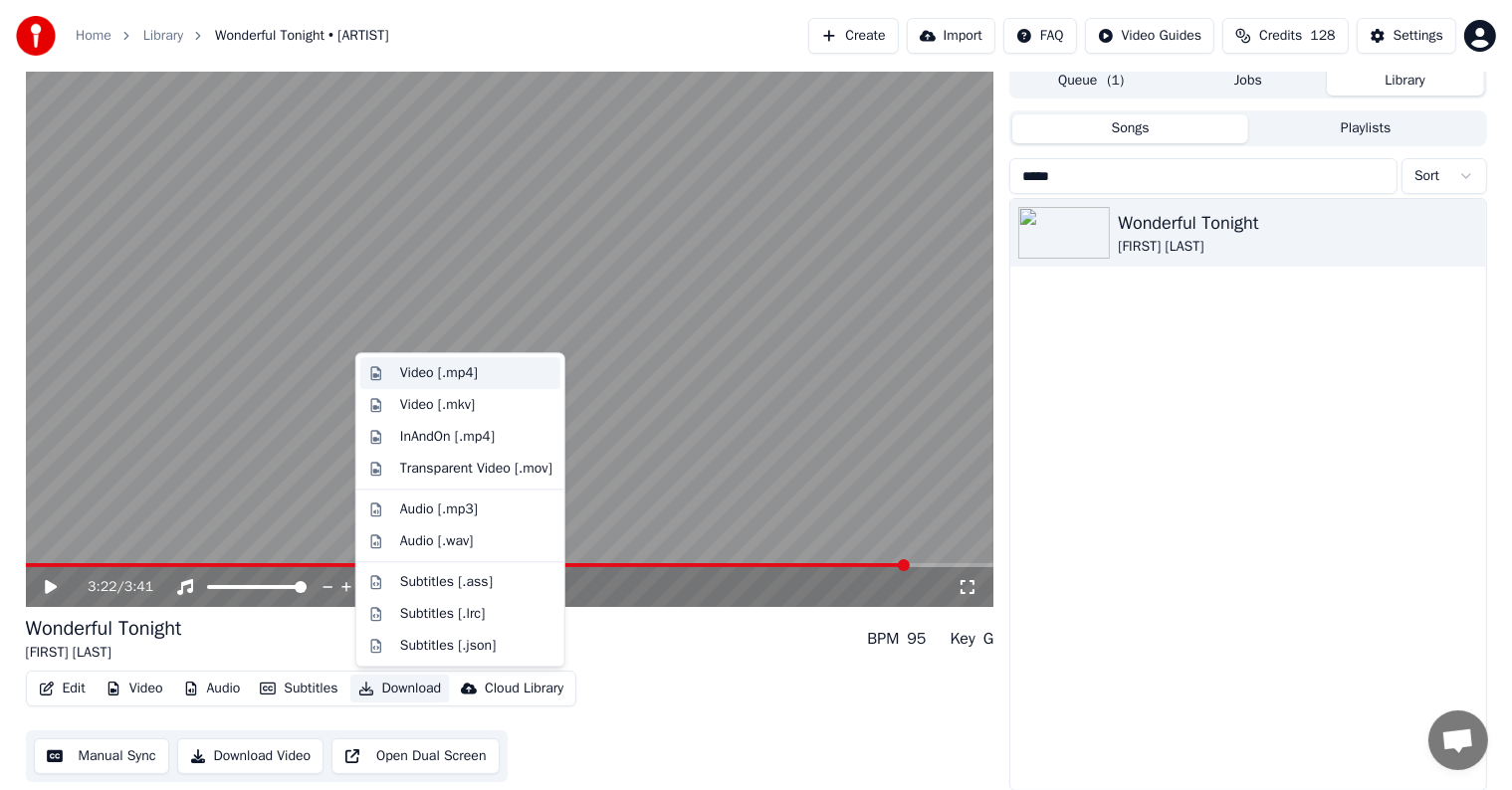 click on "Video [.mp4]" at bounding box center (439, 373) 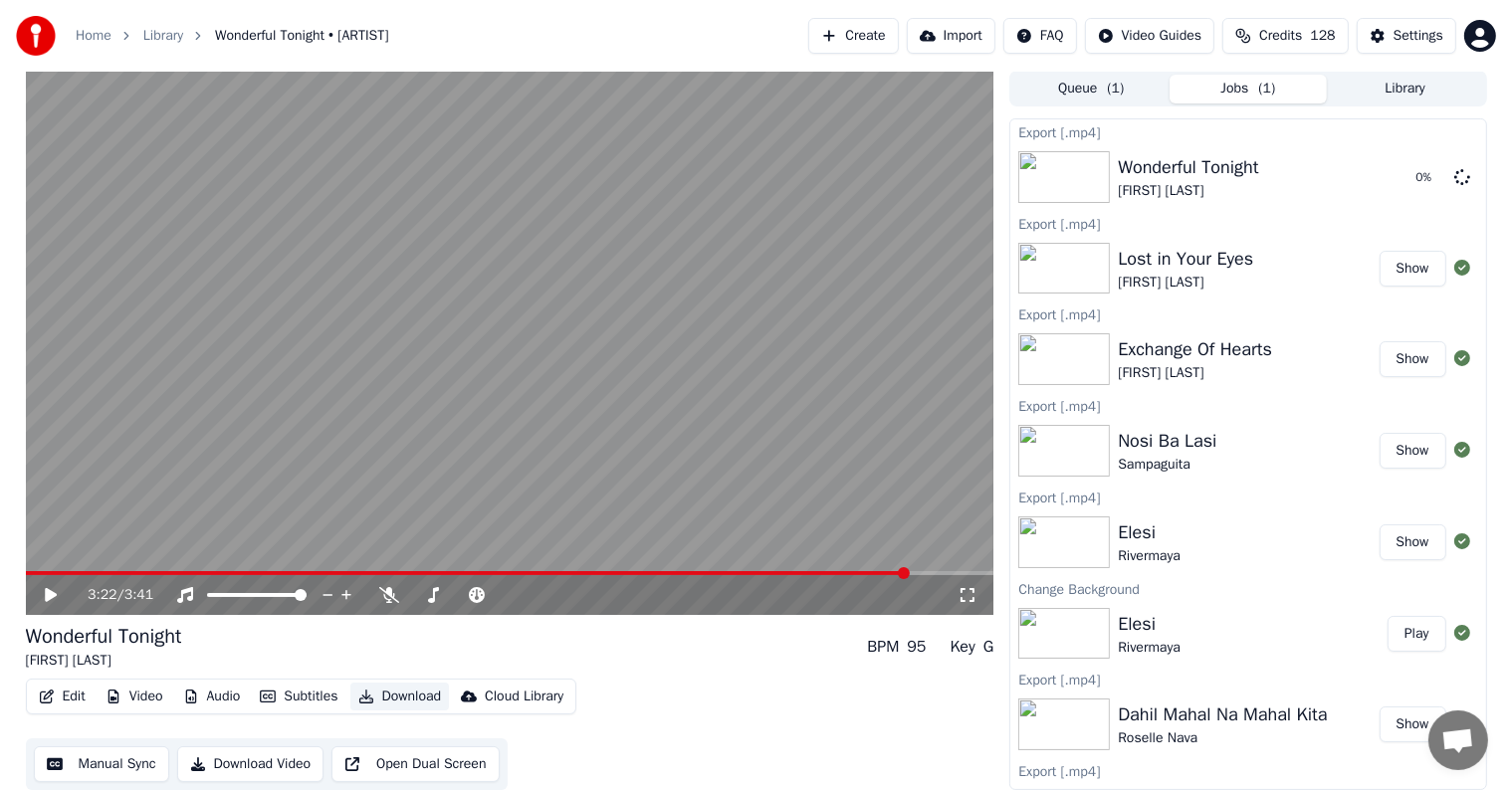 scroll, scrollTop: 1, scrollLeft: 0, axis: vertical 